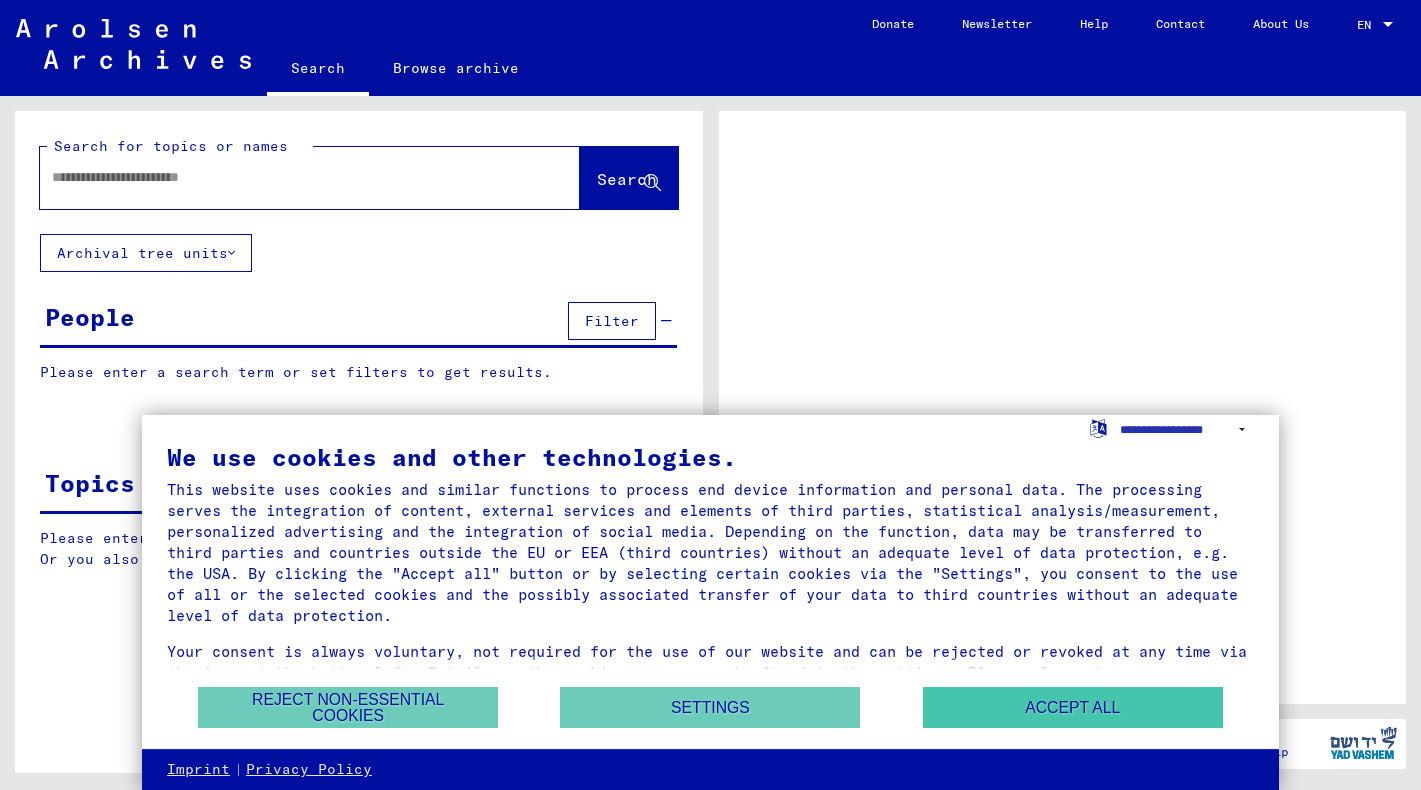 scroll, scrollTop: 0, scrollLeft: 0, axis: both 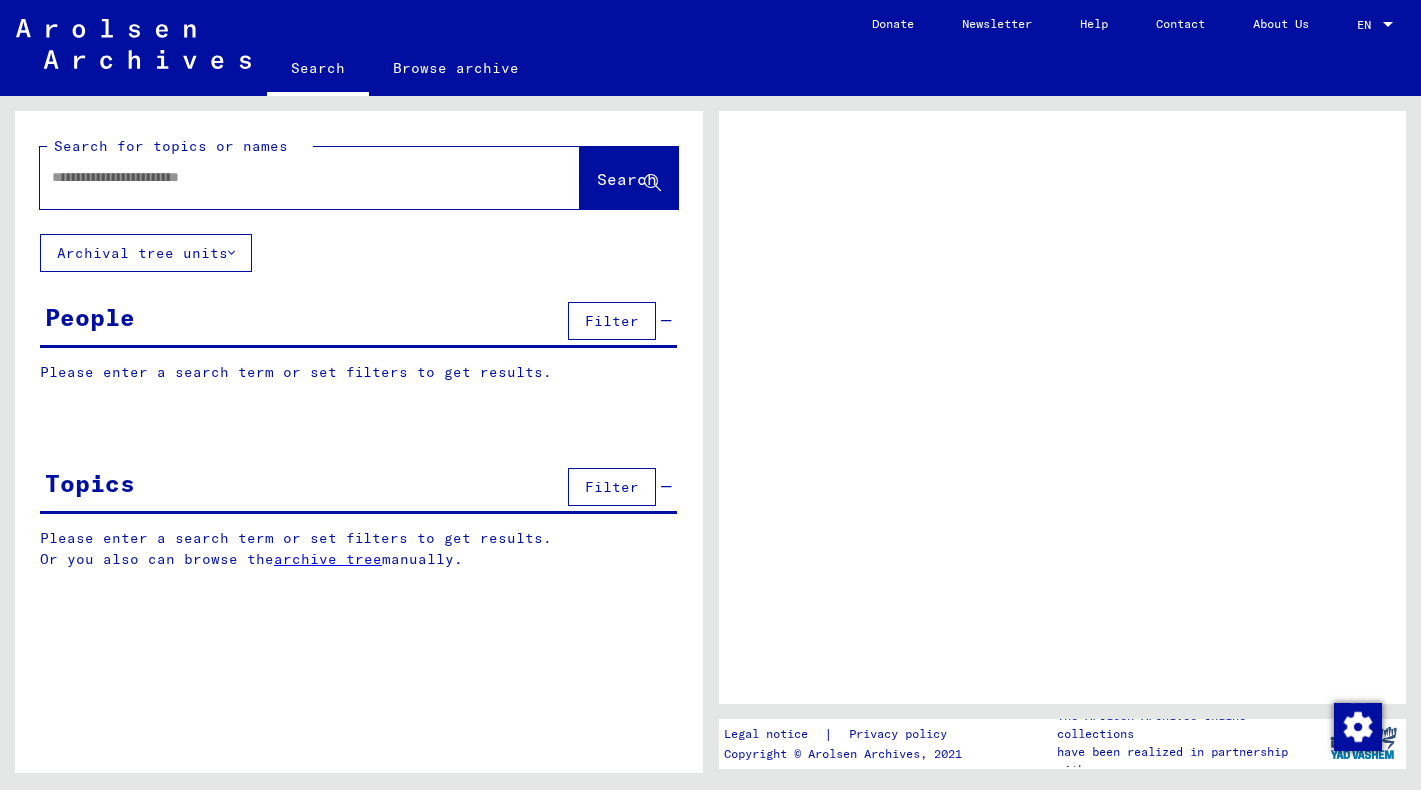click at bounding box center (292, 177) 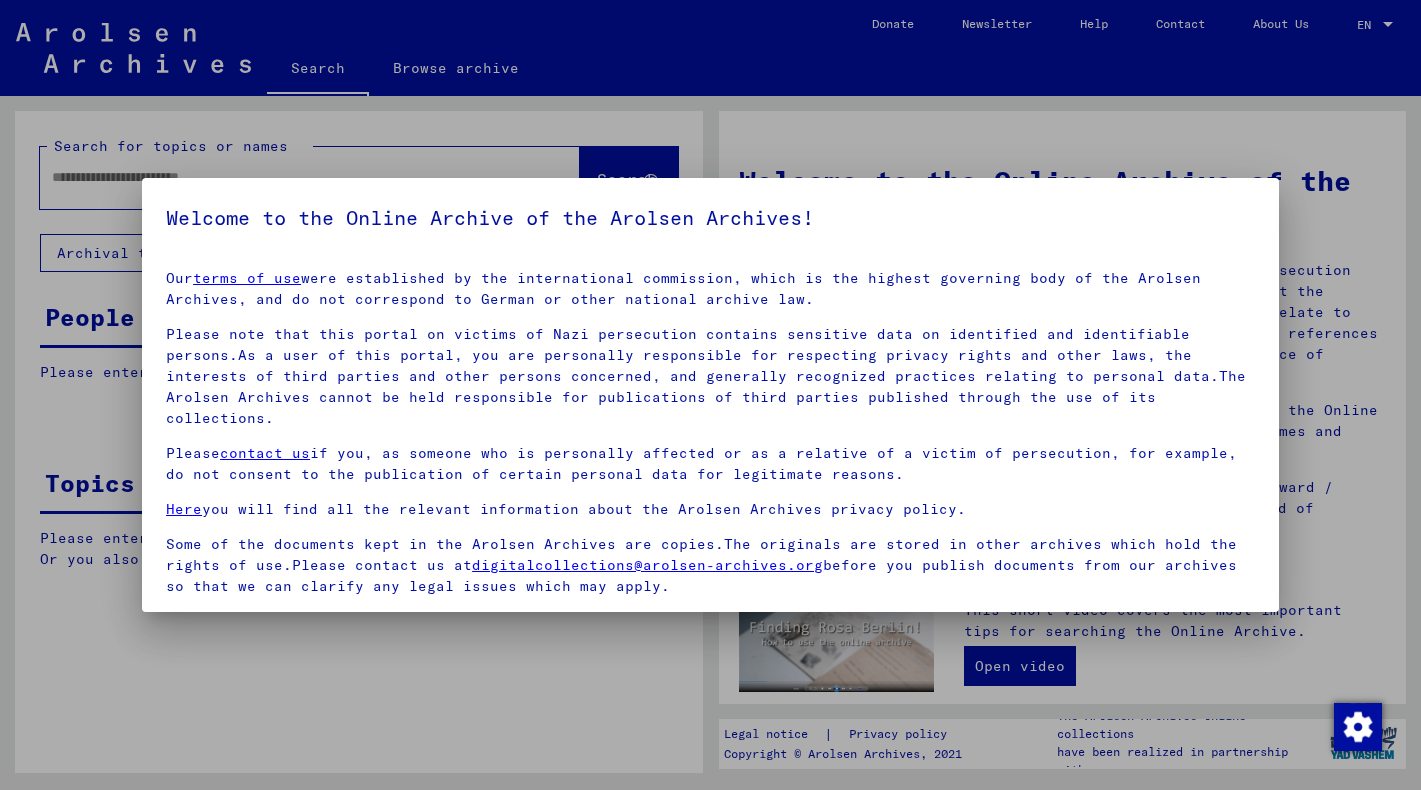 click at bounding box center (174, 623) 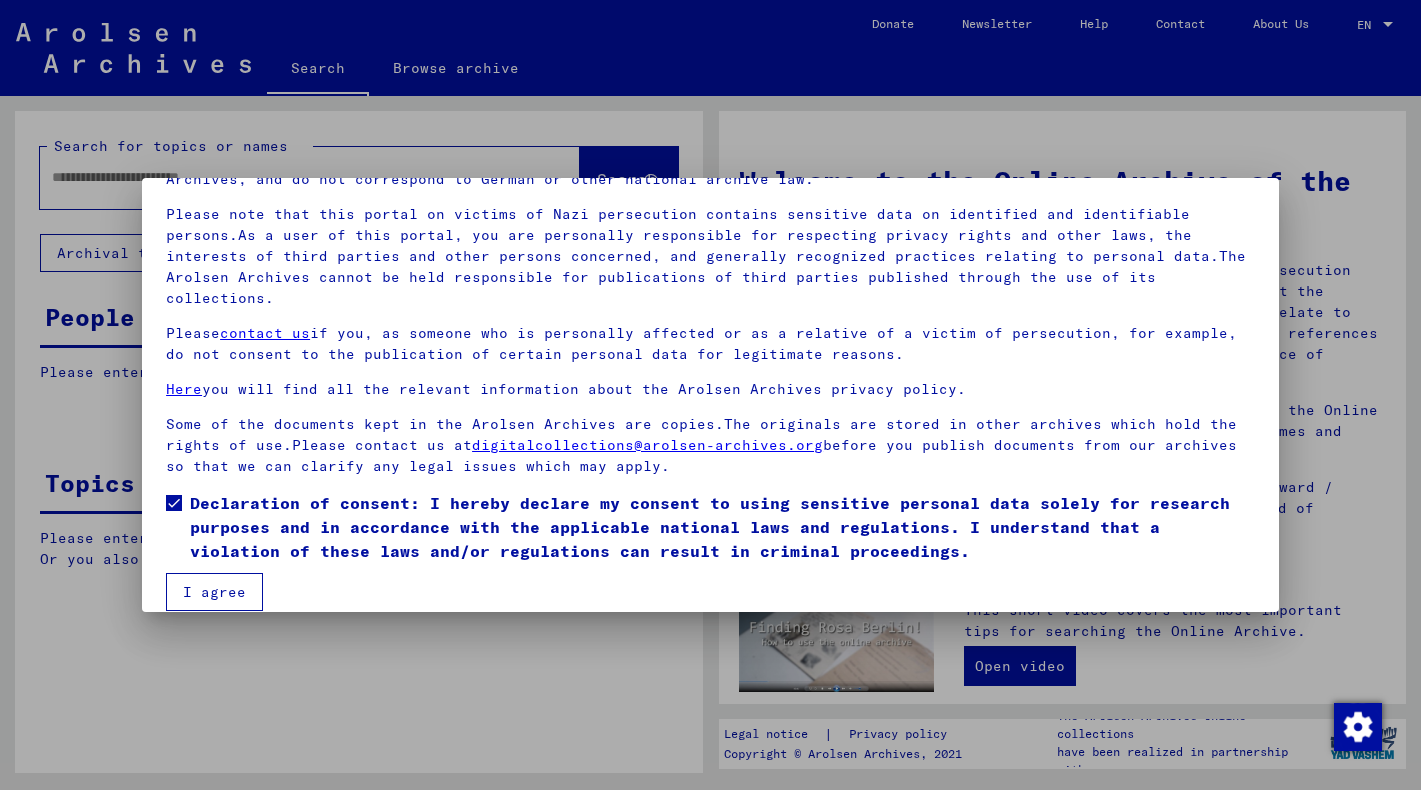 scroll, scrollTop: 121, scrollLeft: 0, axis: vertical 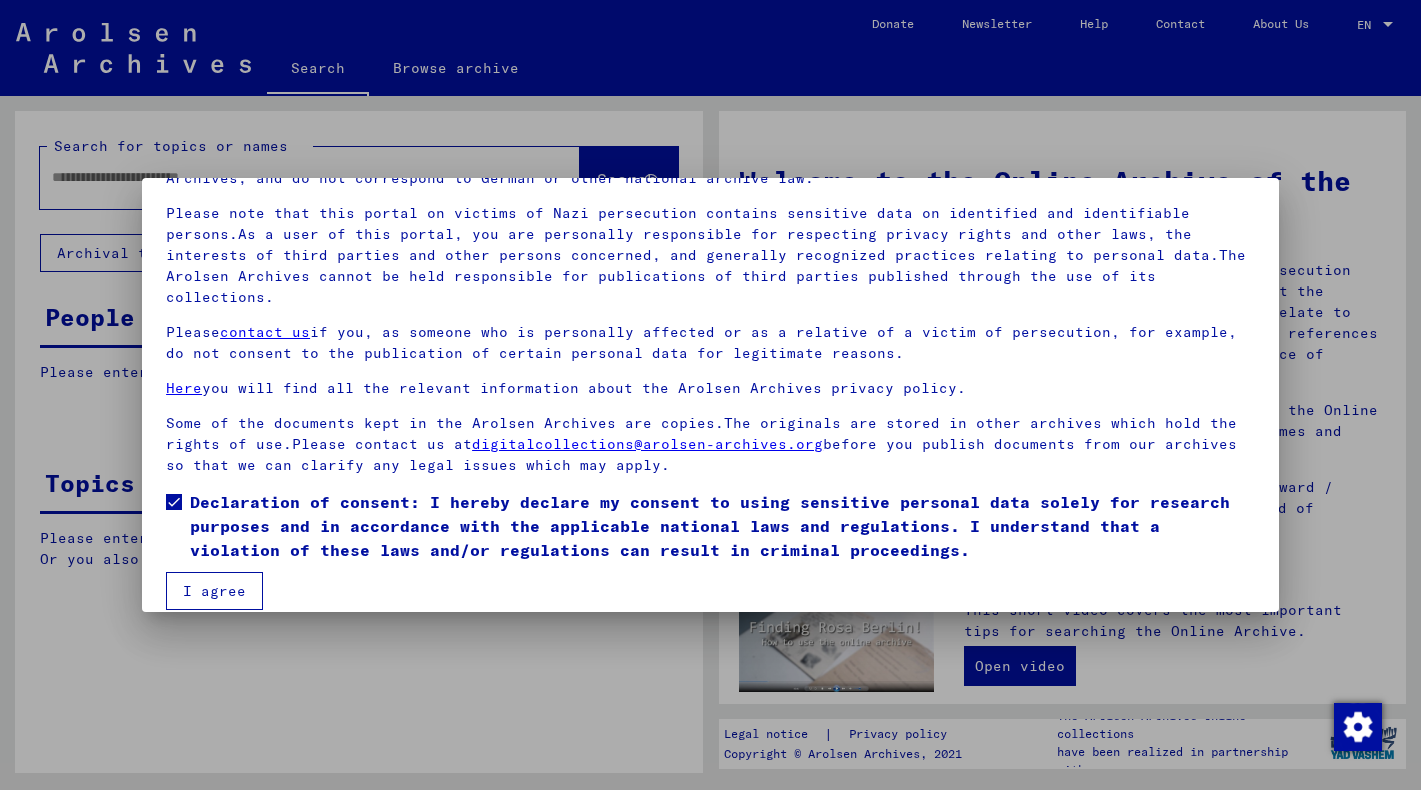 click on "I agree" at bounding box center [214, 591] 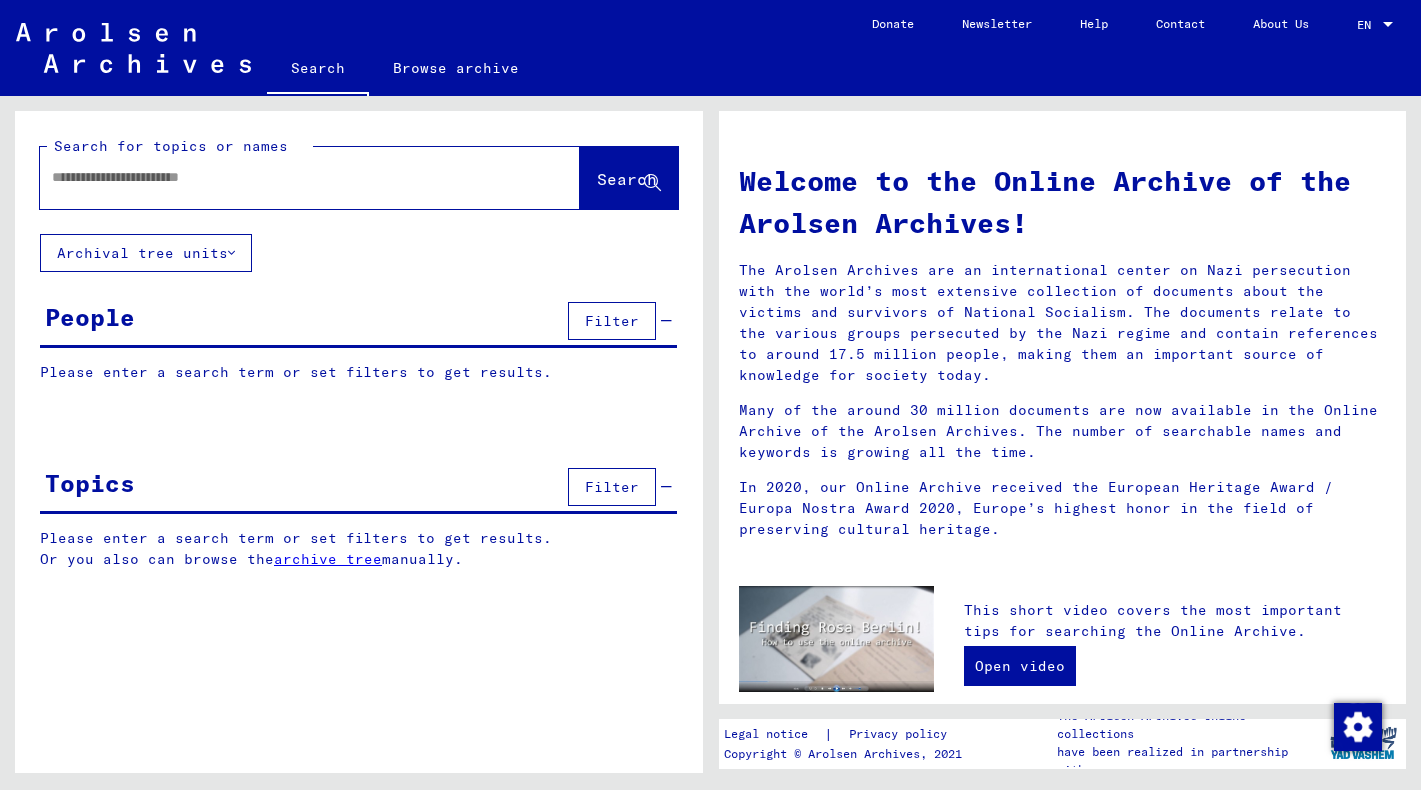 click at bounding box center (286, 177) 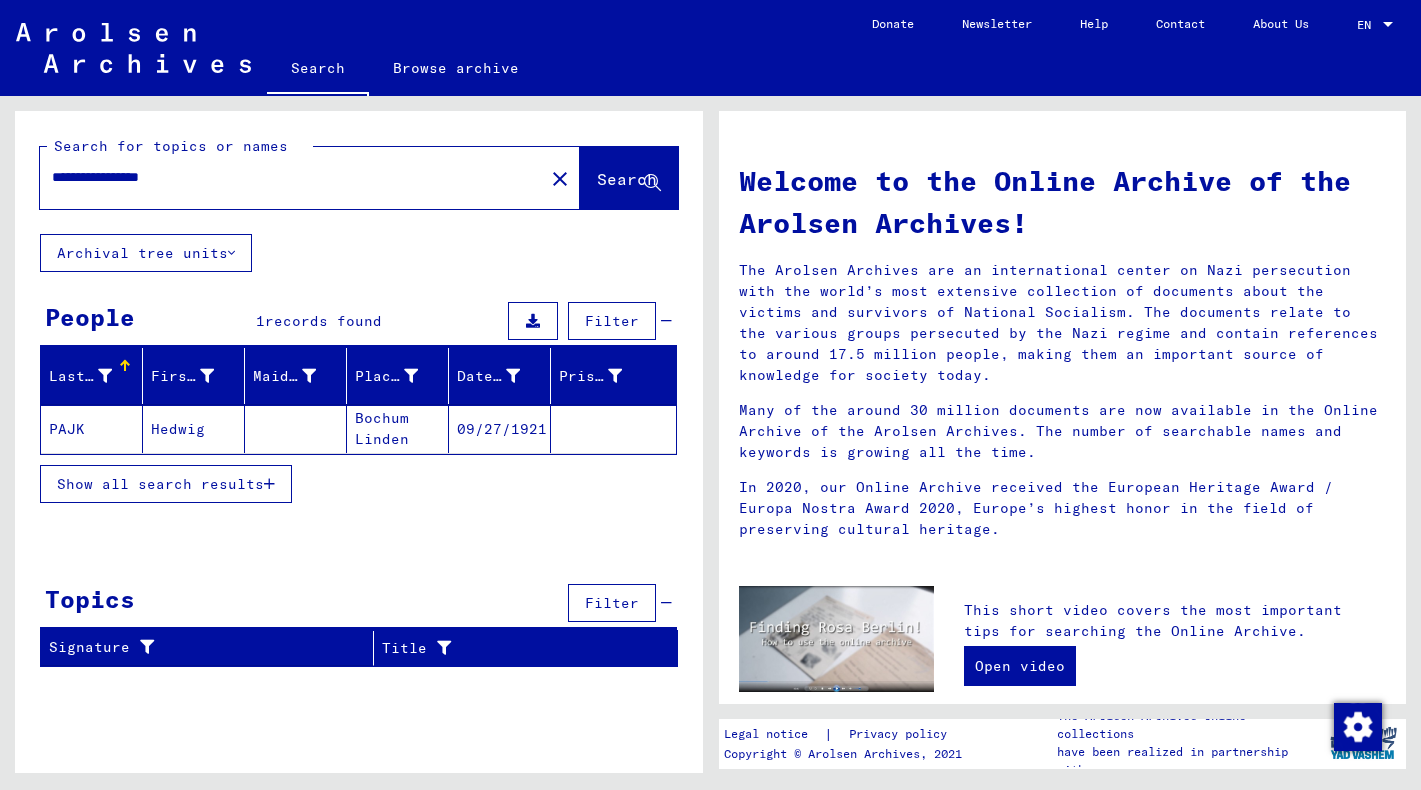 click on "**********" at bounding box center [286, 177] 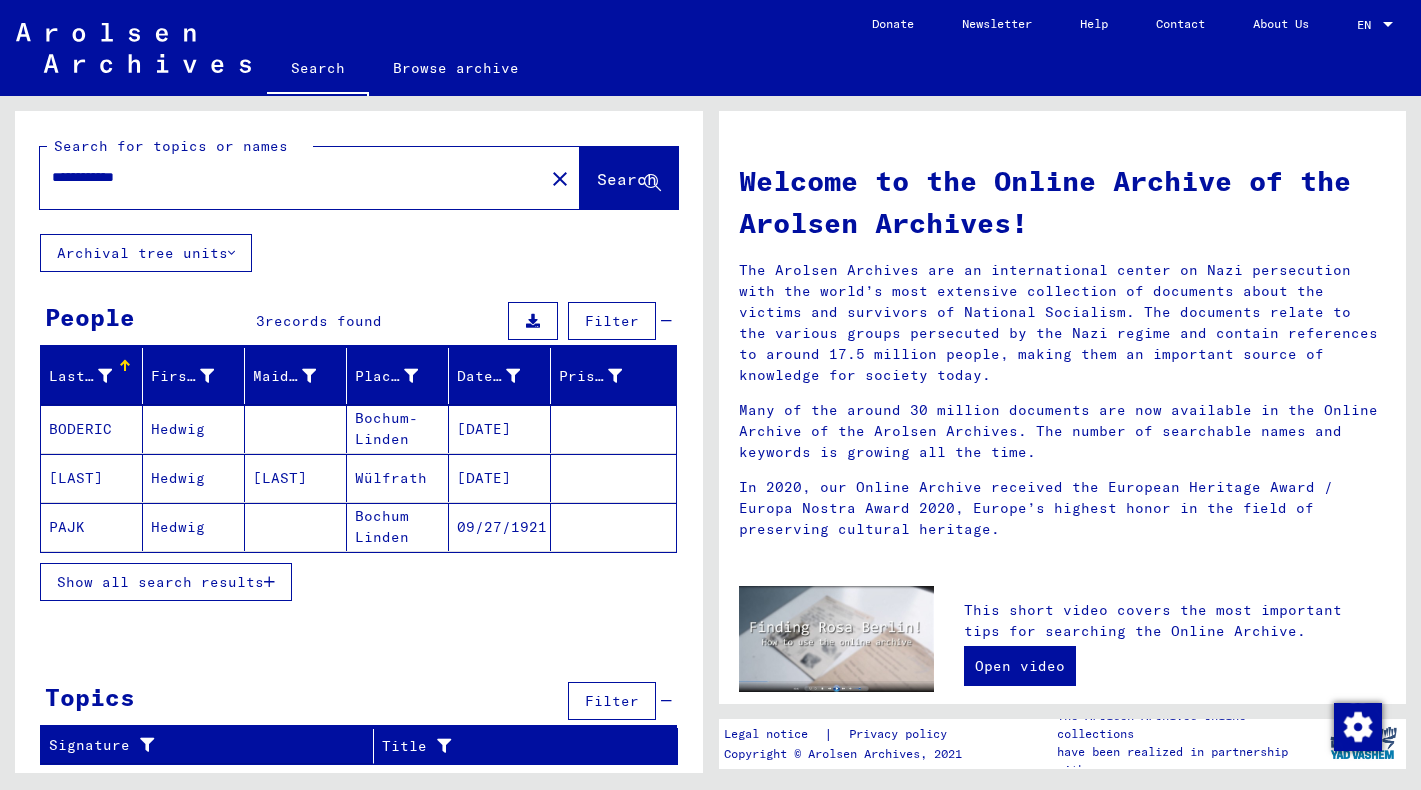 drag, startPoint x: 172, startPoint y: 174, endPoint x: 35, endPoint y: 172, distance: 137.0146 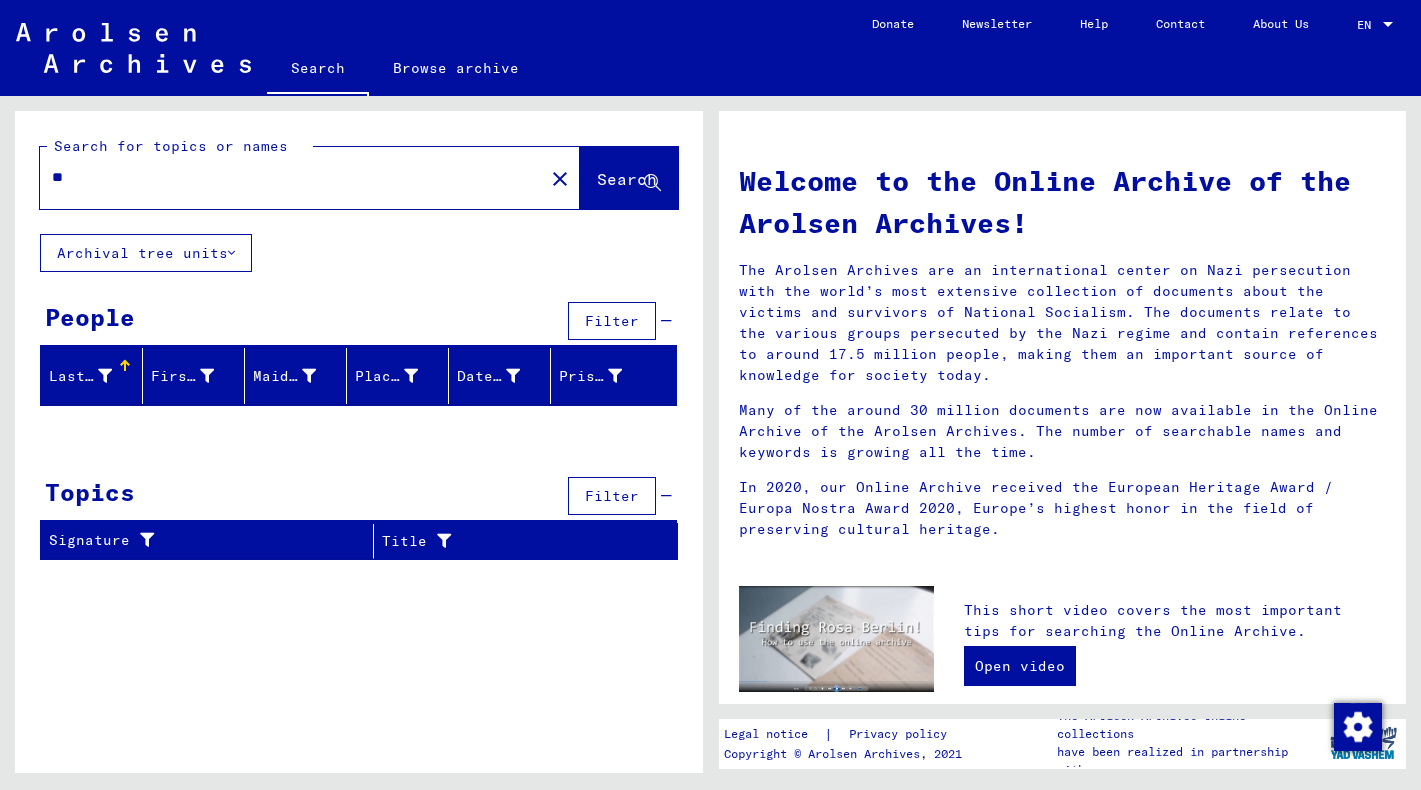 type on "*" 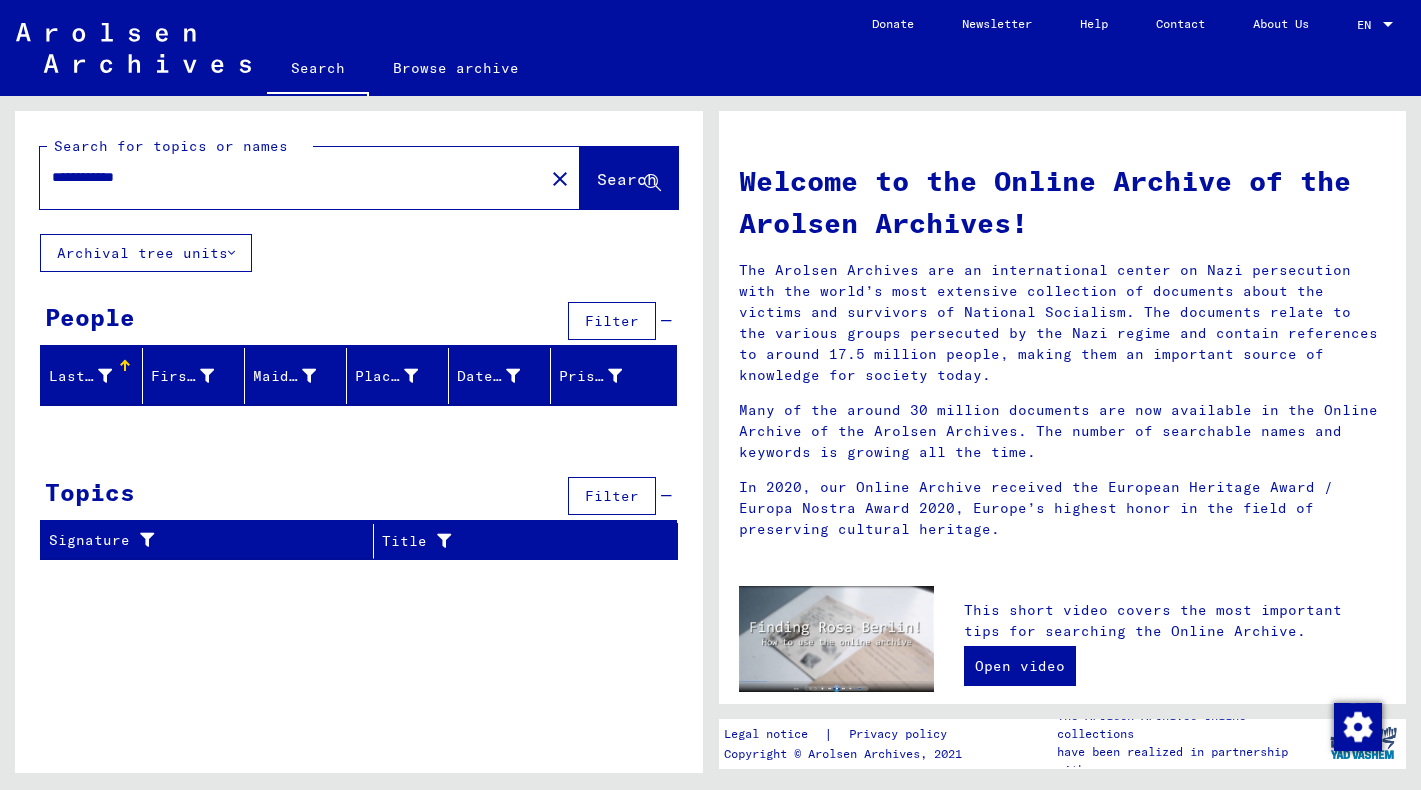 drag, startPoint x: 219, startPoint y: 137, endPoint x: 593, endPoint y: 185, distance: 377.06763 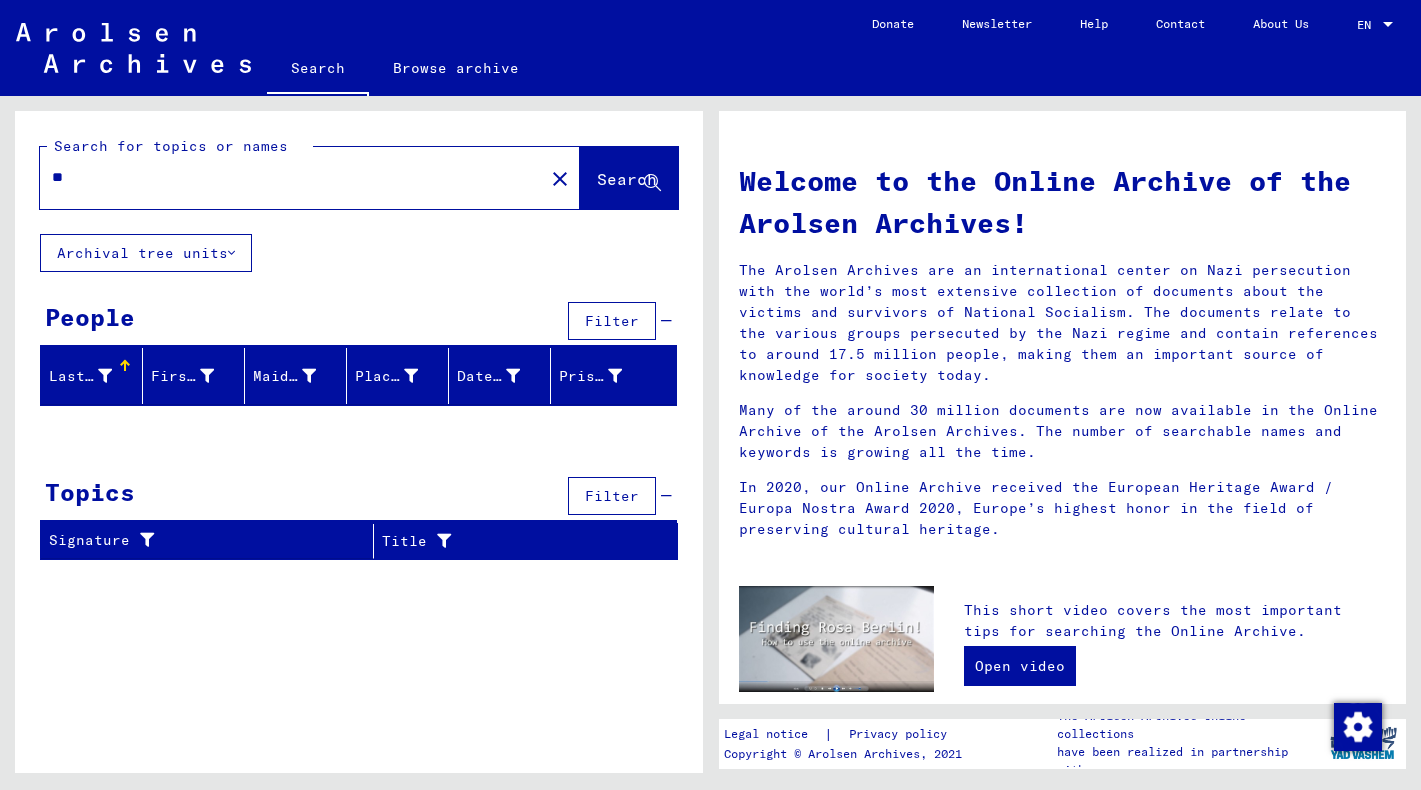 type on "*" 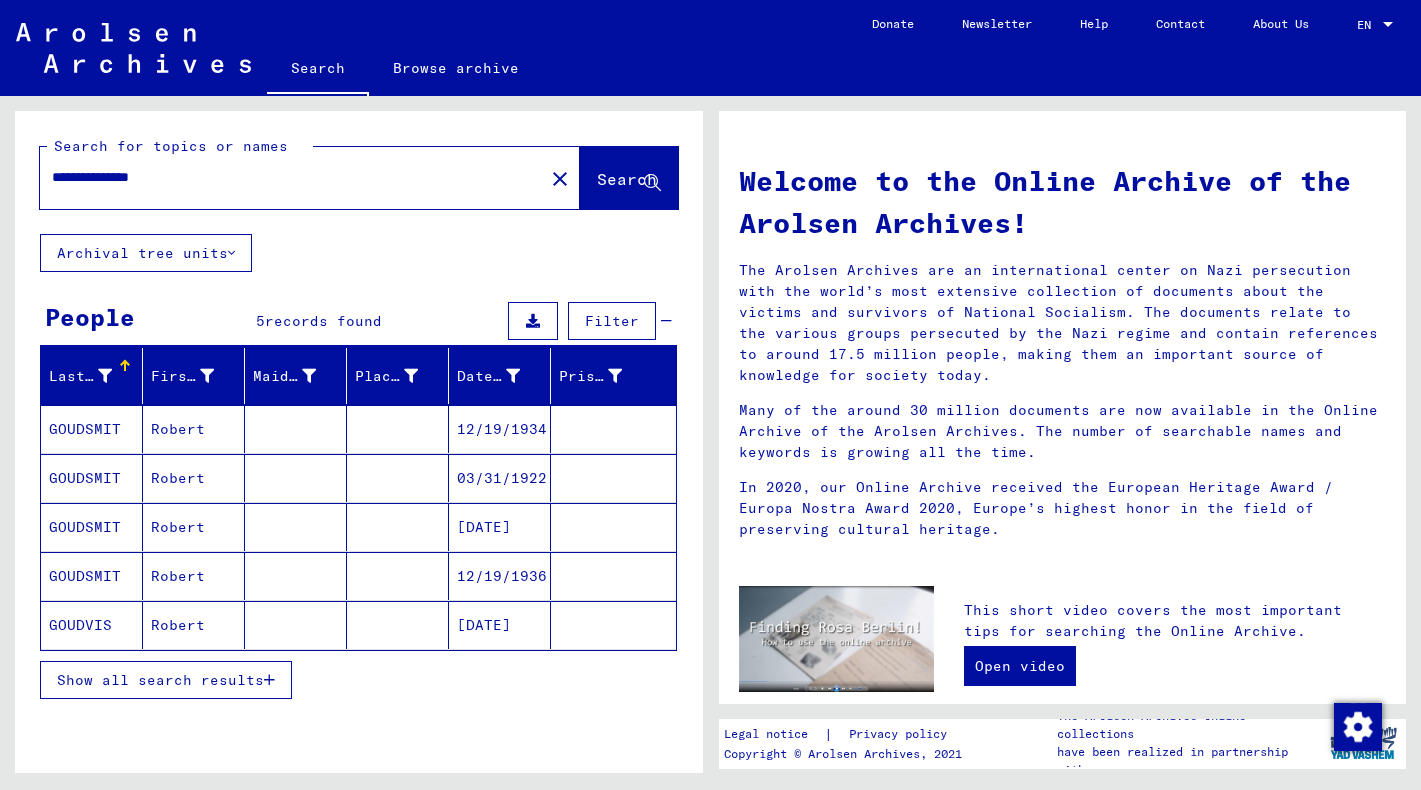 click on "GOUDSMIT" at bounding box center [92, 625] 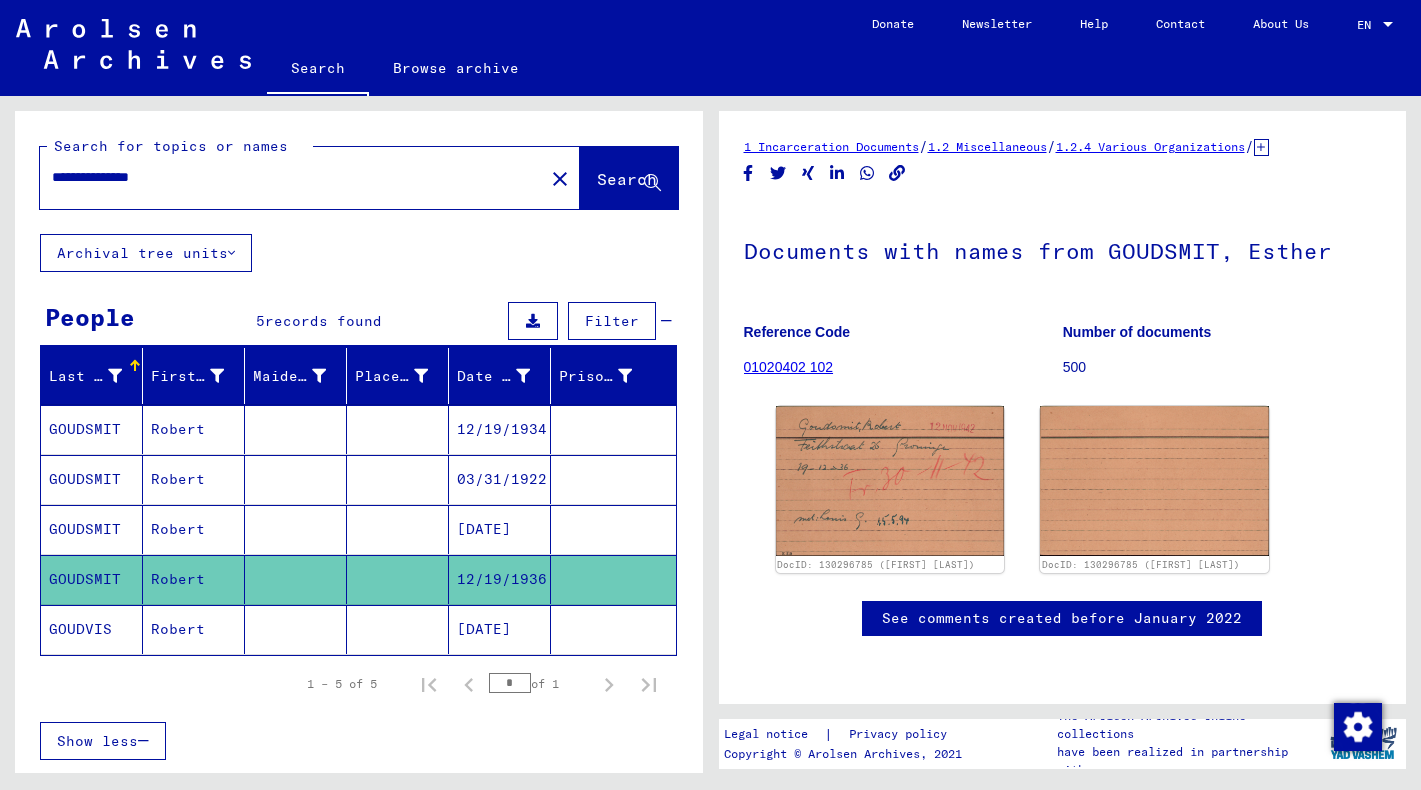 click on "GOUDSMIT" at bounding box center (92, 579) 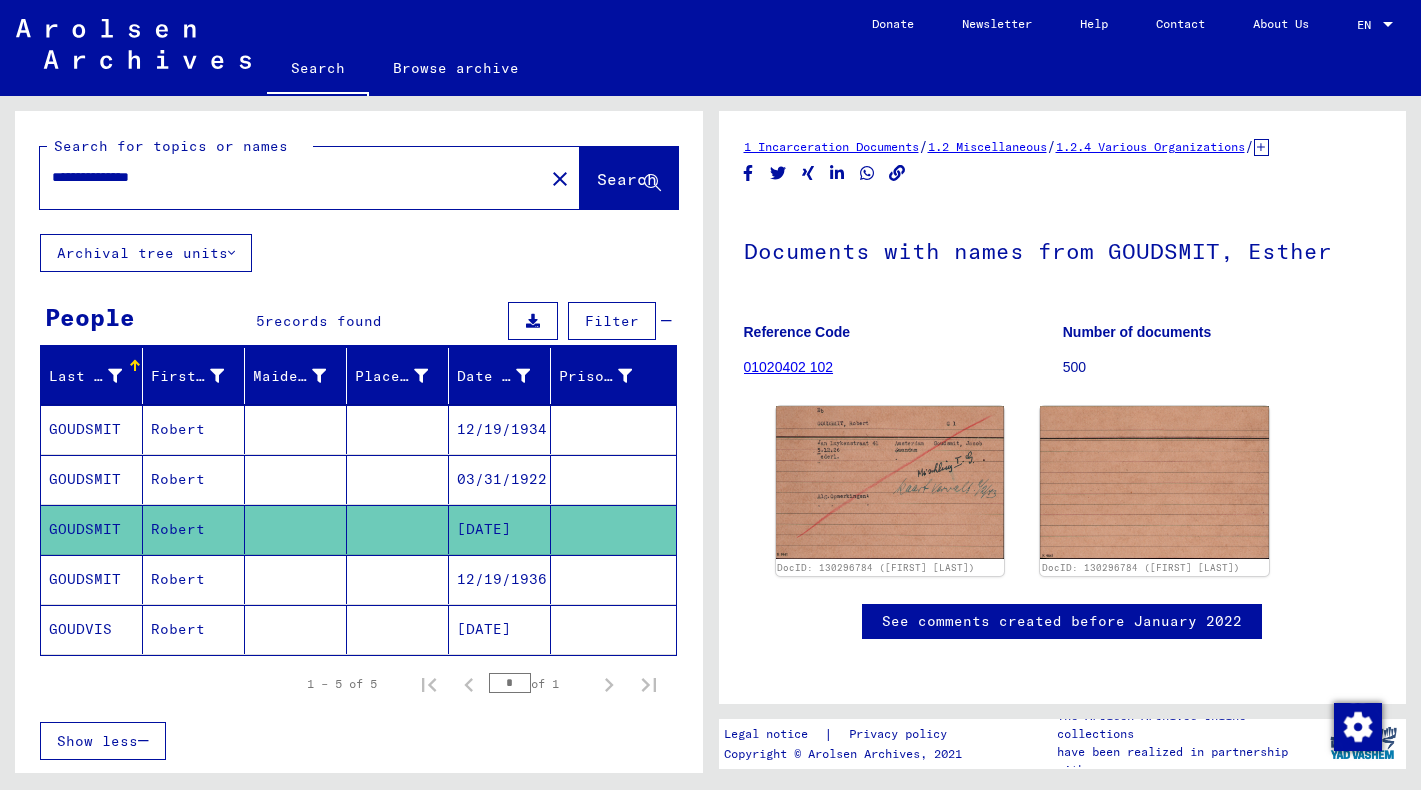 click on "GOUDSMIT" at bounding box center (92, 529) 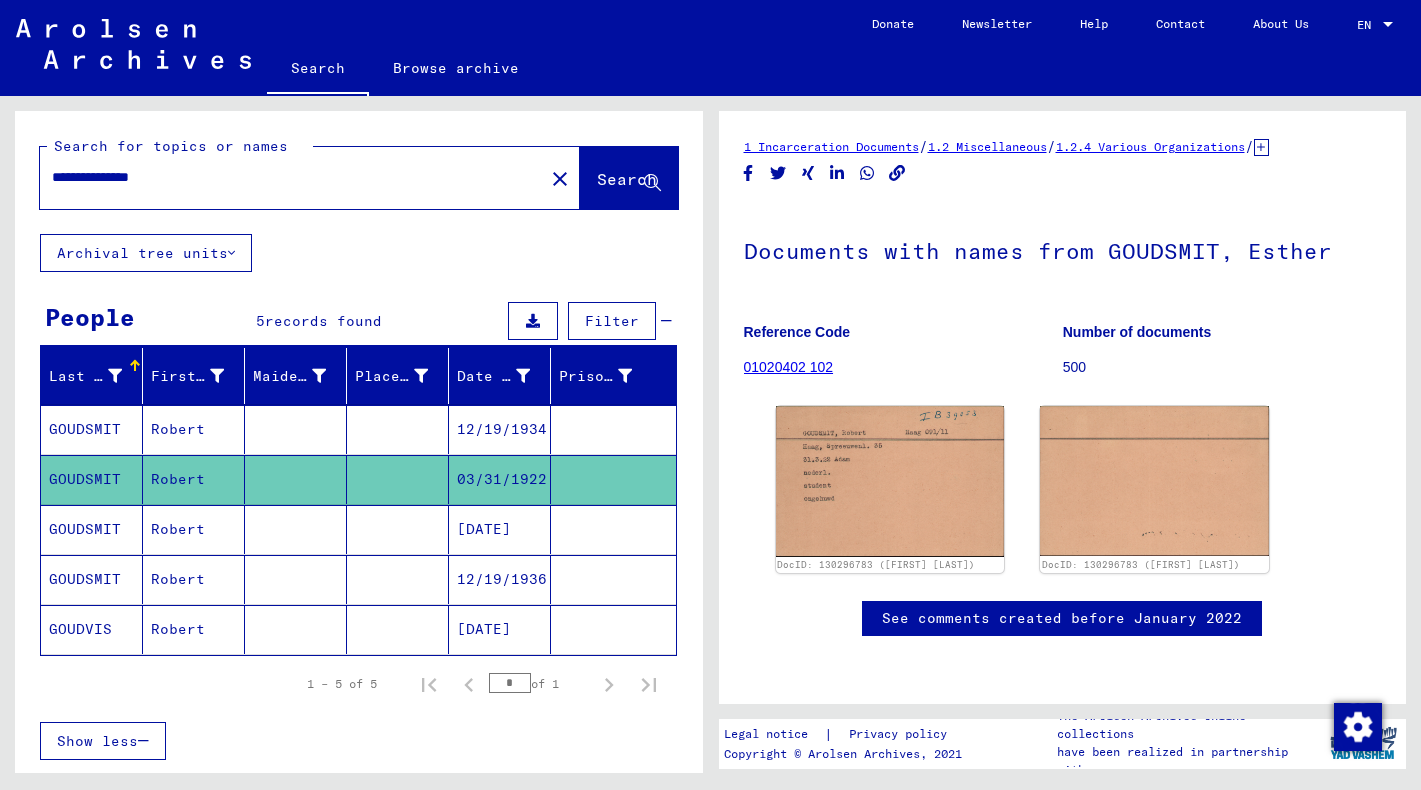 click on "GOUDSMIT" at bounding box center [92, 479] 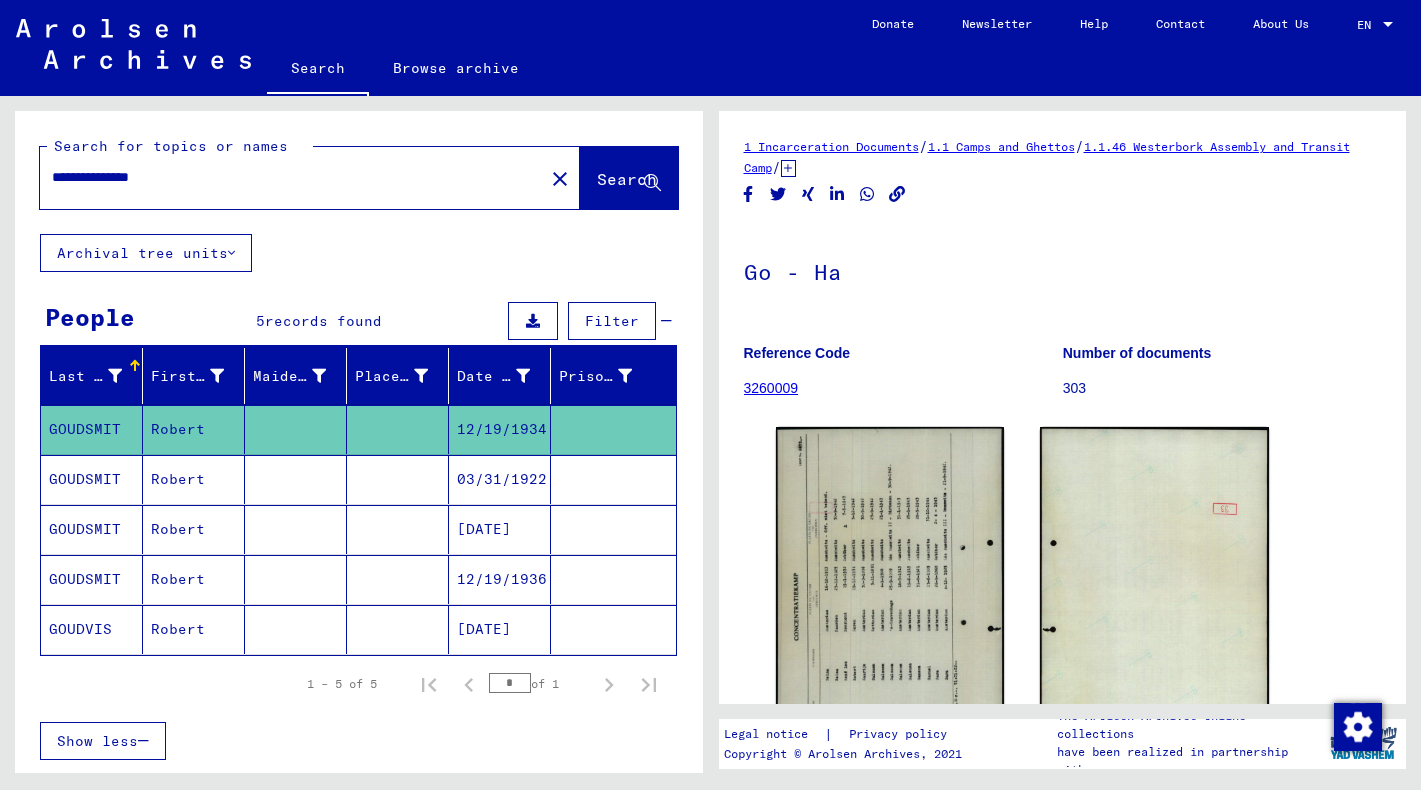 click on "GOUDSMIT" at bounding box center (92, 529) 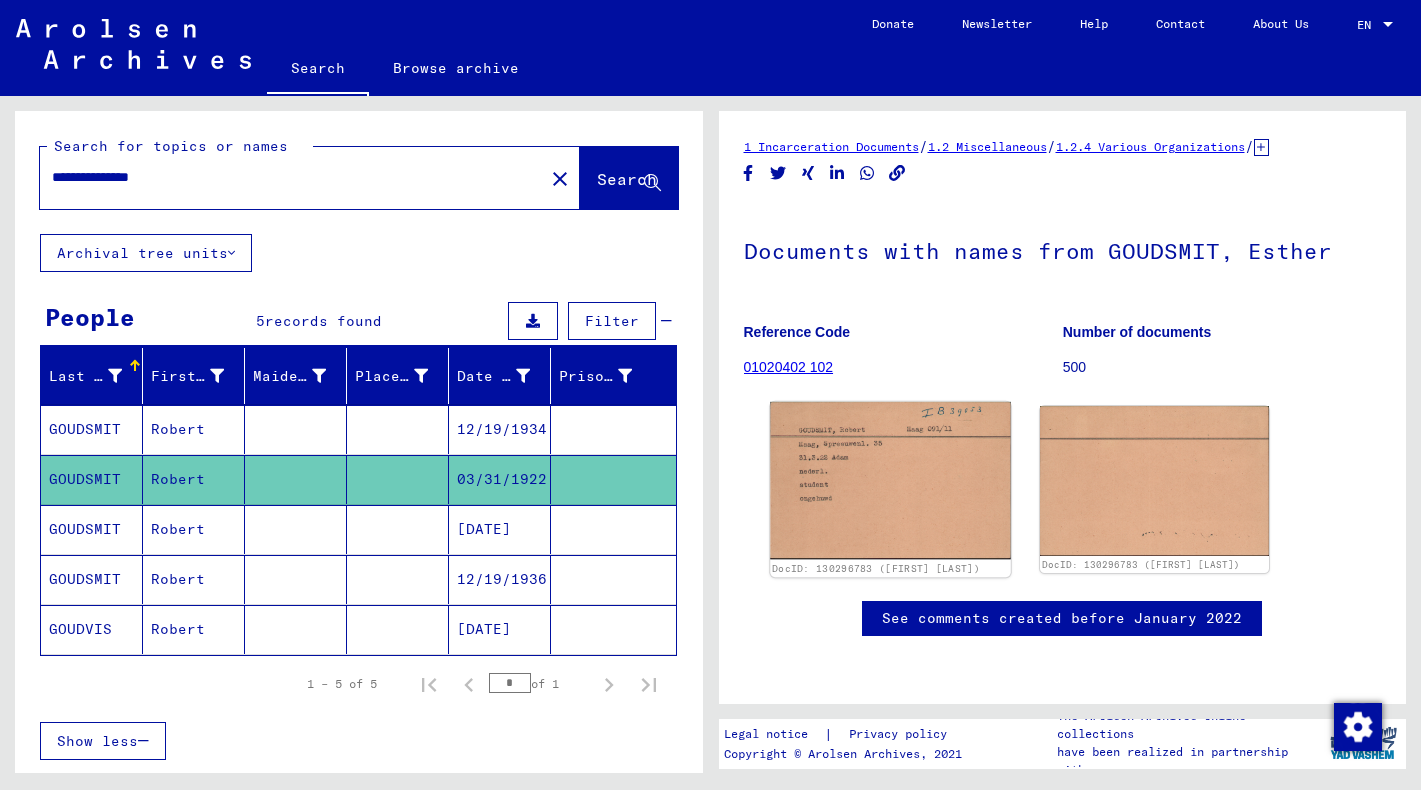 click 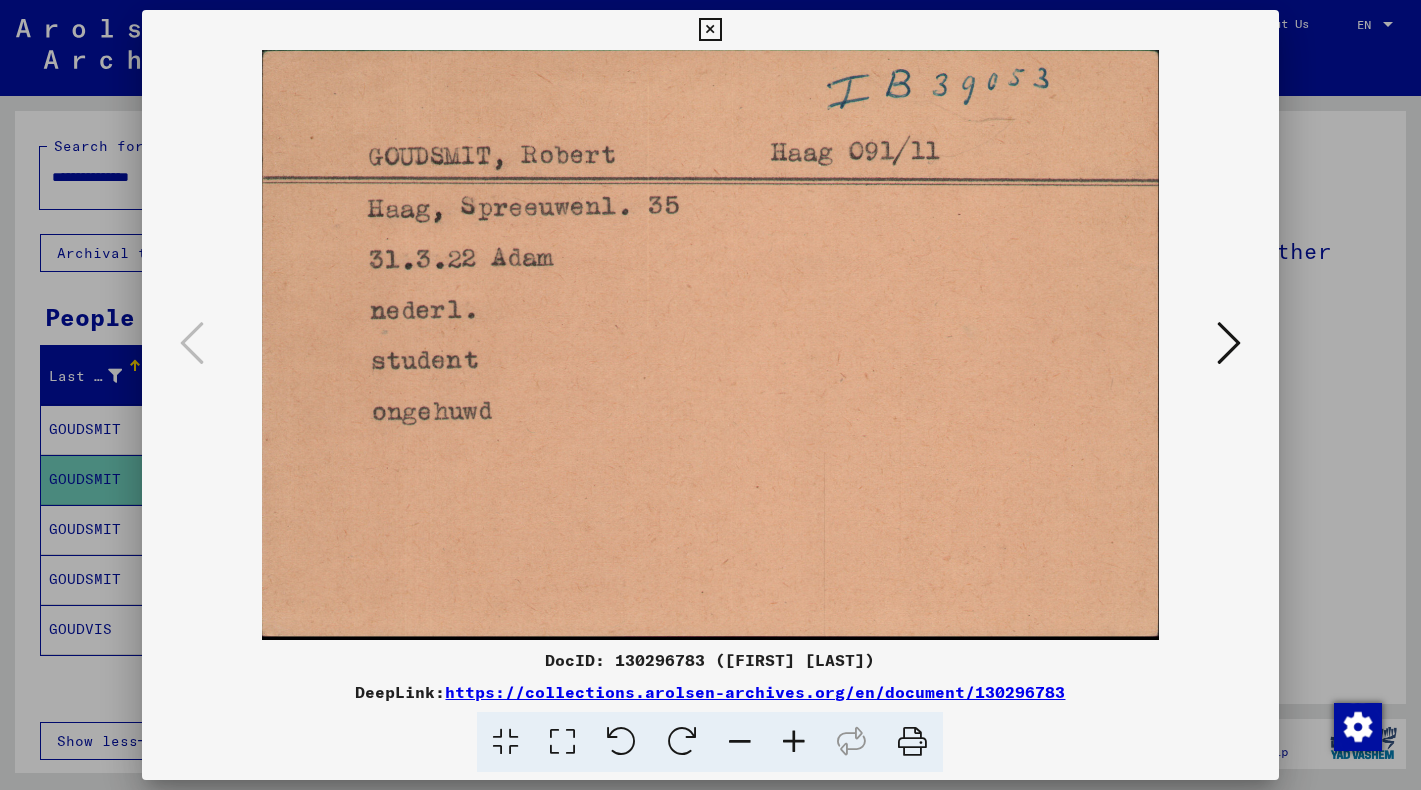 click at bounding box center [710, 30] 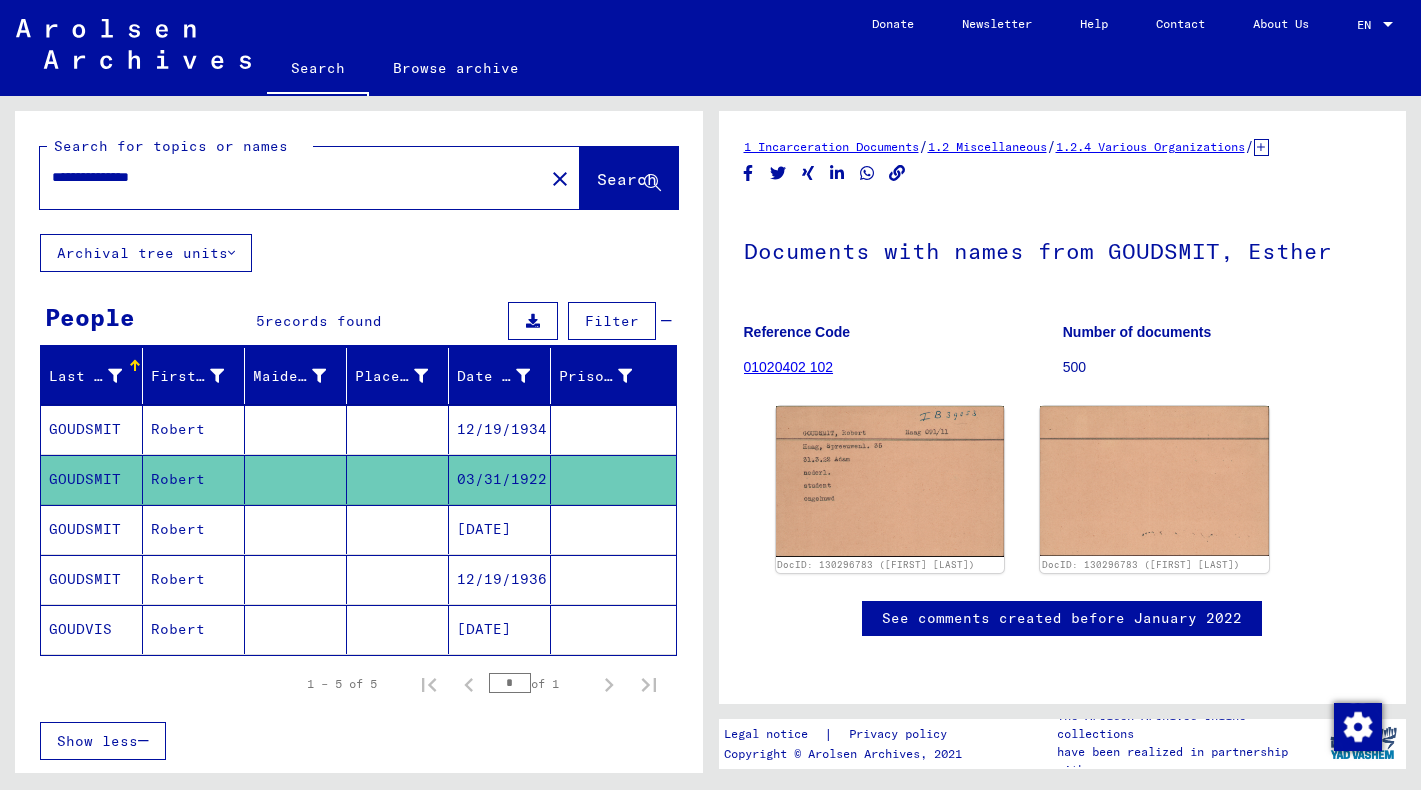 click on "GOUDSMIT" at bounding box center (92, 579) 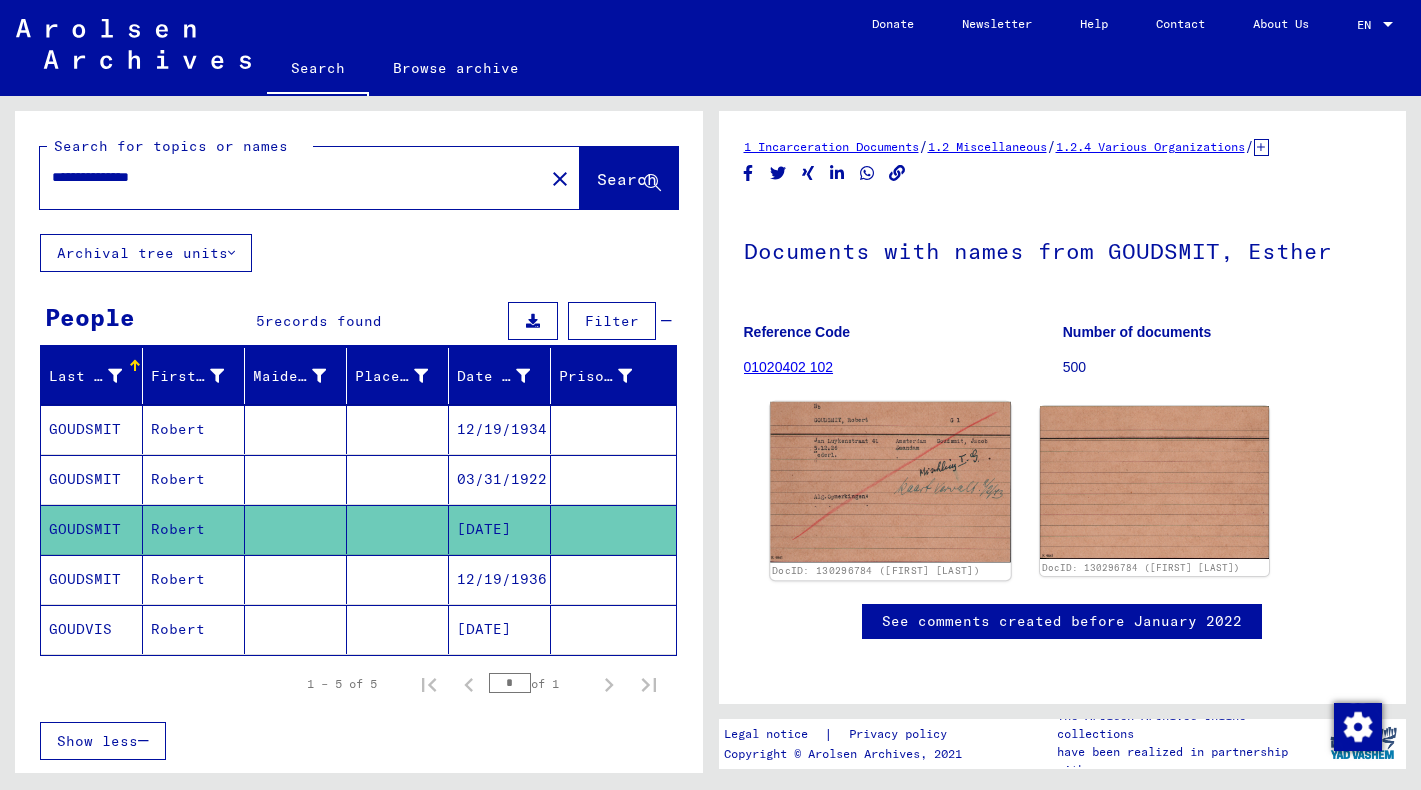 click 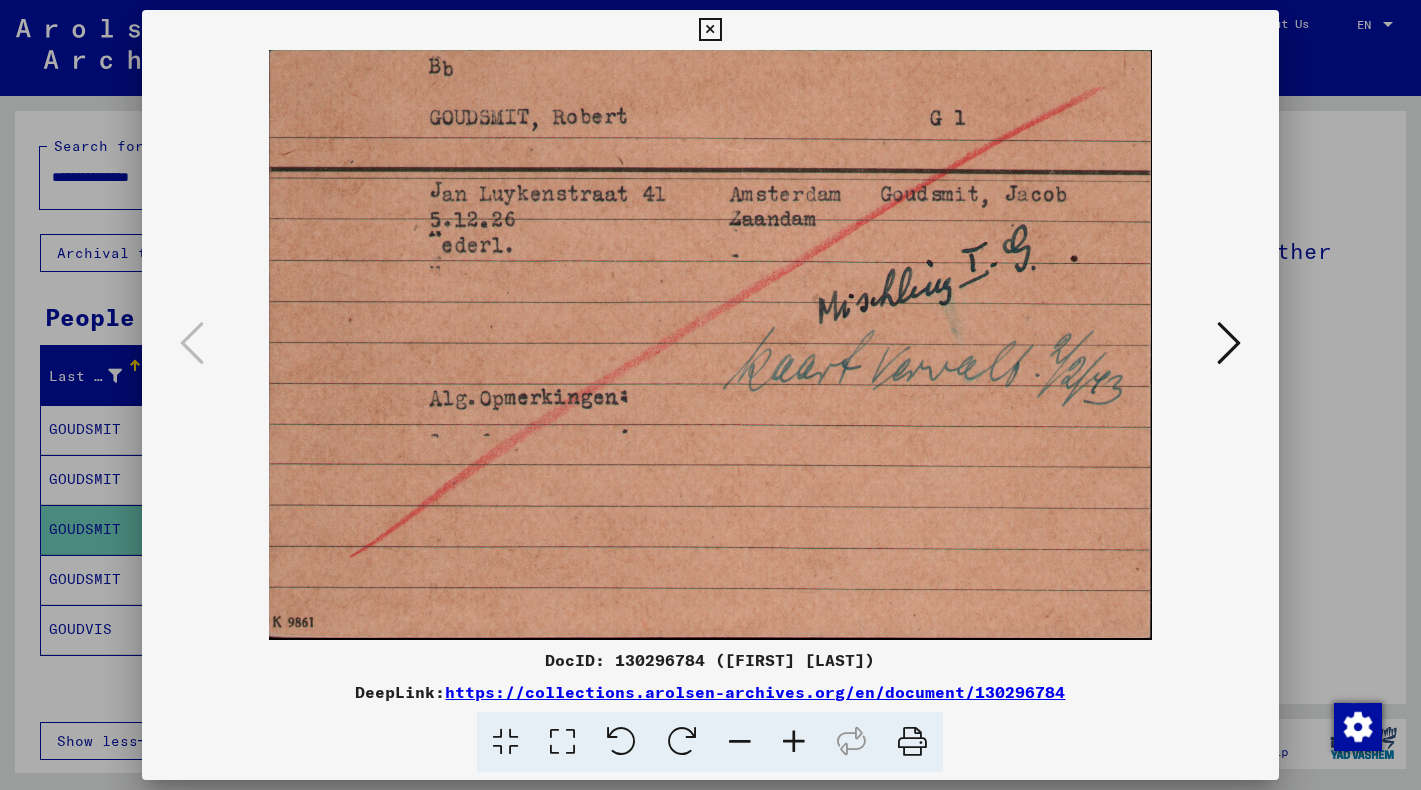 click at bounding box center [710, 30] 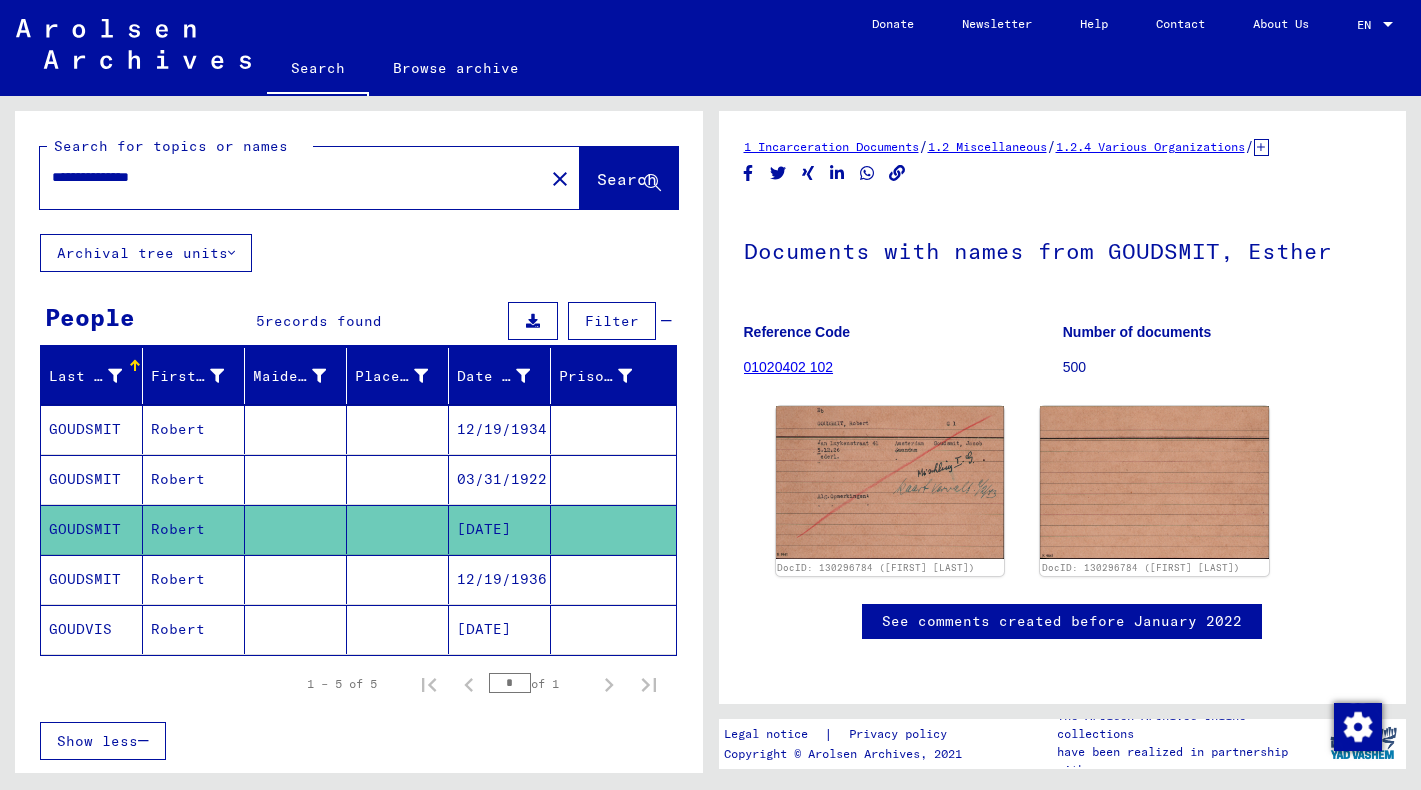 click on "GOUDSMIT" at bounding box center [92, 629] 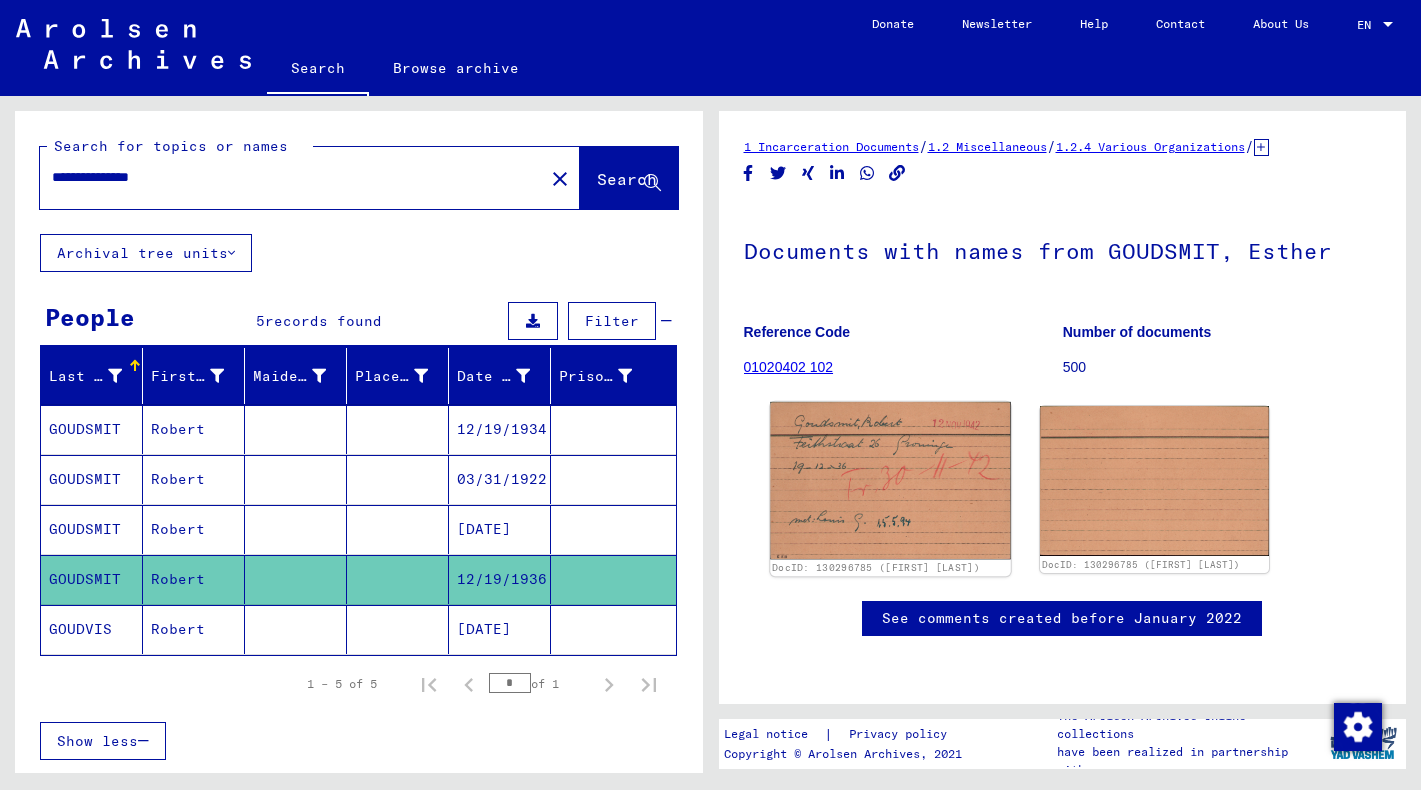 click 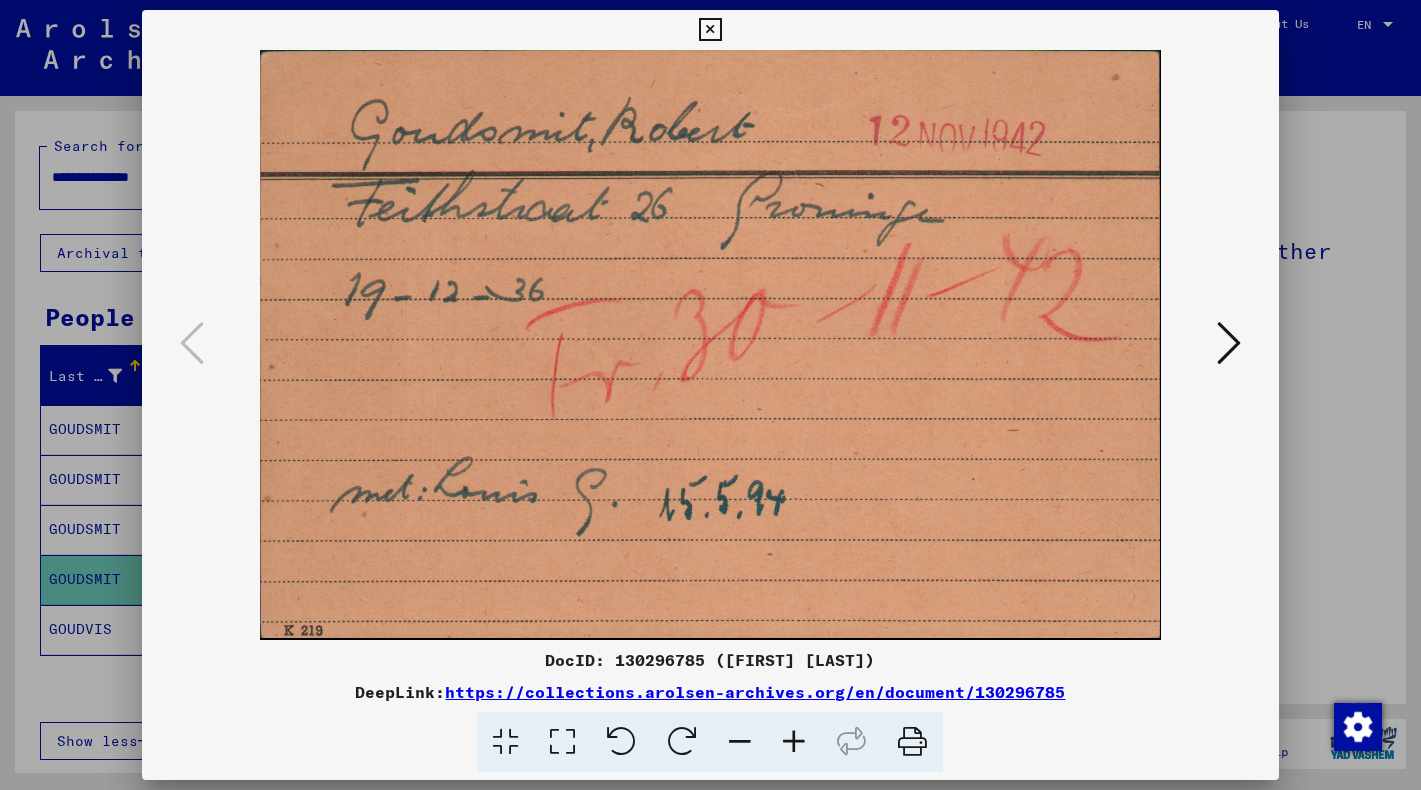 click at bounding box center [710, 30] 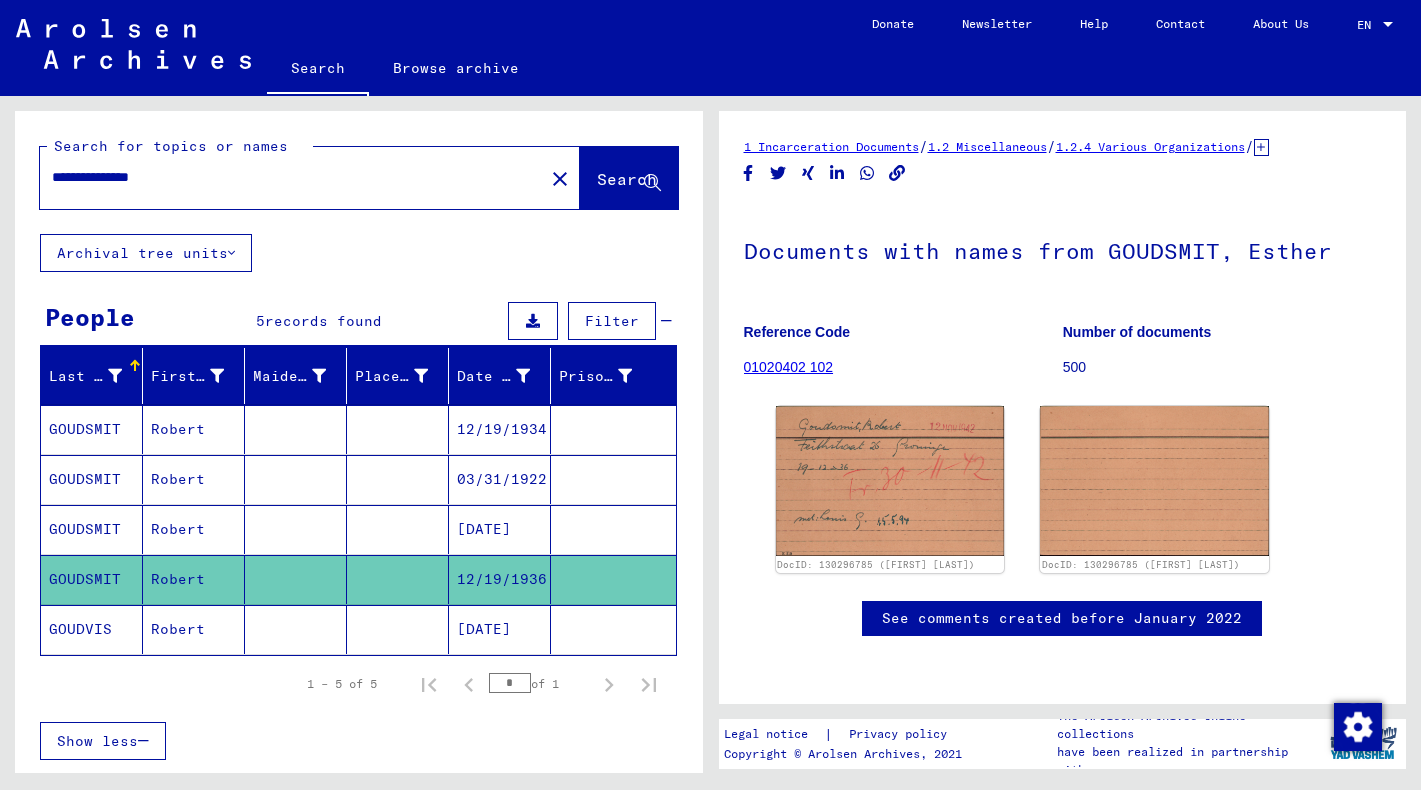 click on "GOUDVIS" 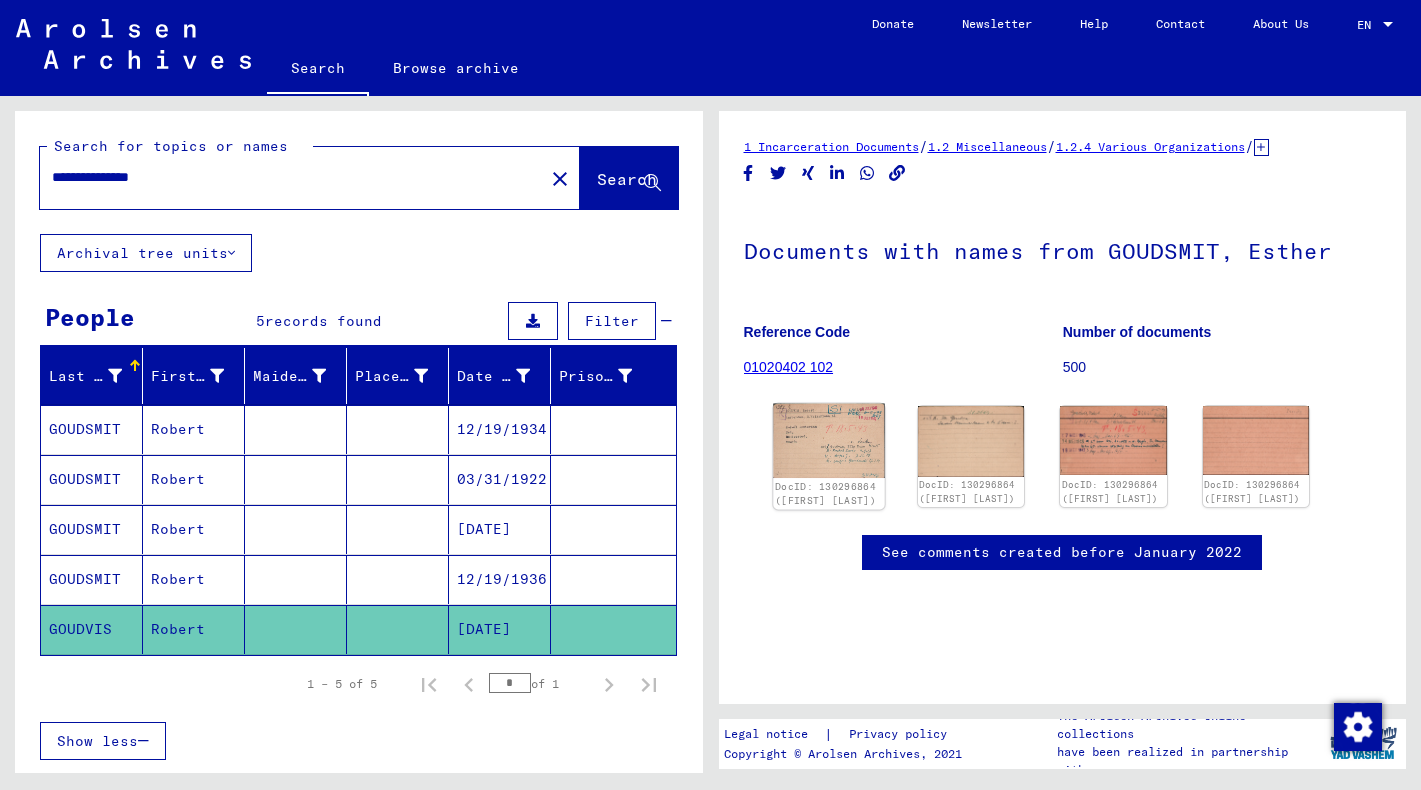 click 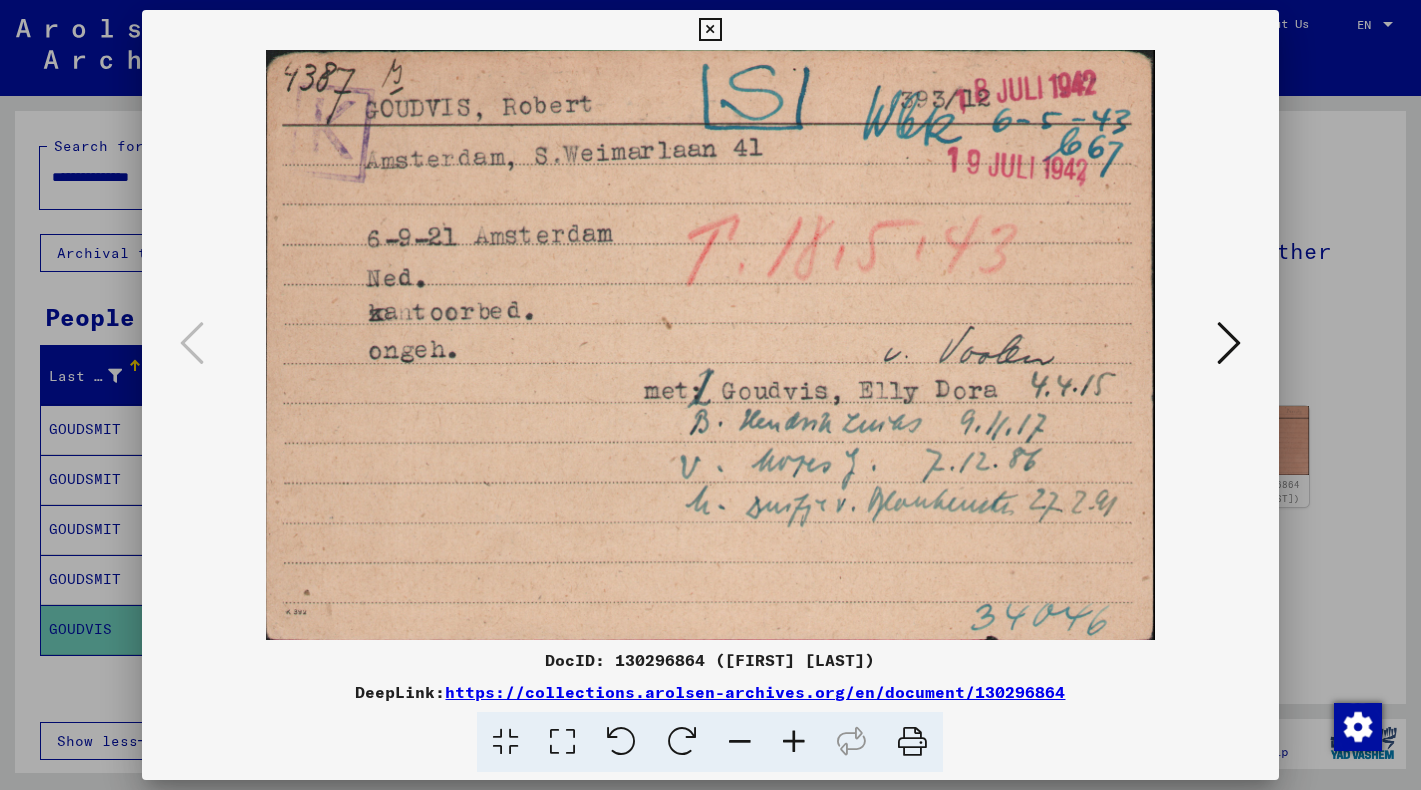 click at bounding box center [1229, 343] 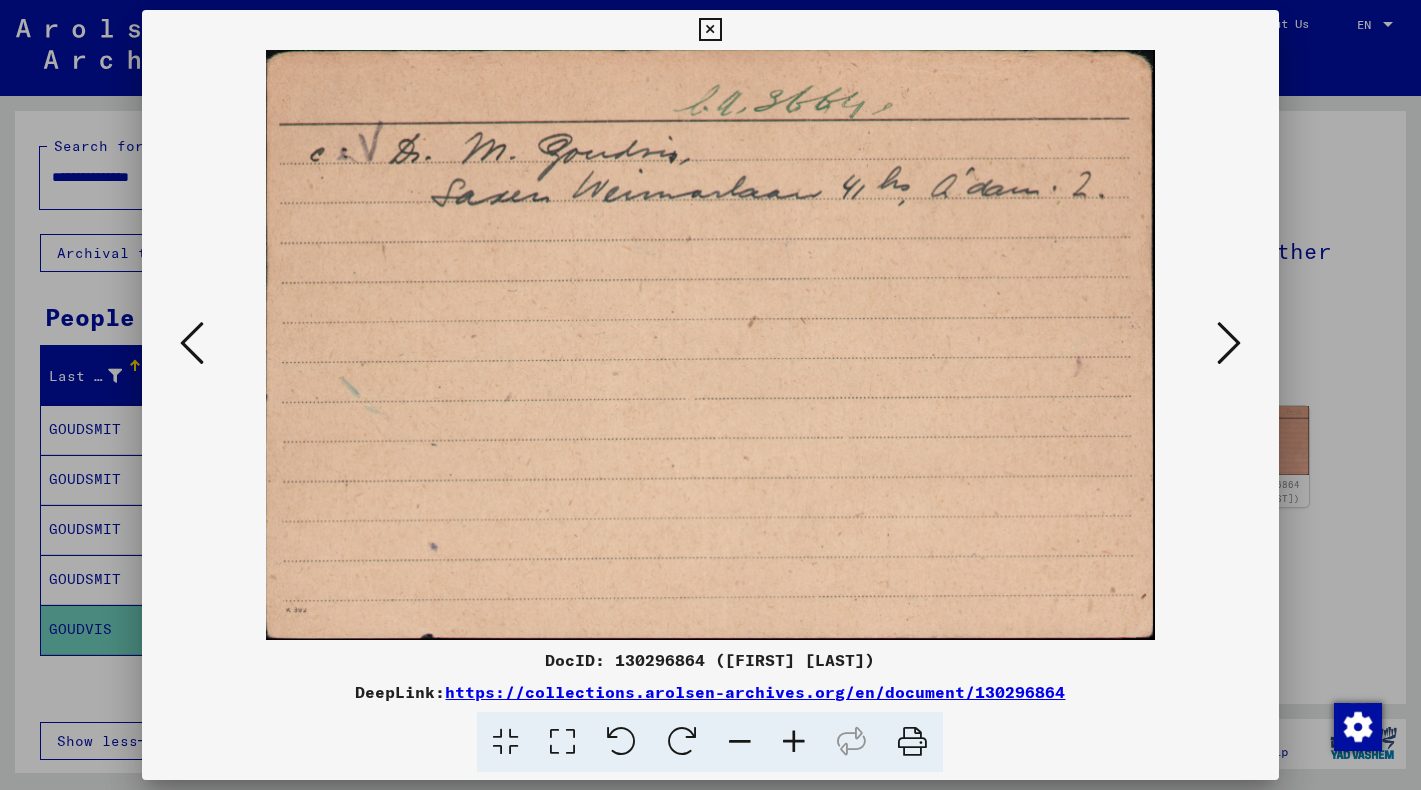 click at bounding box center [1229, 343] 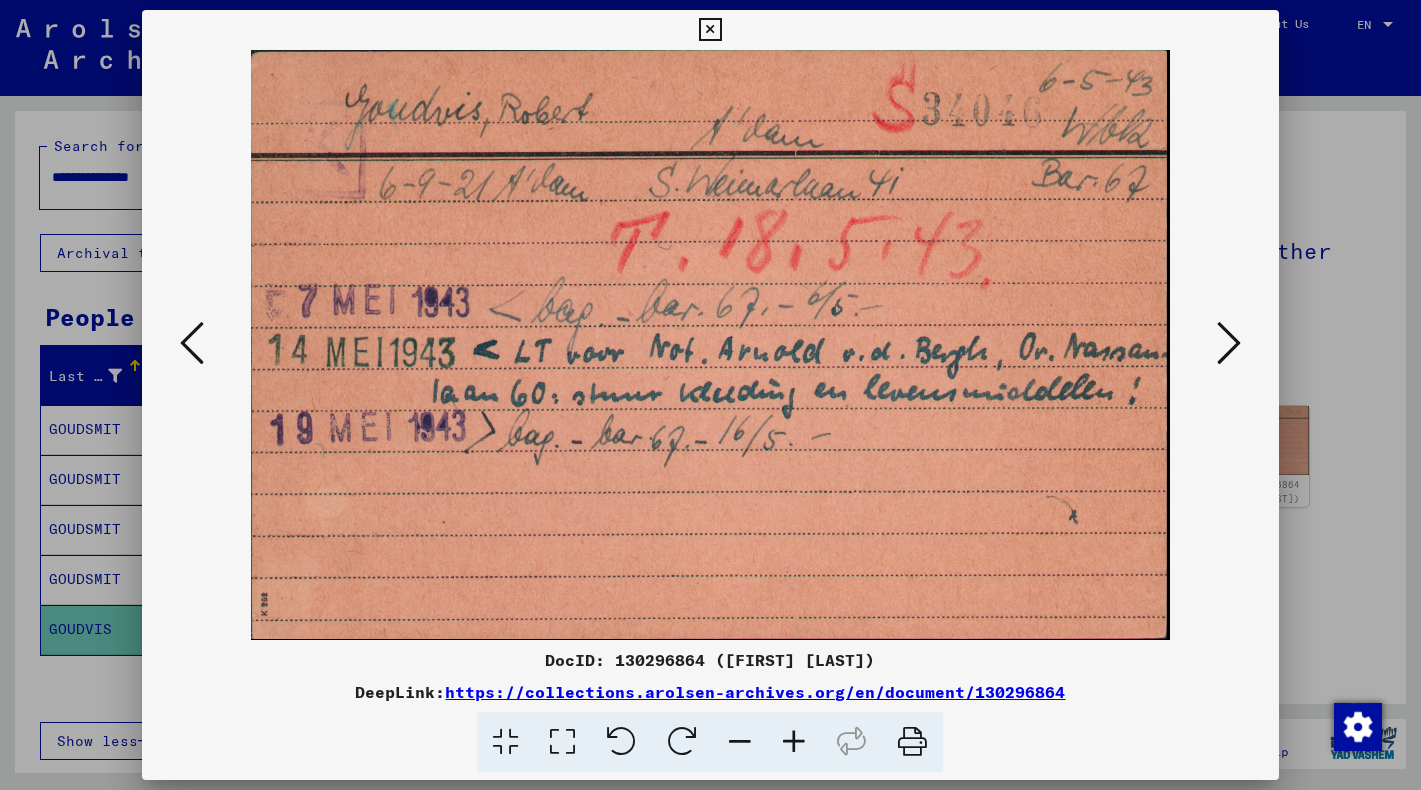 click at bounding box center [1229, 343] 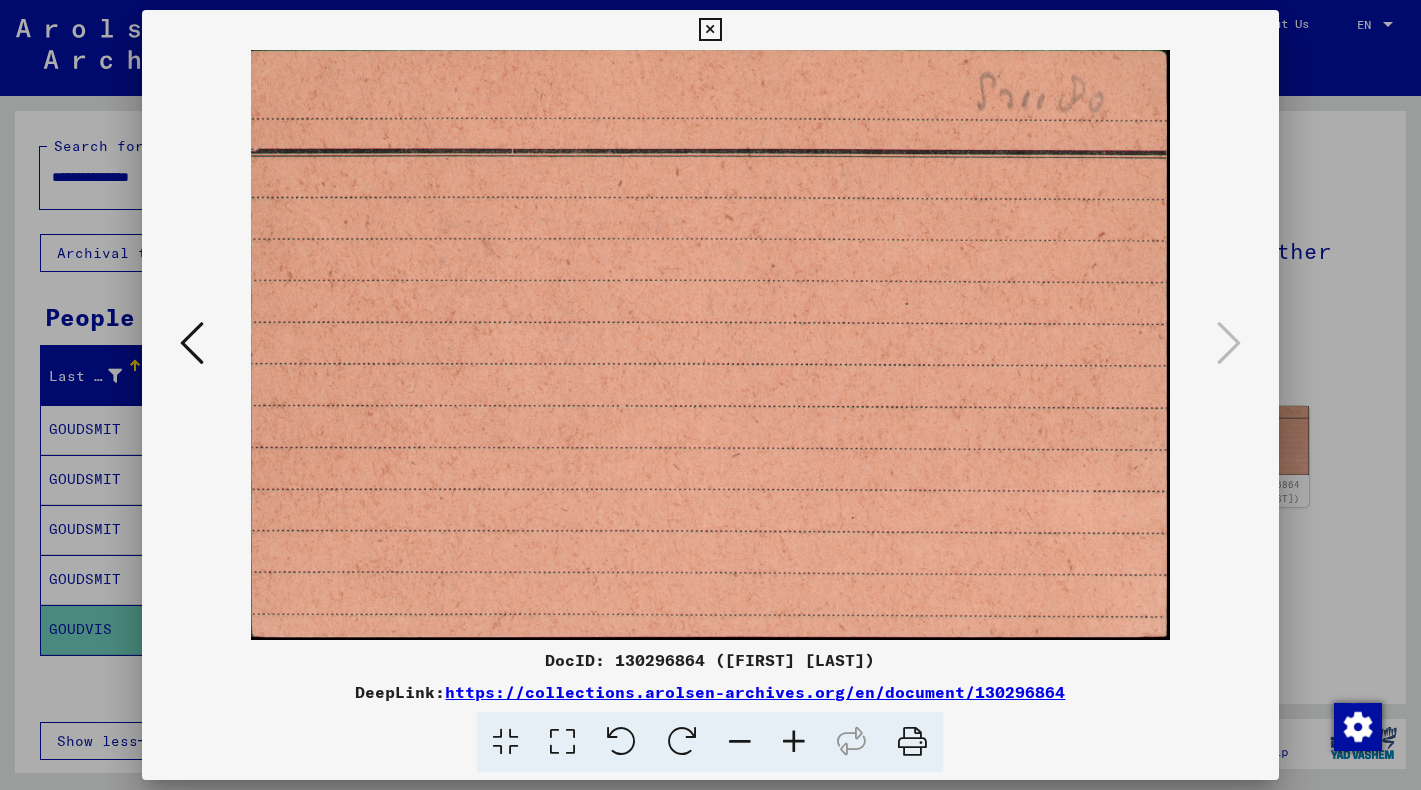 click at bounding box center (1229, 343) 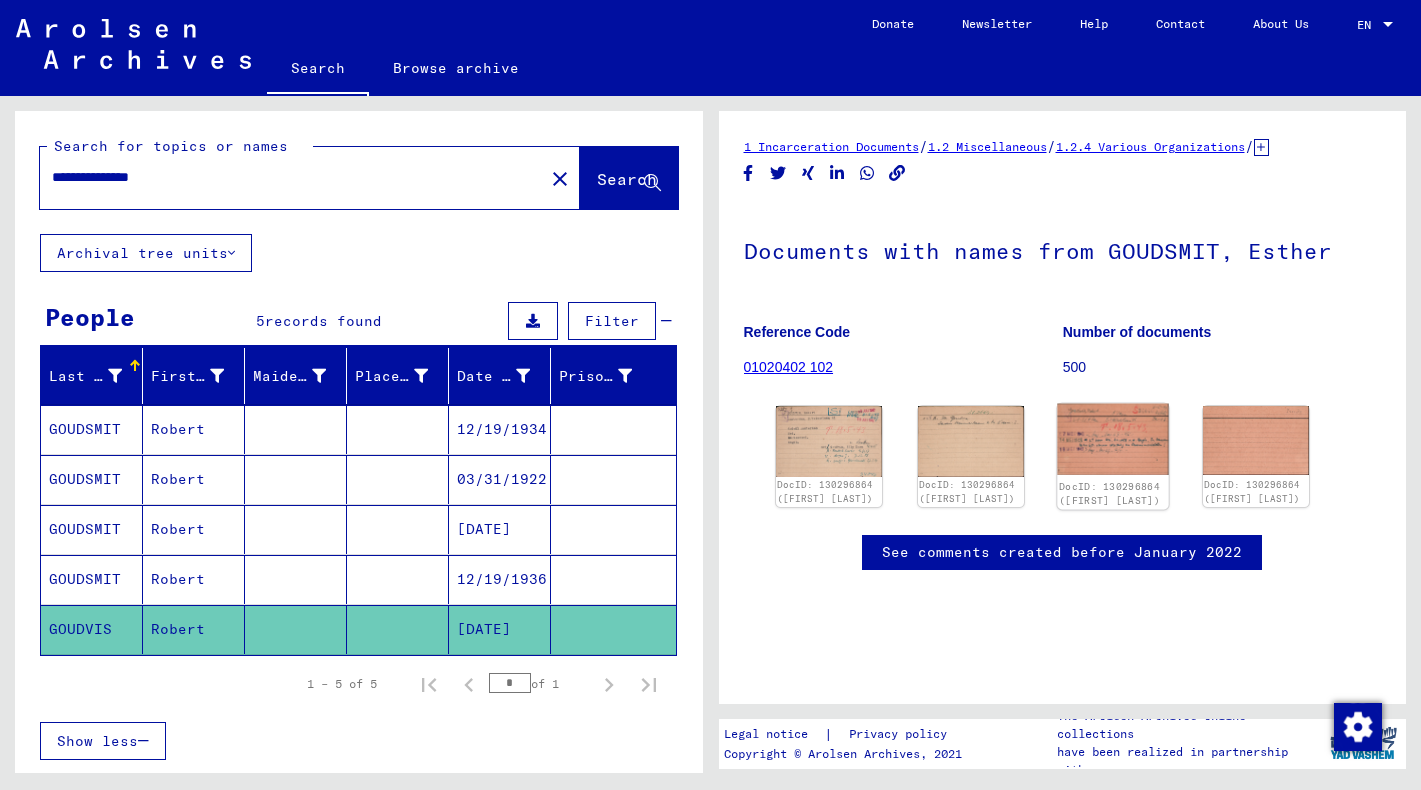 click 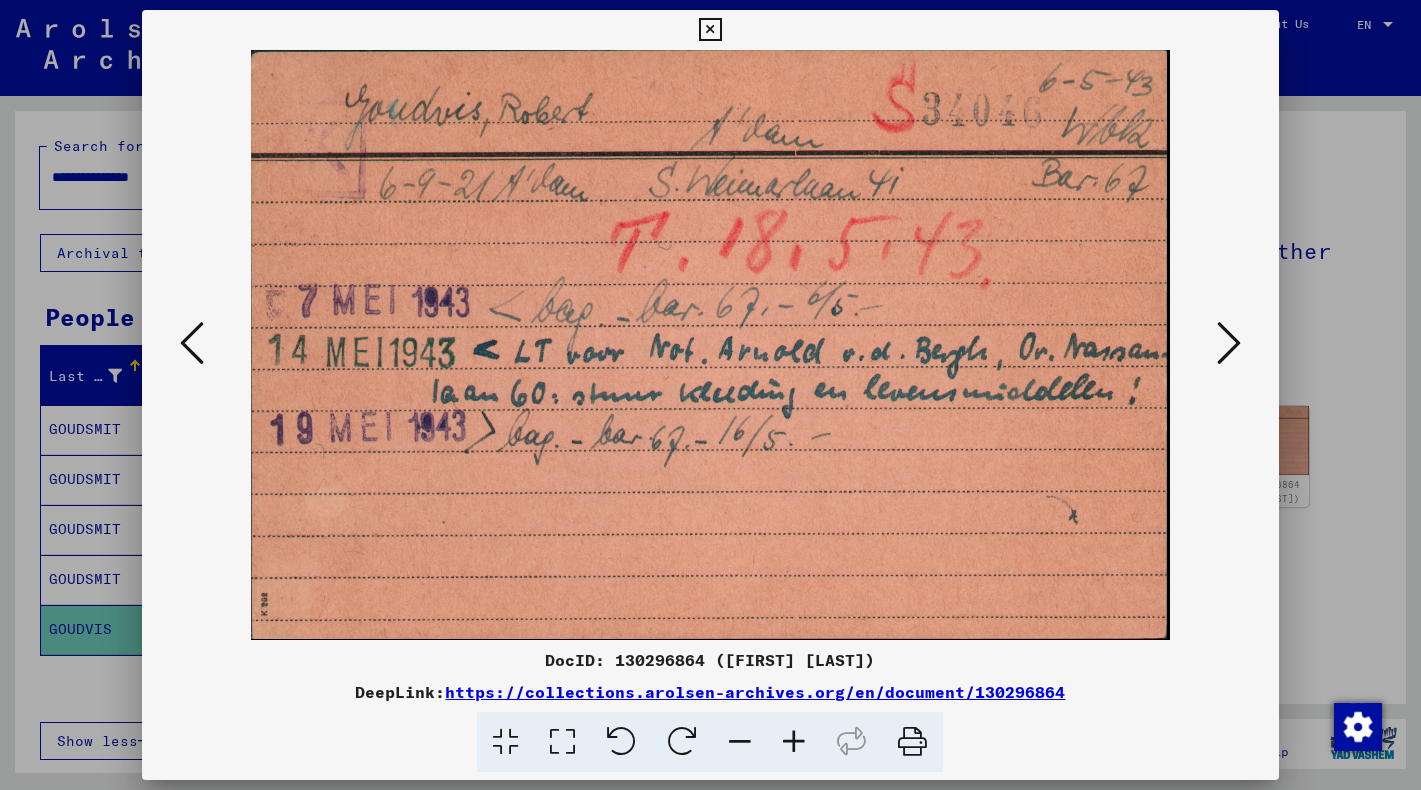 click at bounding box center [710, 30] 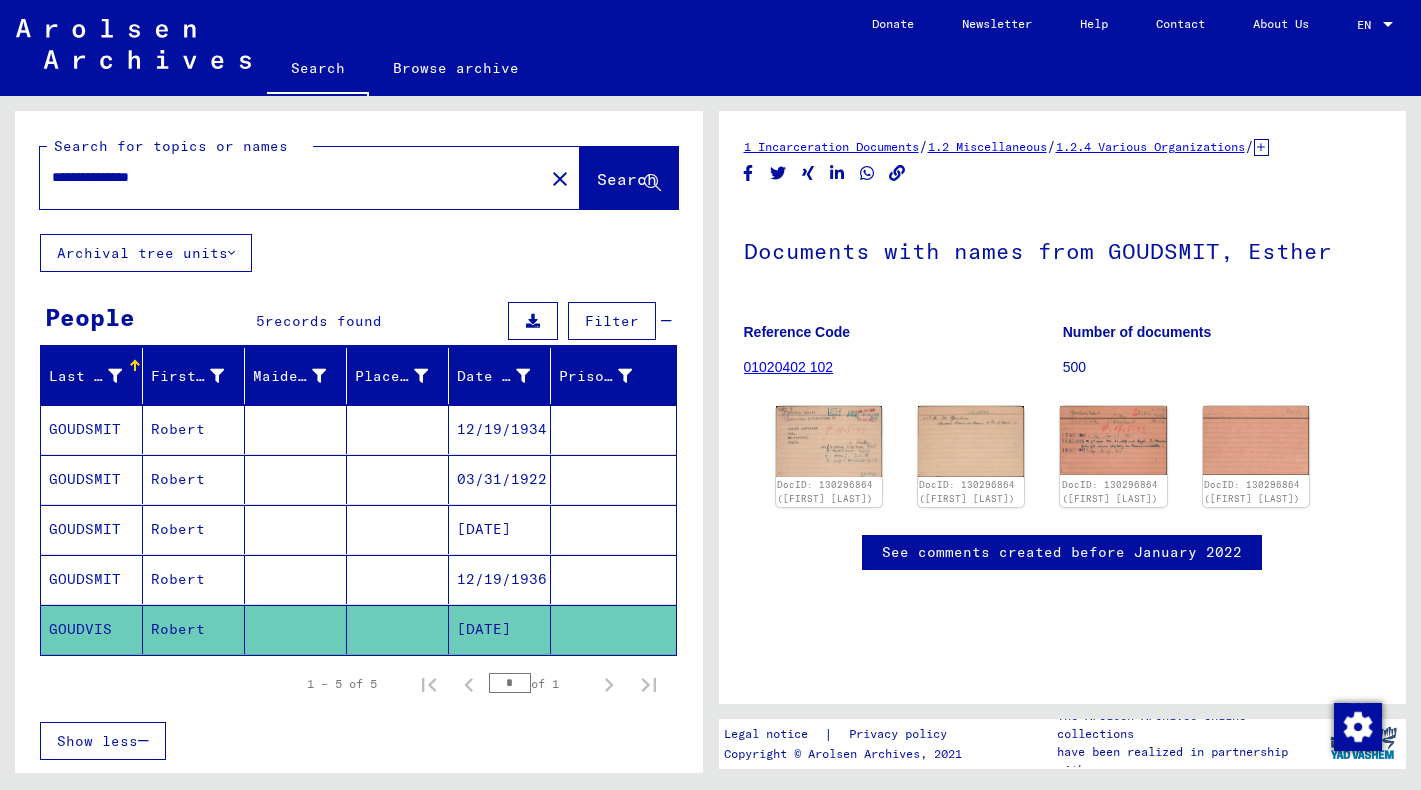 drag, startPoint x: 217, startPoint y: 176, endPoint x: 194, endPoint y: 175, distance: 23.021729 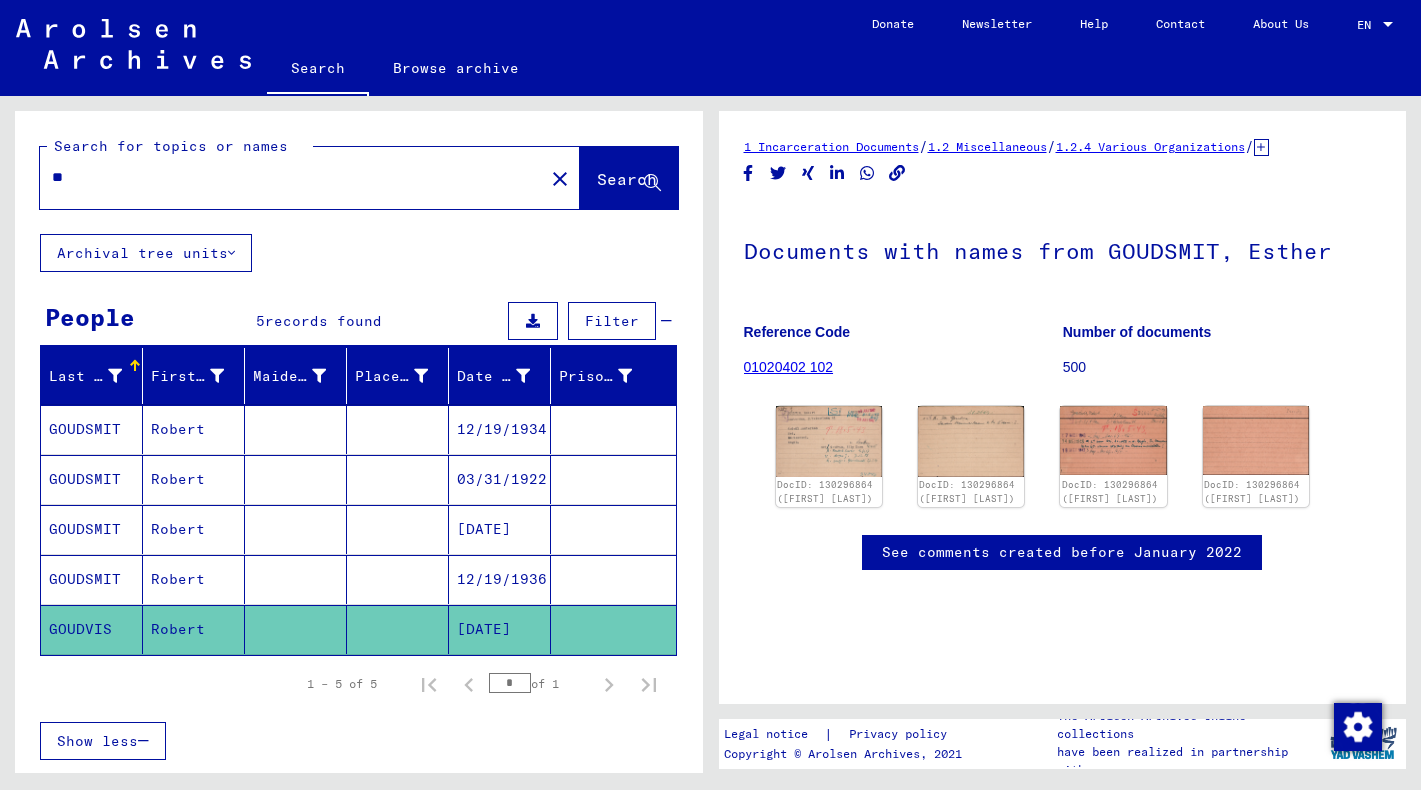 type on "*" 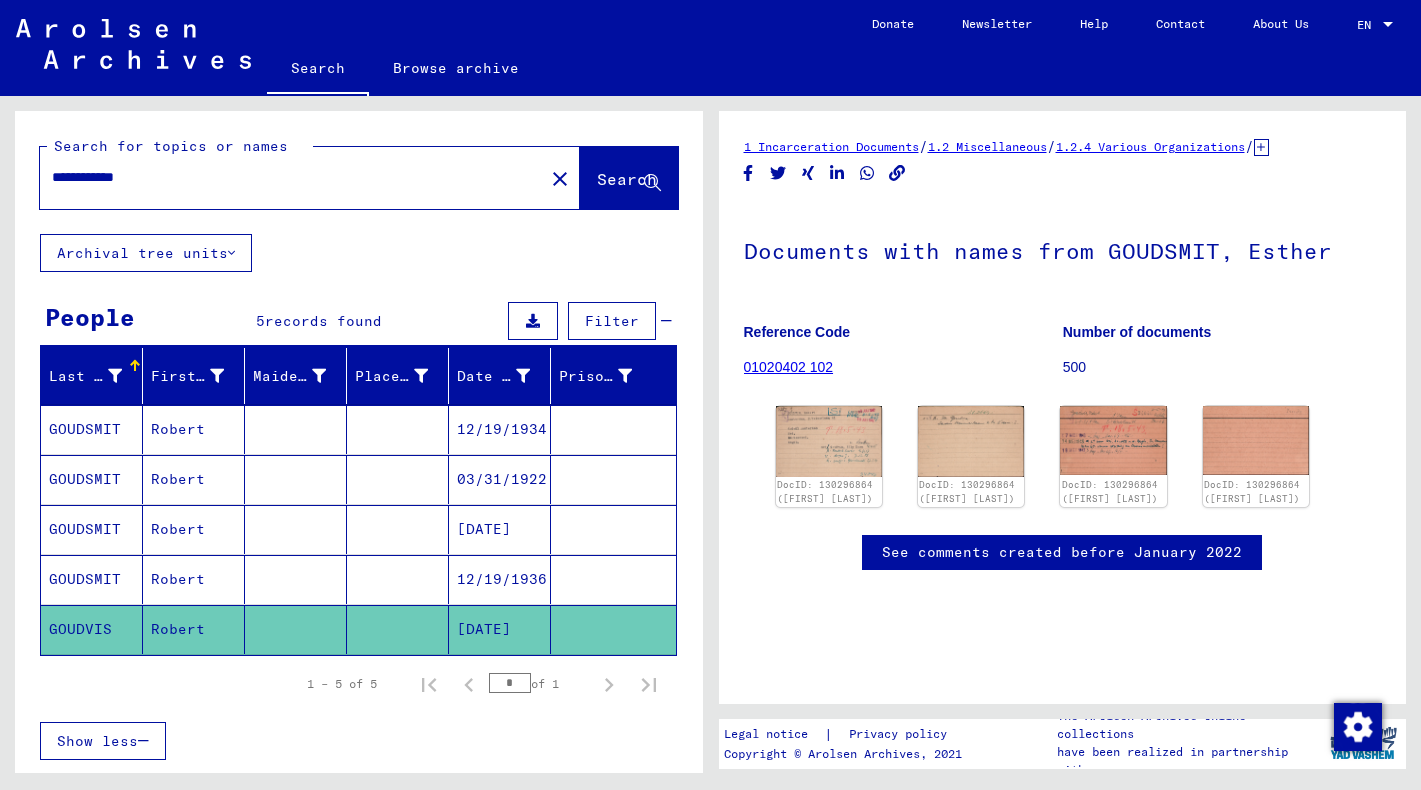 type on "**********" 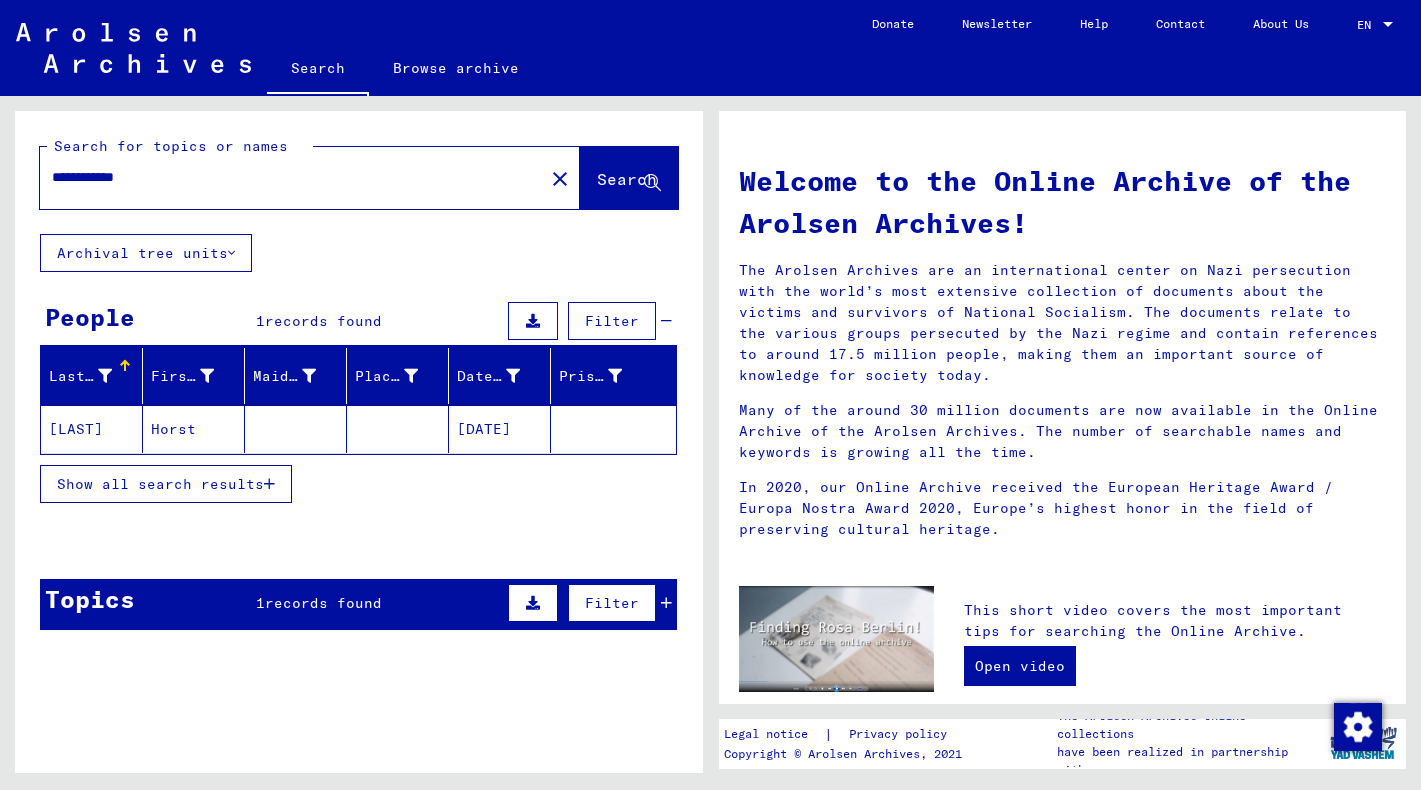 click on "[LAST]" 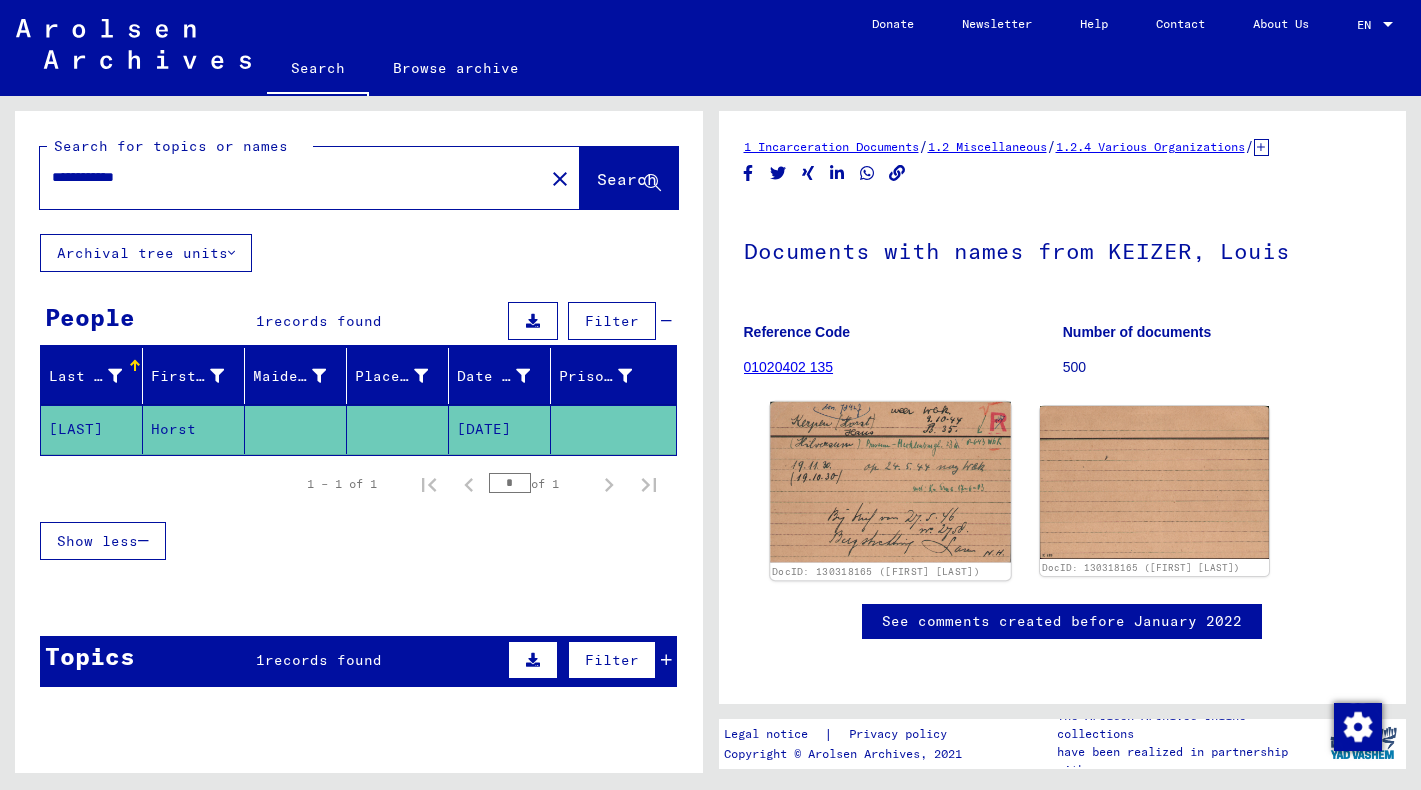 click 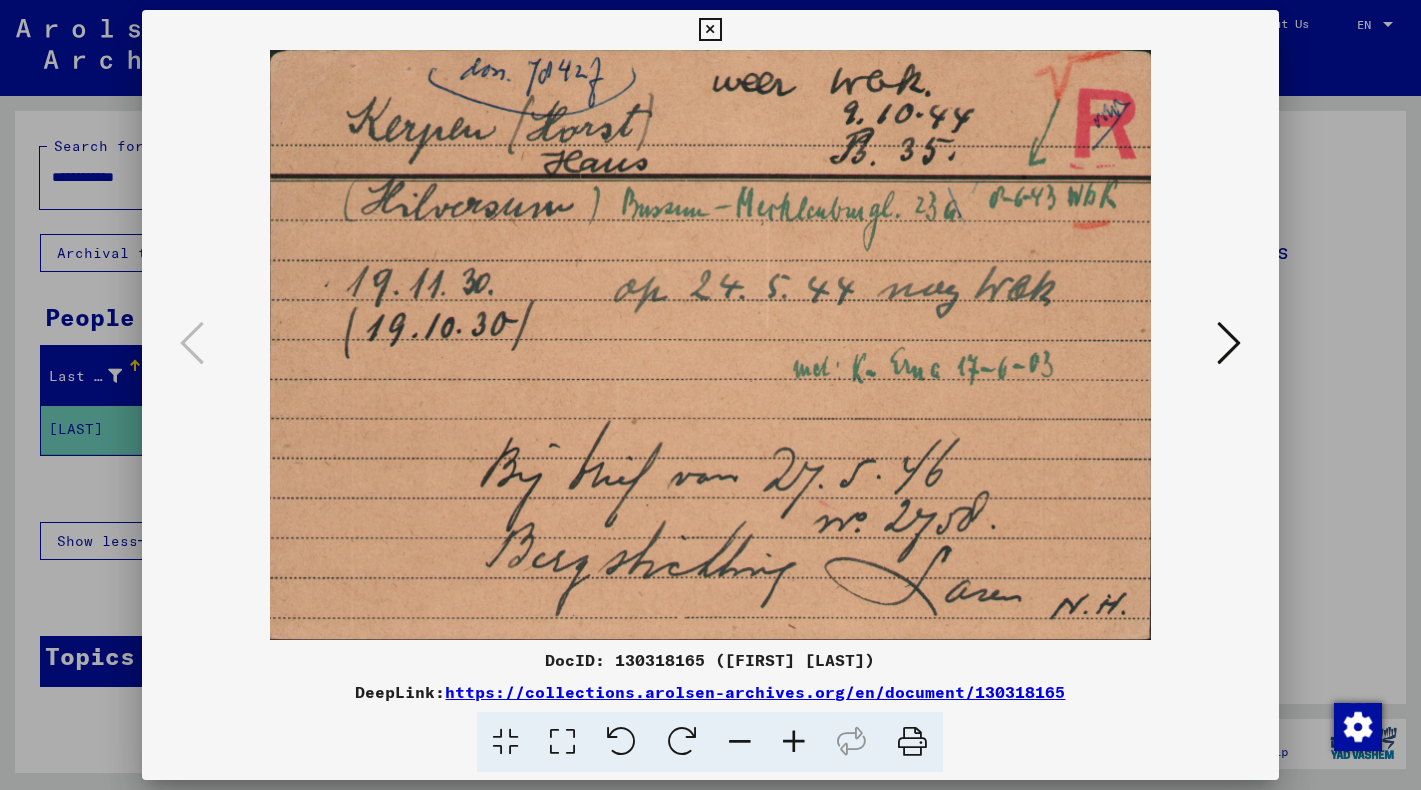 click at bounding box center [710, 30] 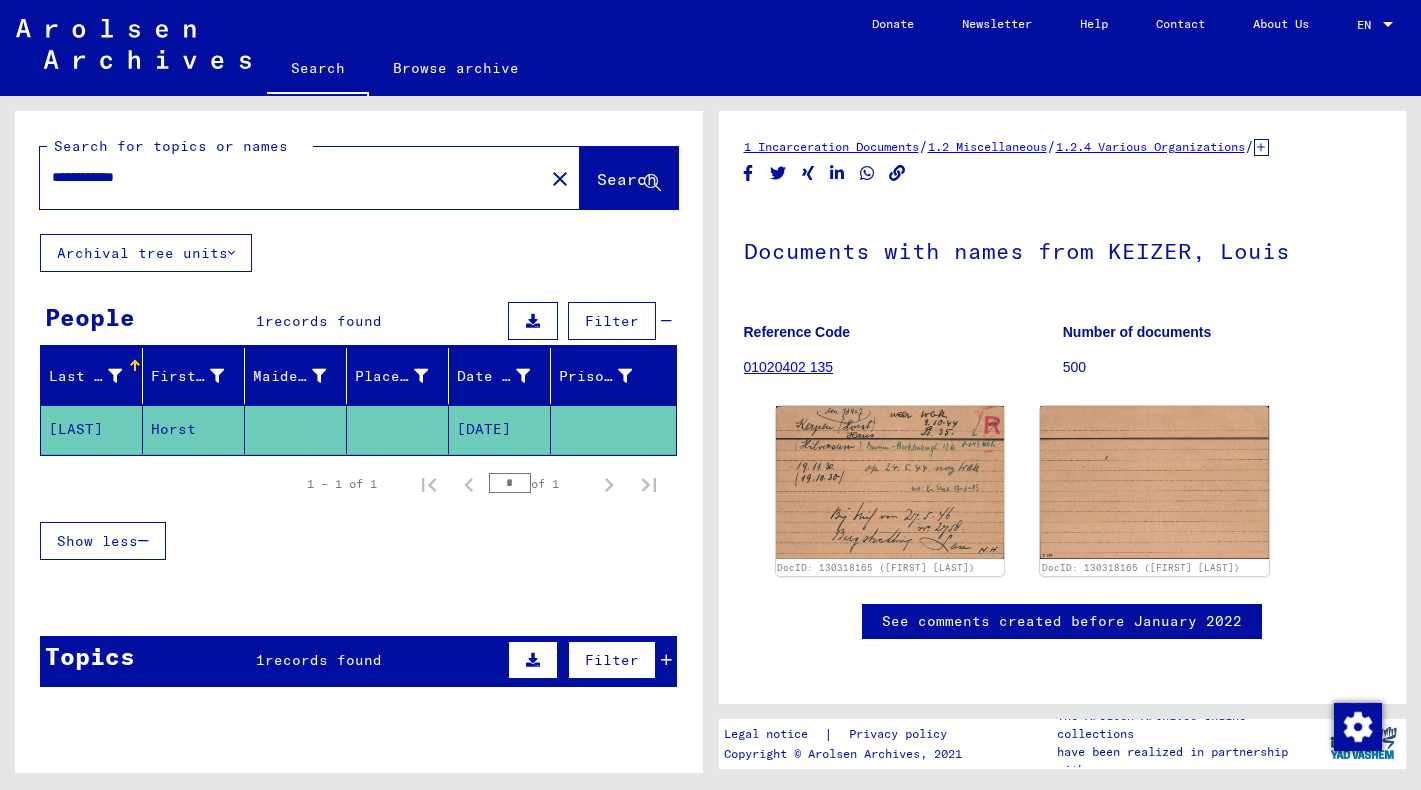 drag, startPoint x: 187, startPoint y: 173, endPoint x: 55, endPoint y: 178, distance: 132.09467 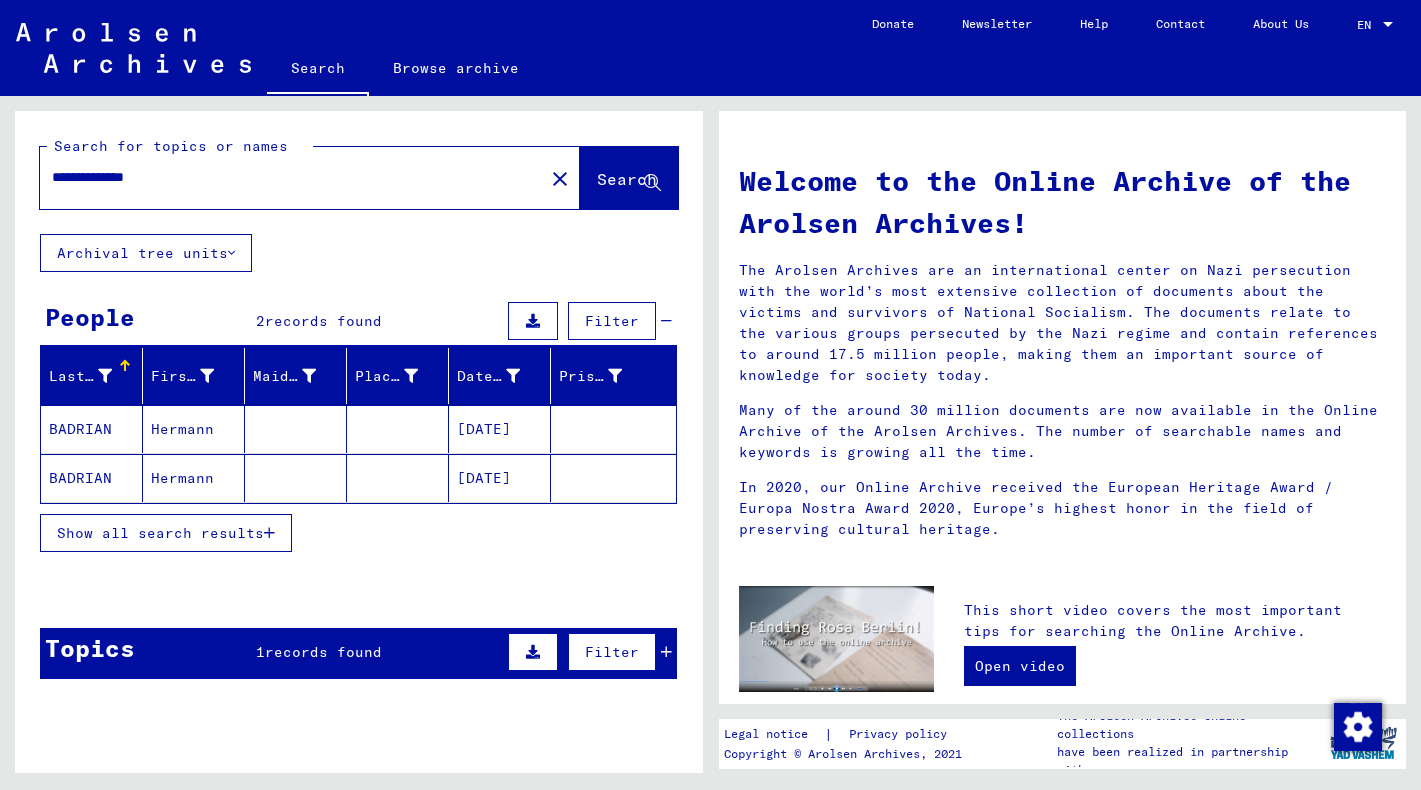 click on "BADRIAN" 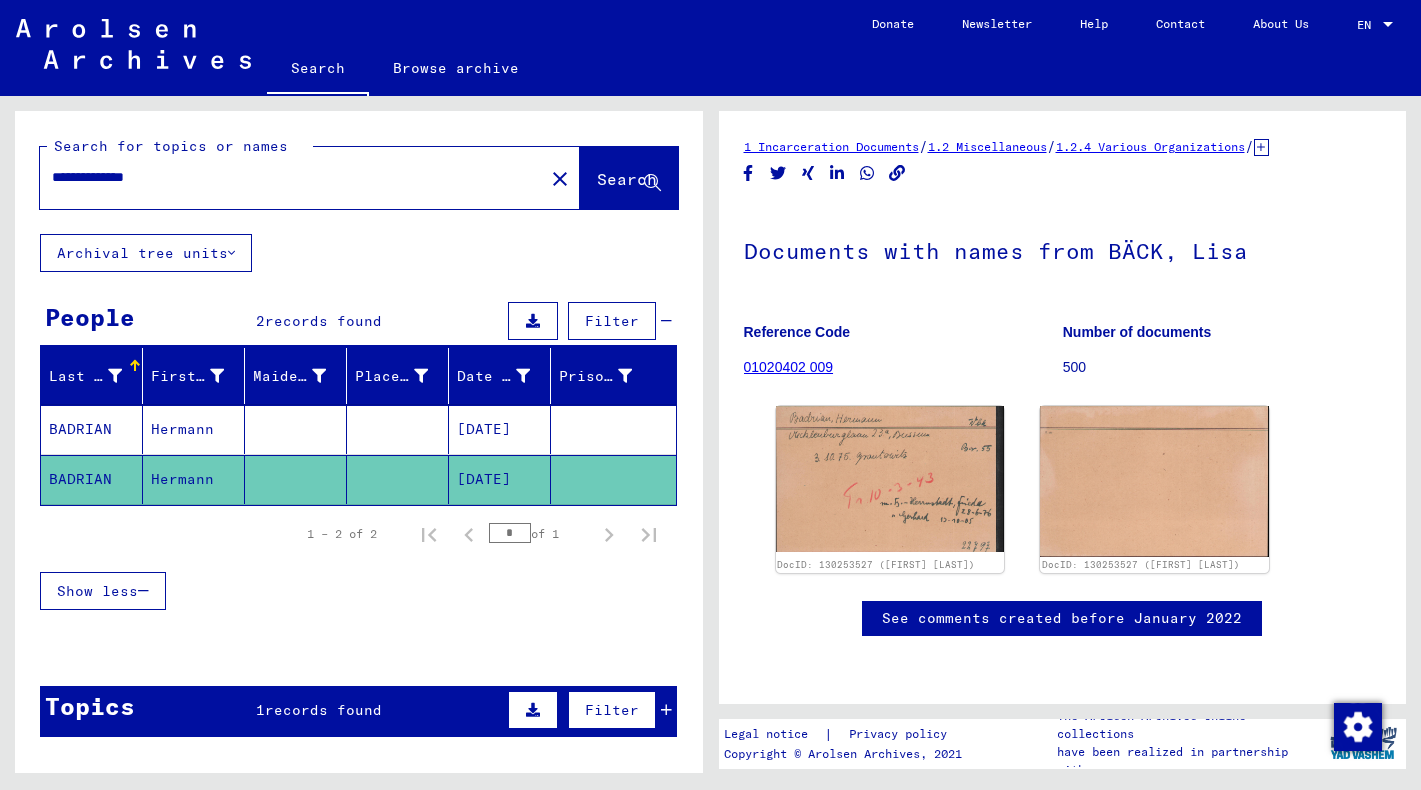 scroll, scrollTop: 0, scrollLeft: 0, axis: both 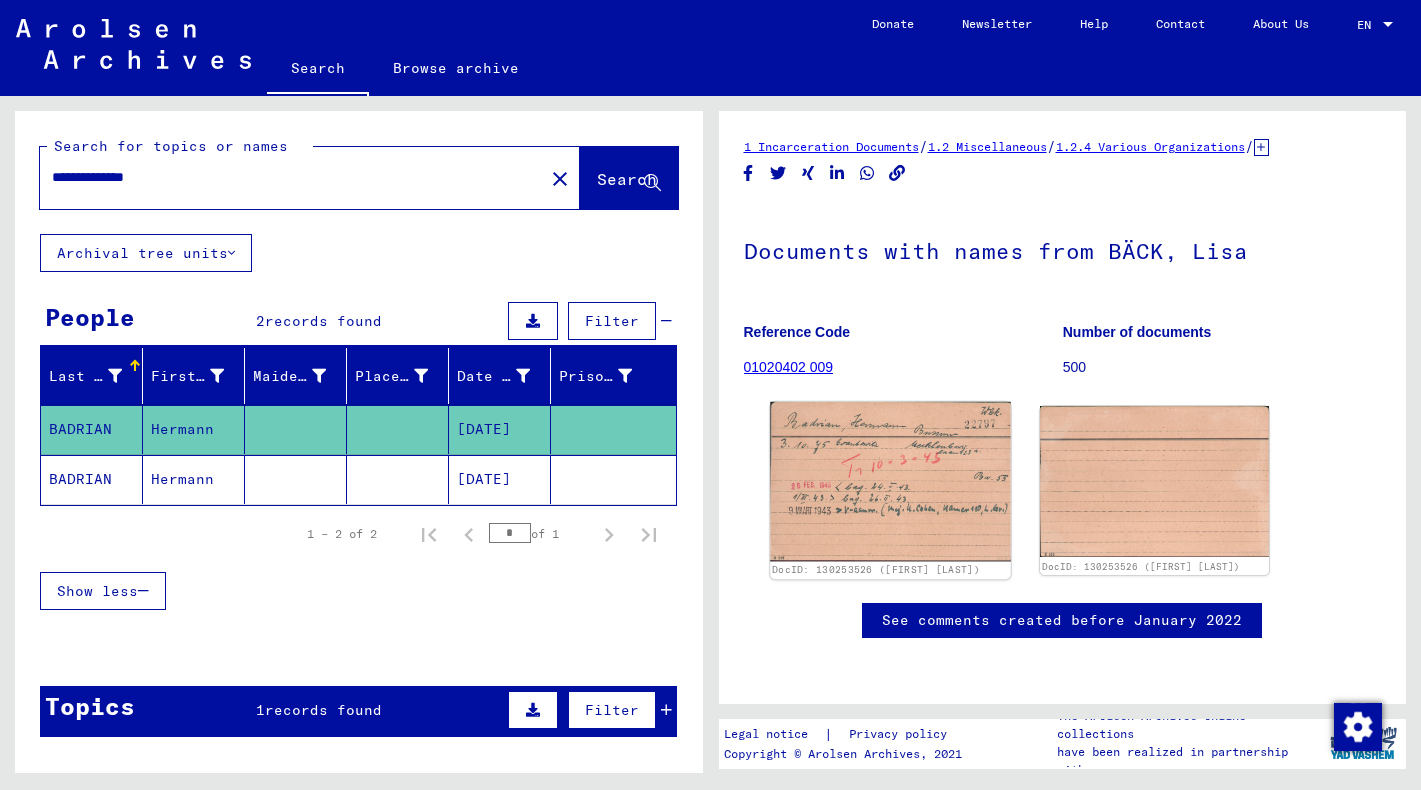 click 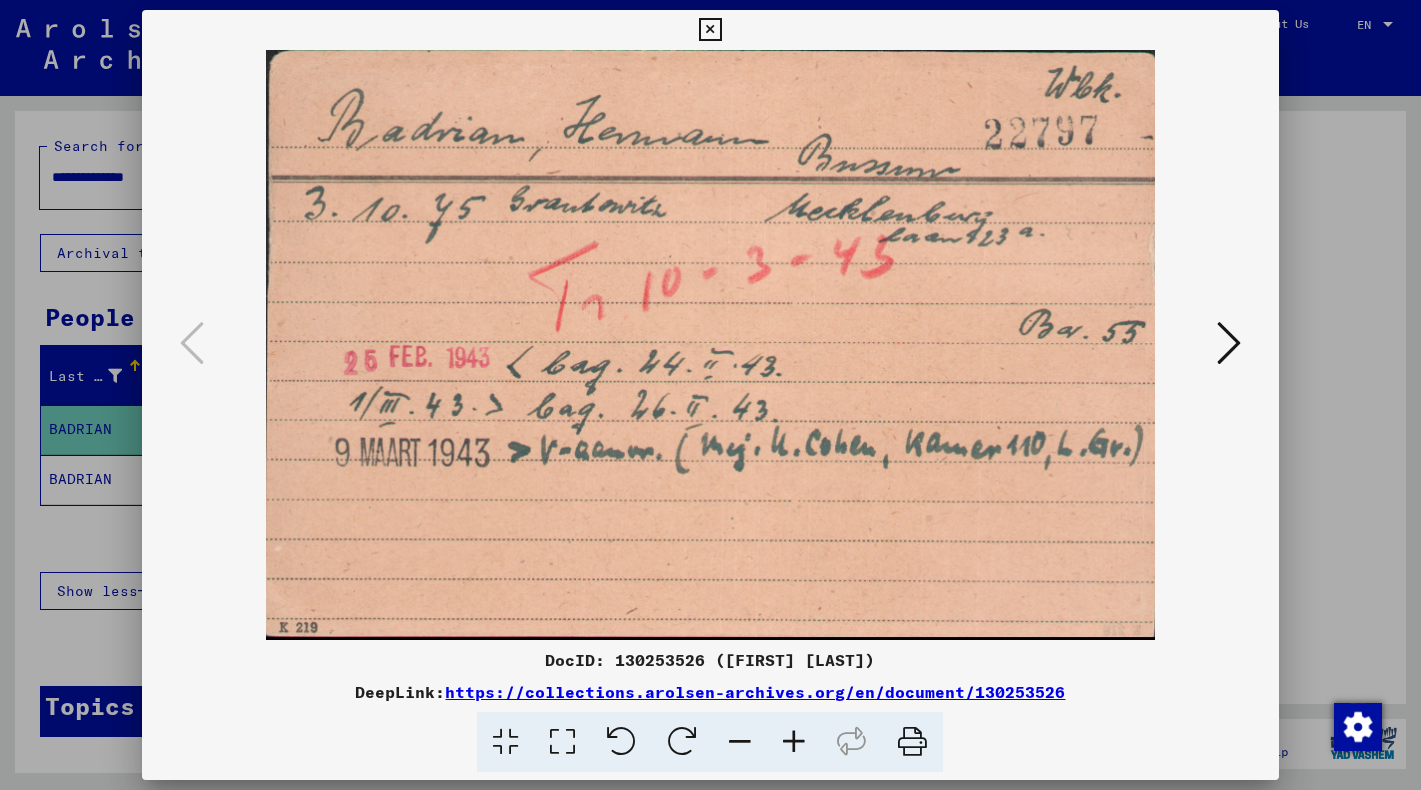 click at bounding box center [710, 30] 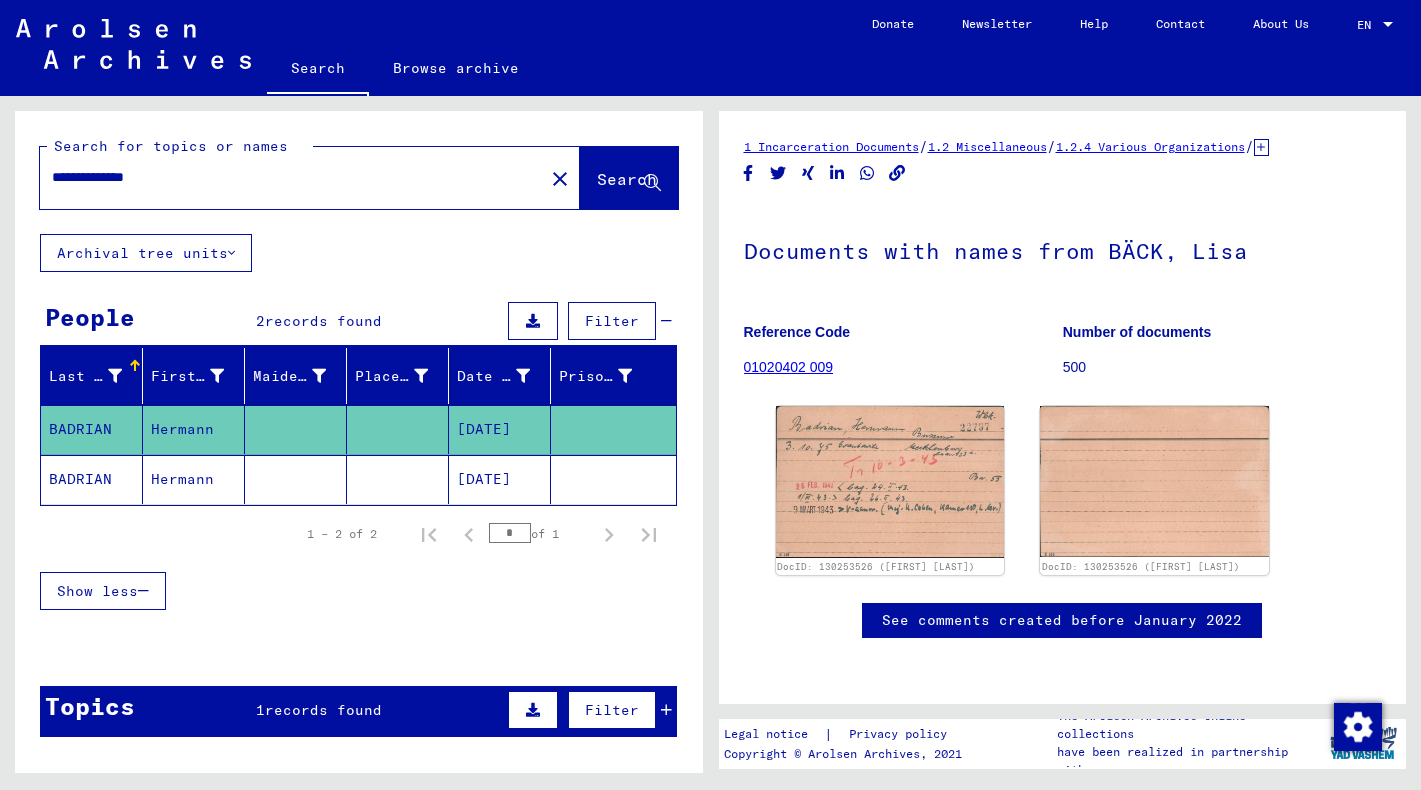 drag, startPoint x: 202, startPoint y: 176, endPoint x: 53, endPoint y: 175, distance: 149.00336 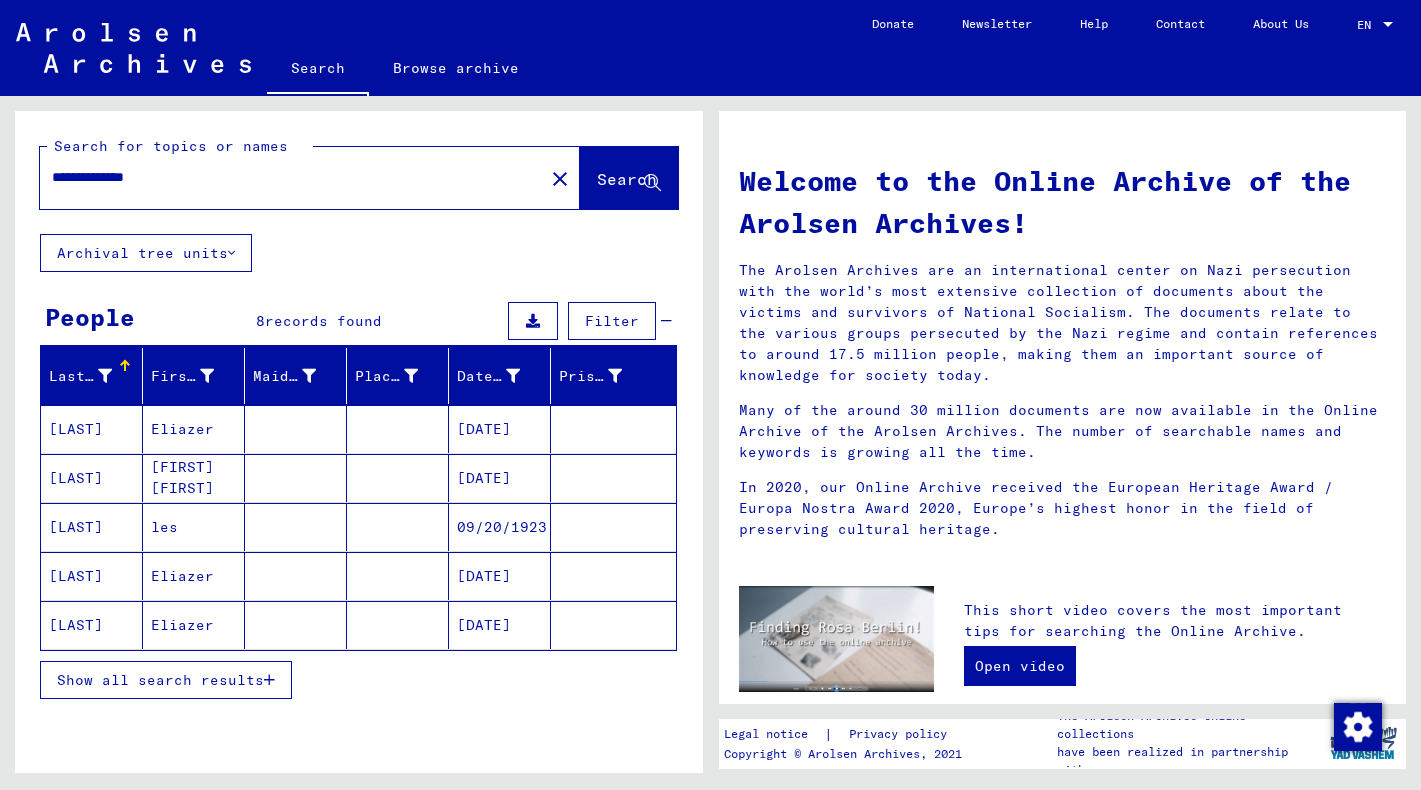 click on "[LAST]" at bounding box center (92, 625) 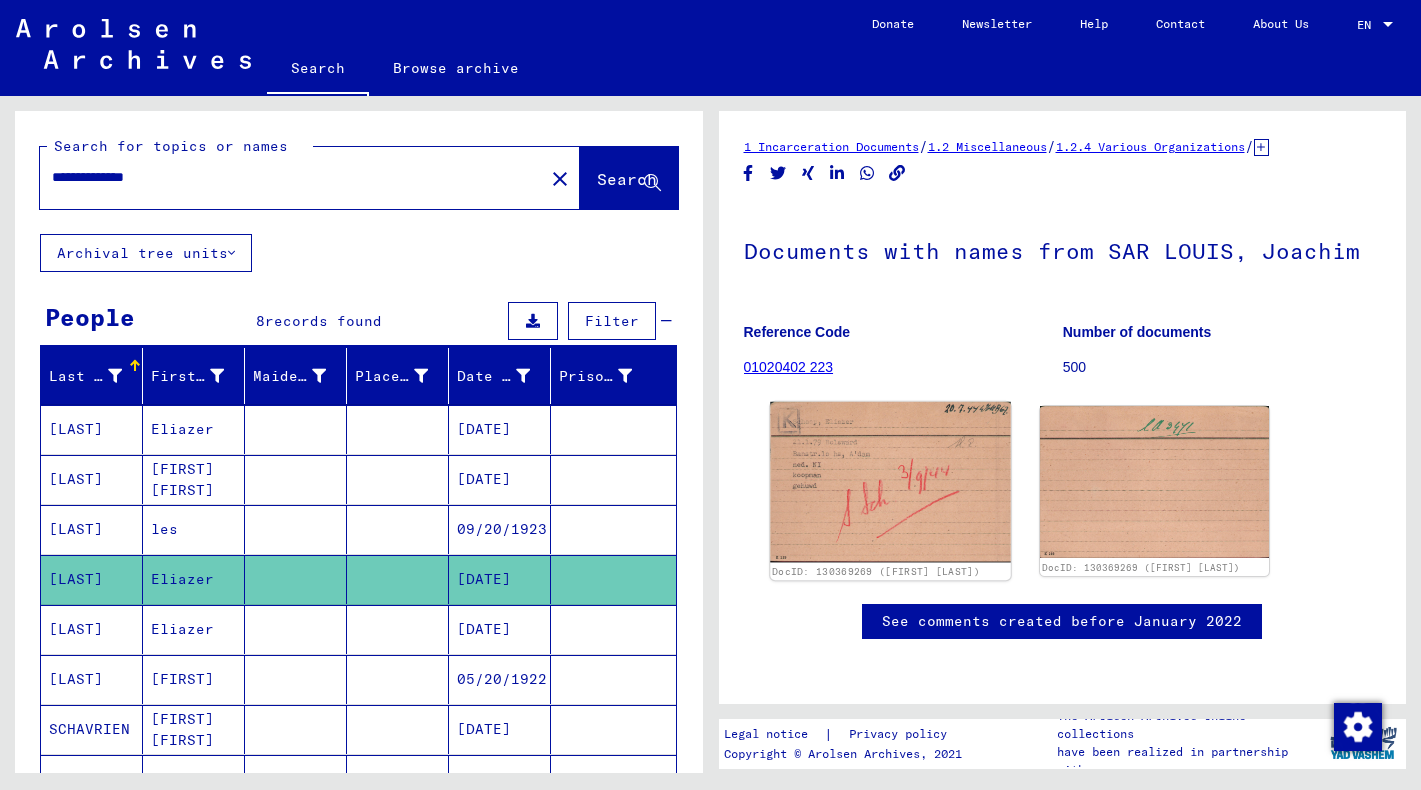click 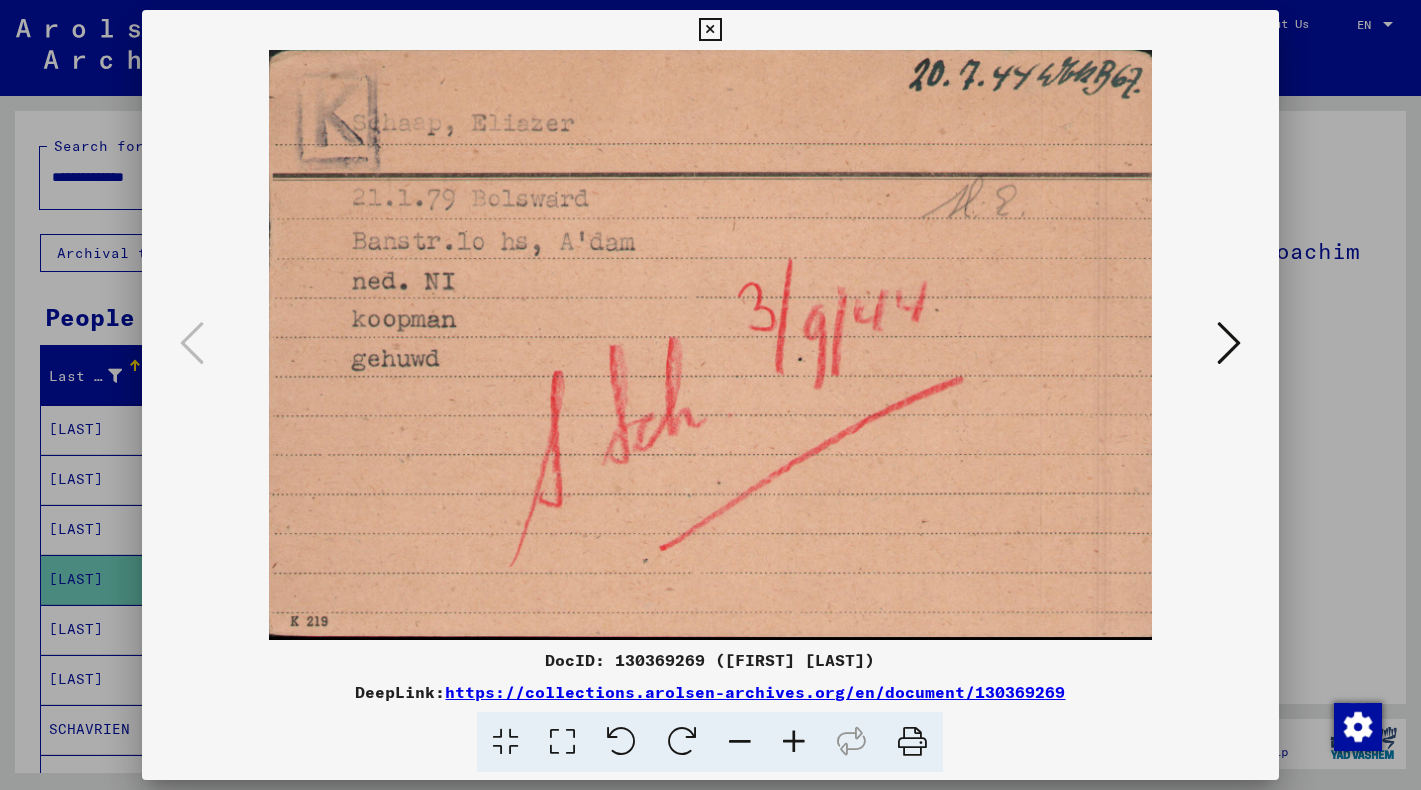 click at bounding box center (710, 30) 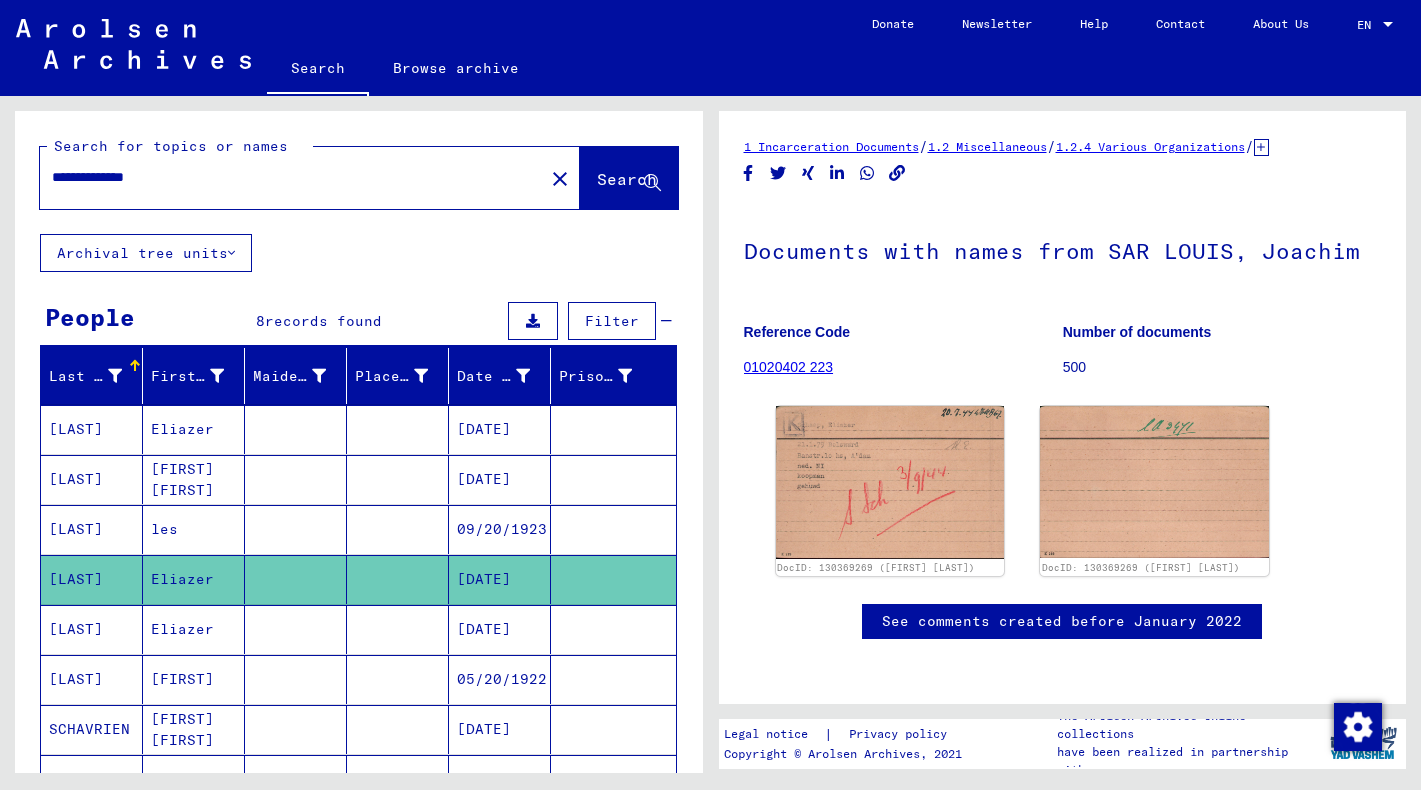 drag, startPoint x: 209, startPoint y: 183, endPoint x: 37, endPoint y: 186, distance: 172.02615 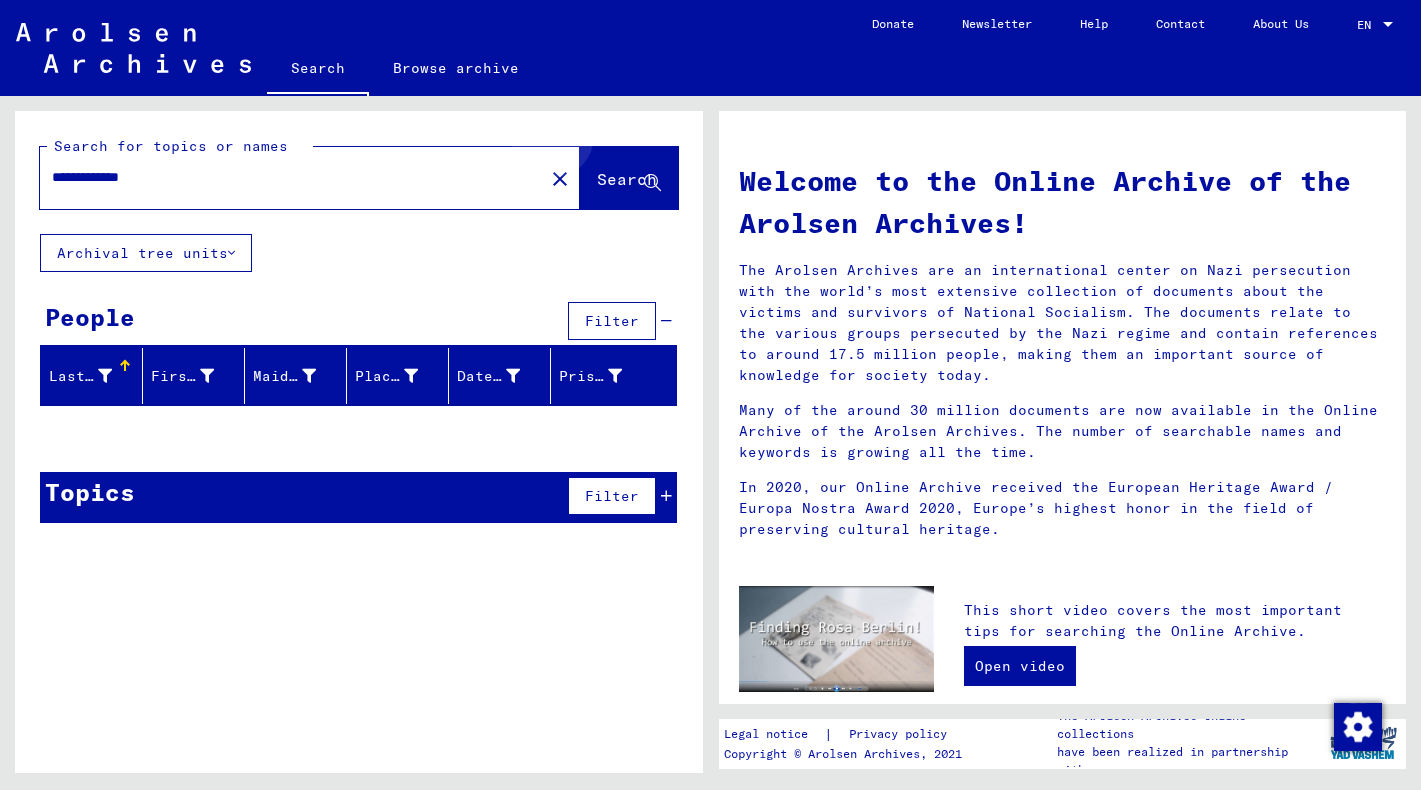 click on "Search" 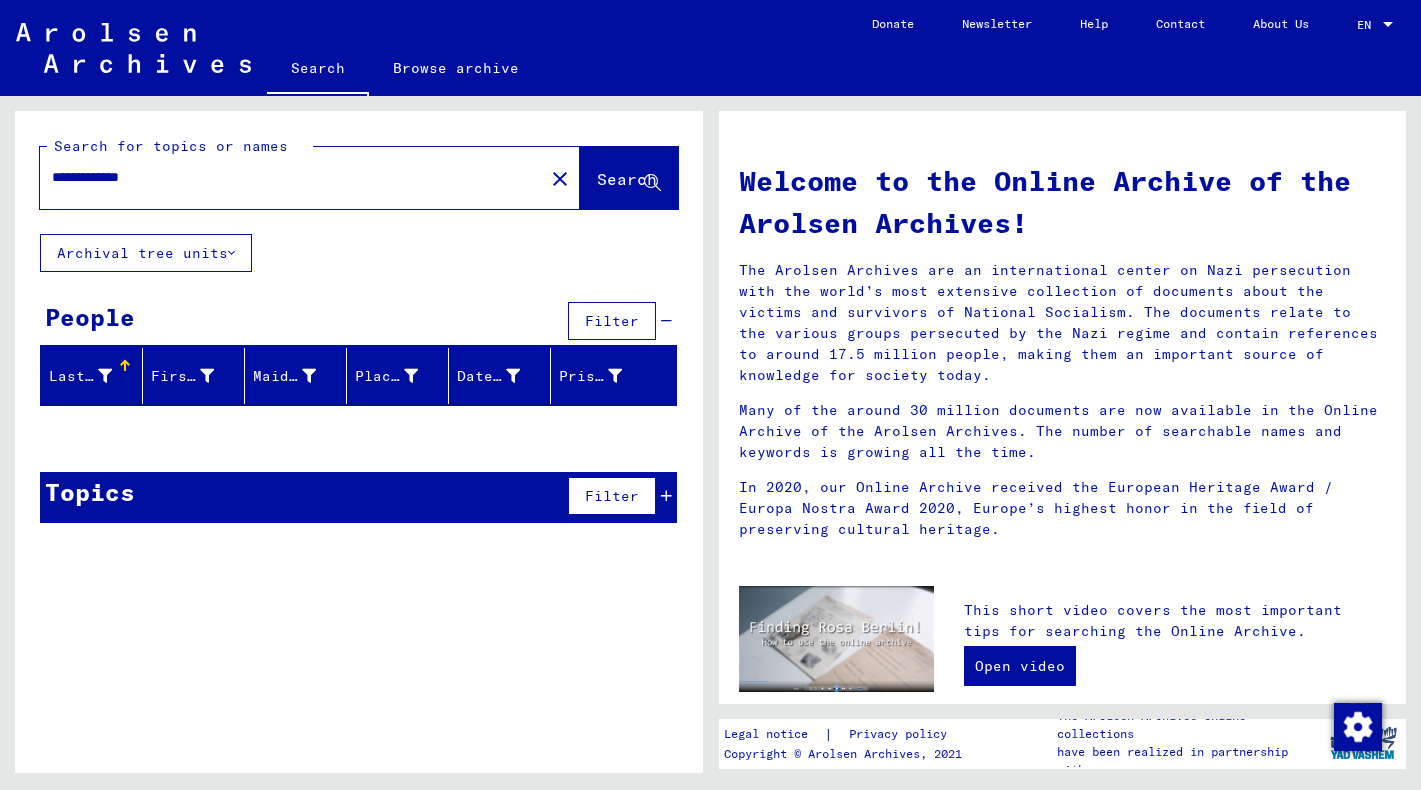 drag, startPoint x: 182, startPoint y: 180, endPoint x: 114, endPoint y: 179, distance: 68.007355 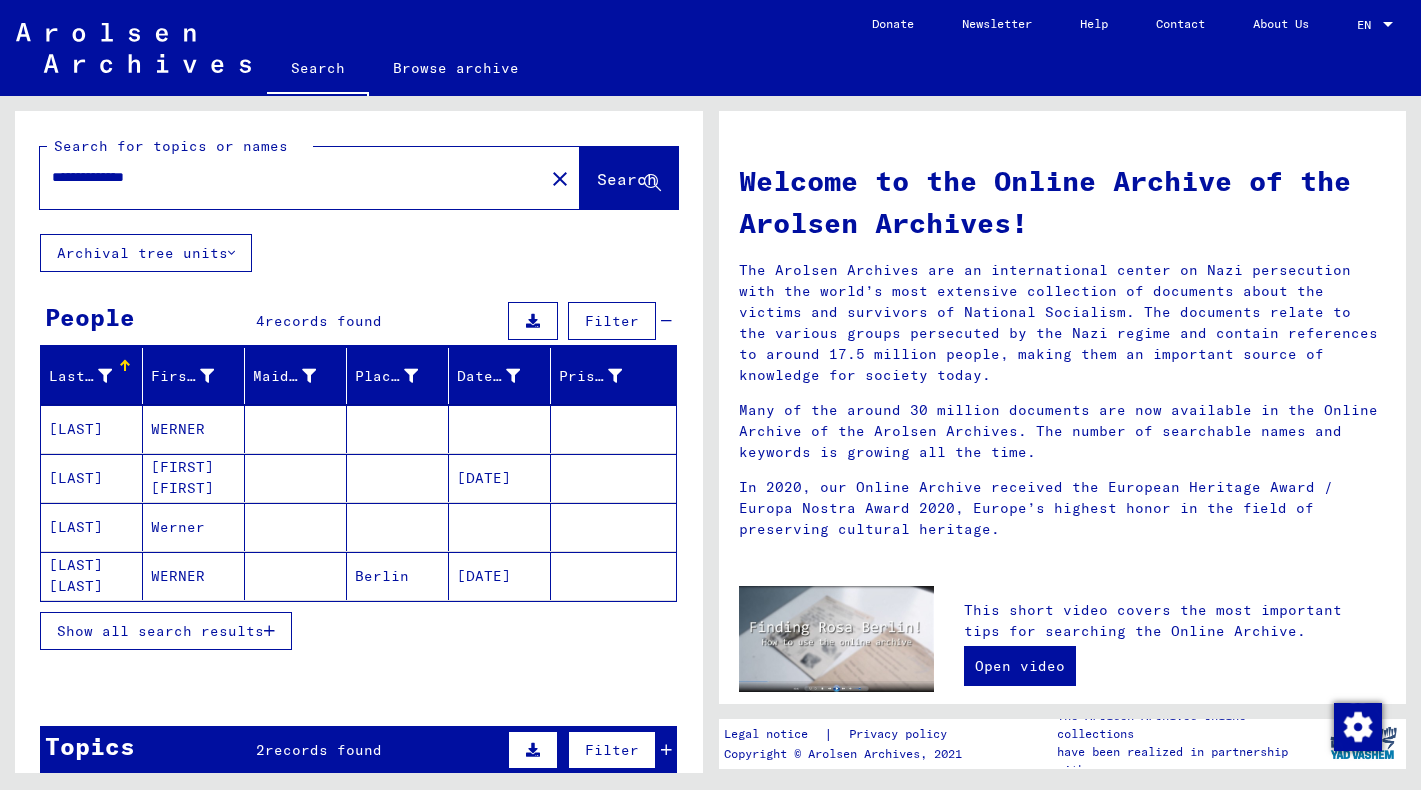 click on "[LAST]" at bounding box center [92, 576] 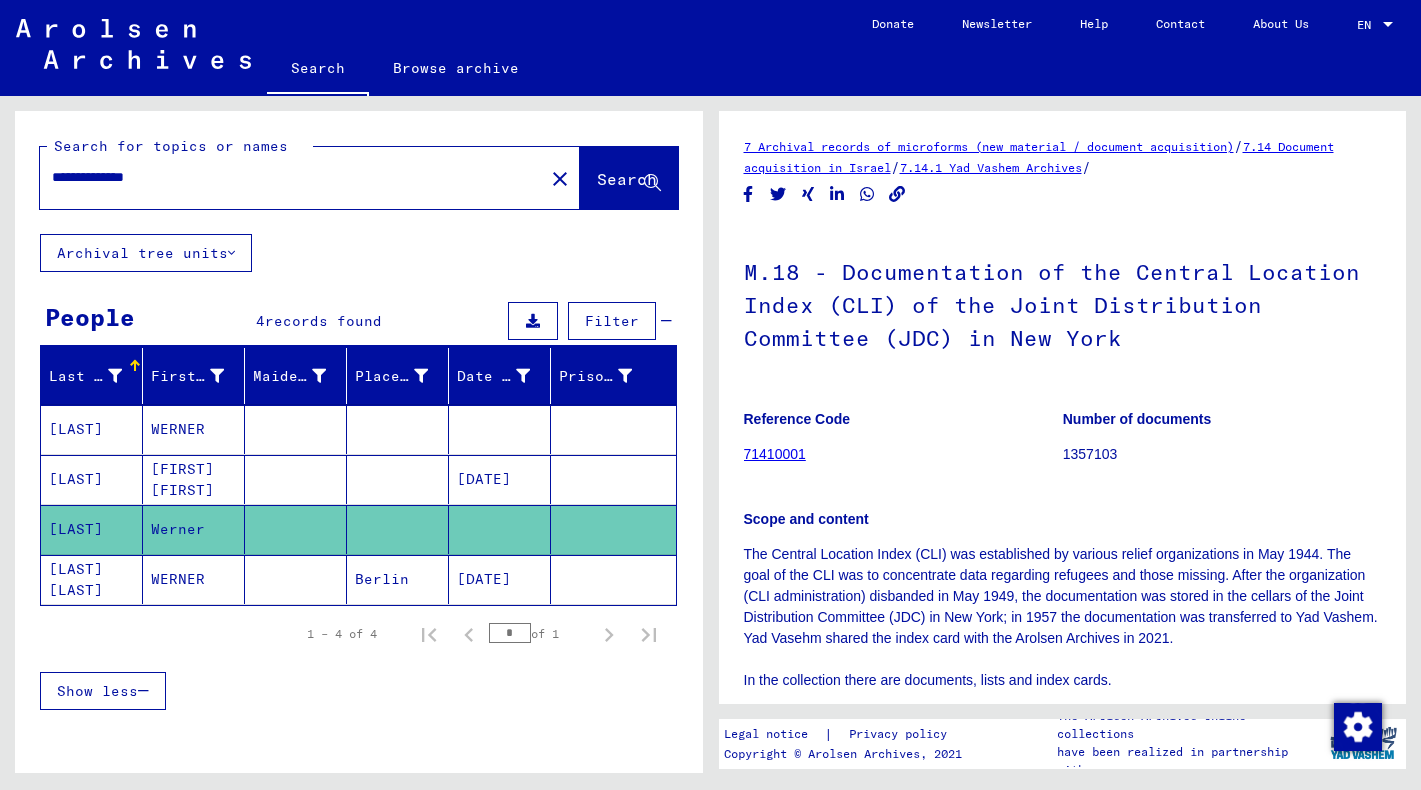scroll, scrollTop: 0, scrollLeft: 0, axis: both 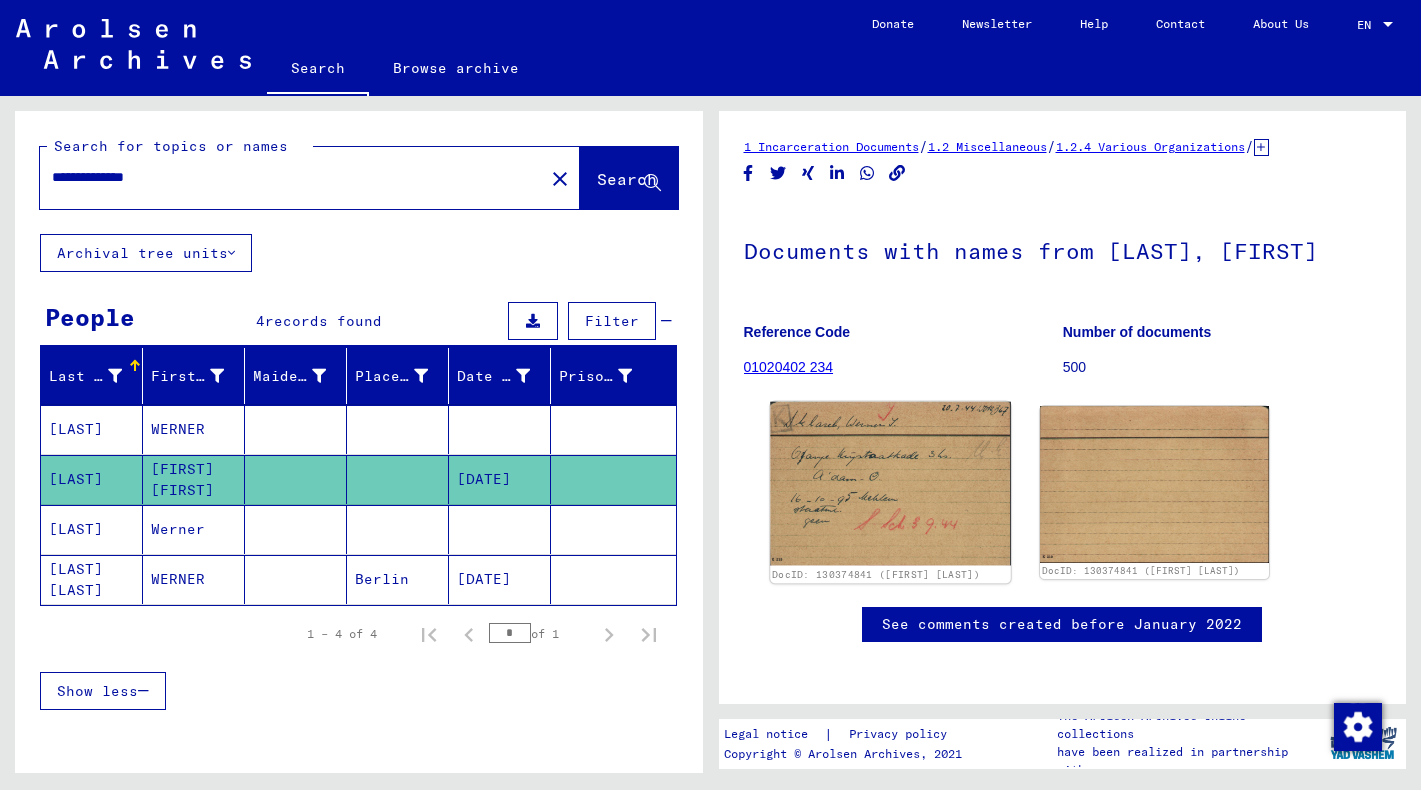 click 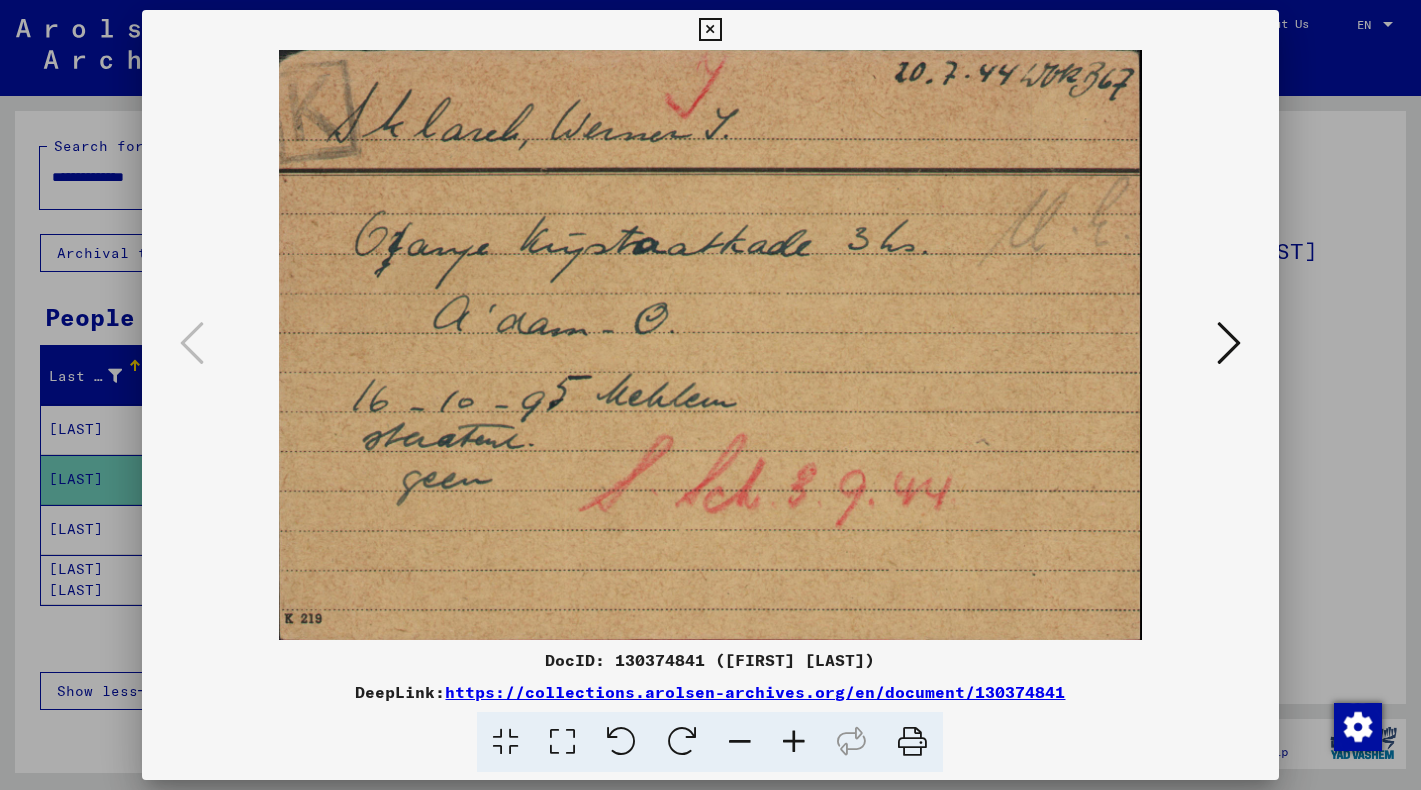 click at bounding box center (710, 30) 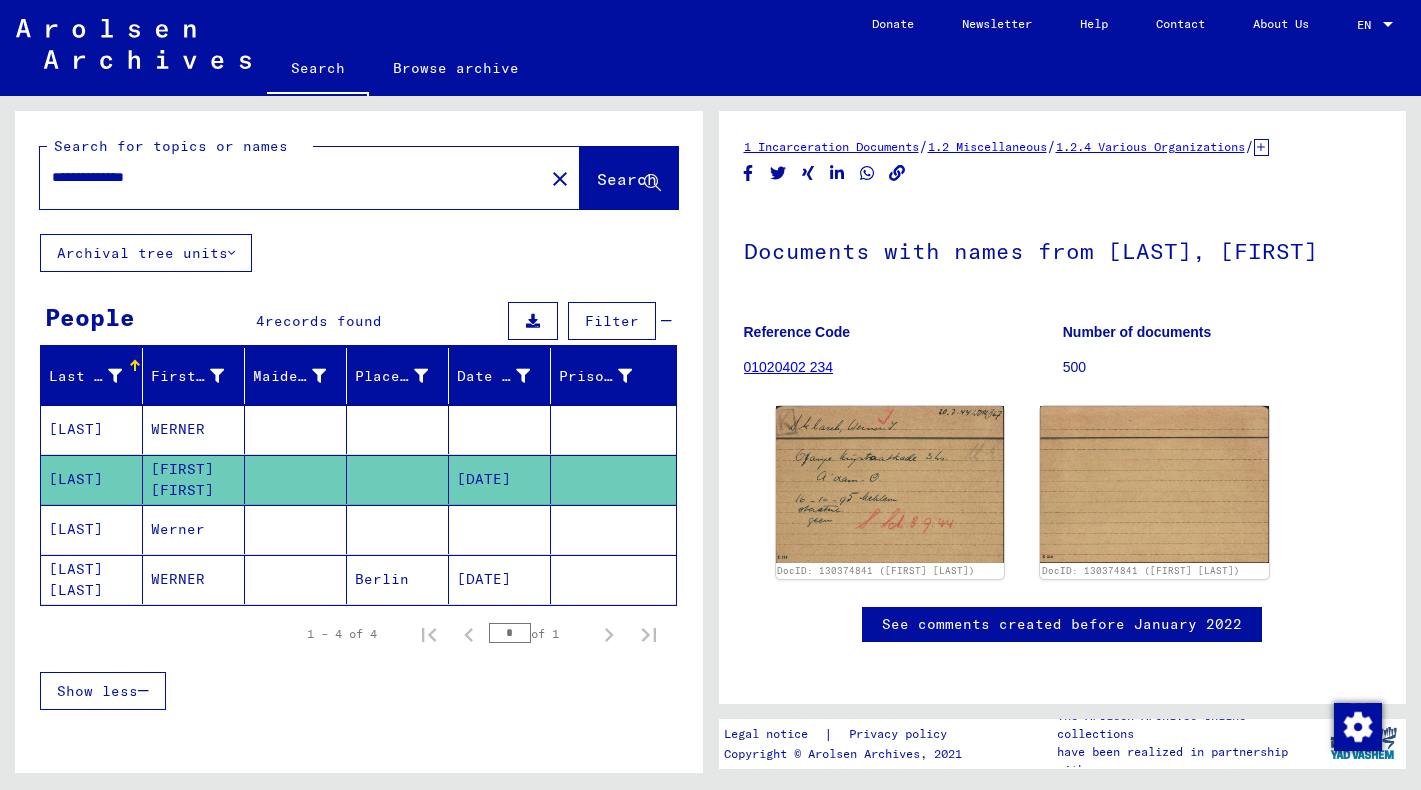 drag, startPoint x: 174, startPoint y: 175, endPoint x: 54, endPoint y: 180, distance: 120.10412 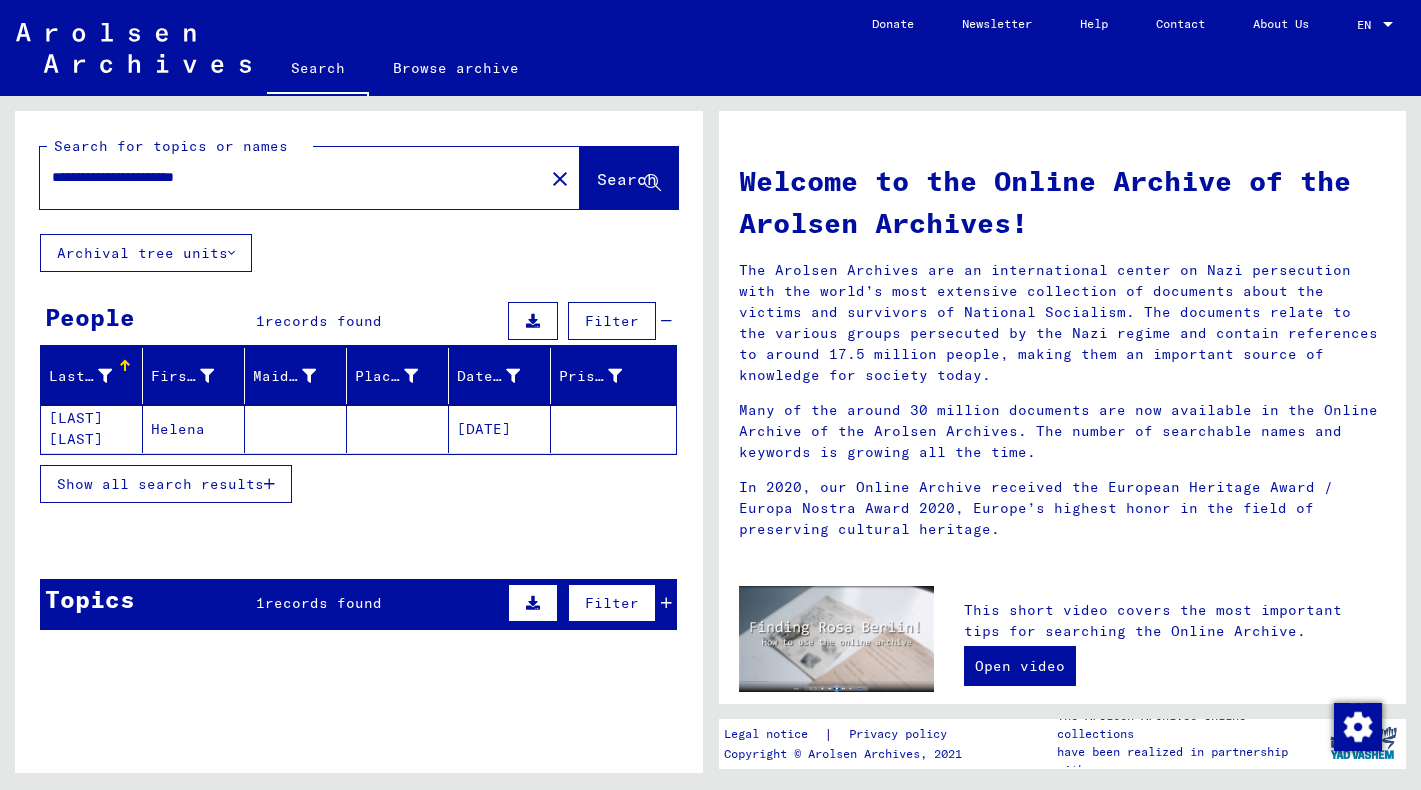 click on "[LAST] [LAST]" 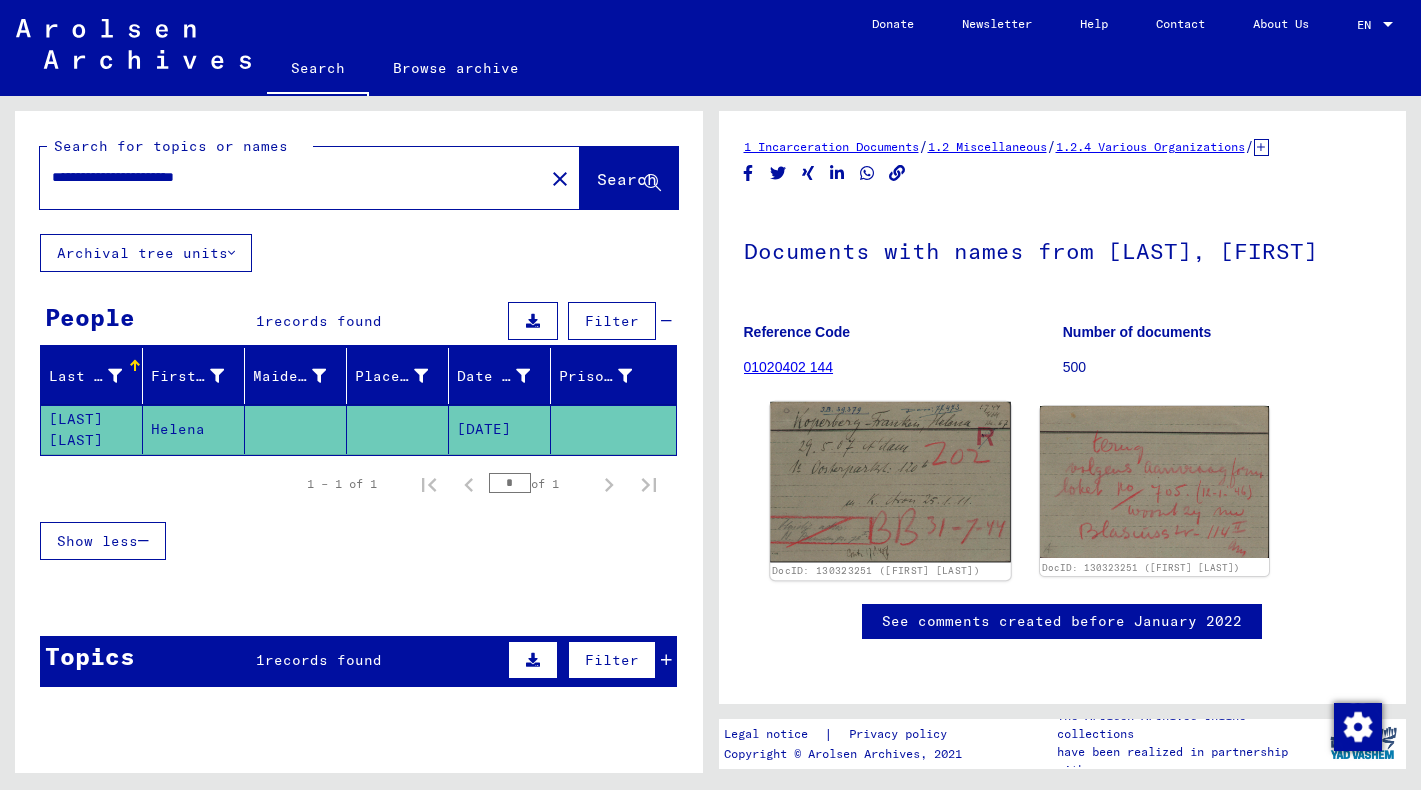 click 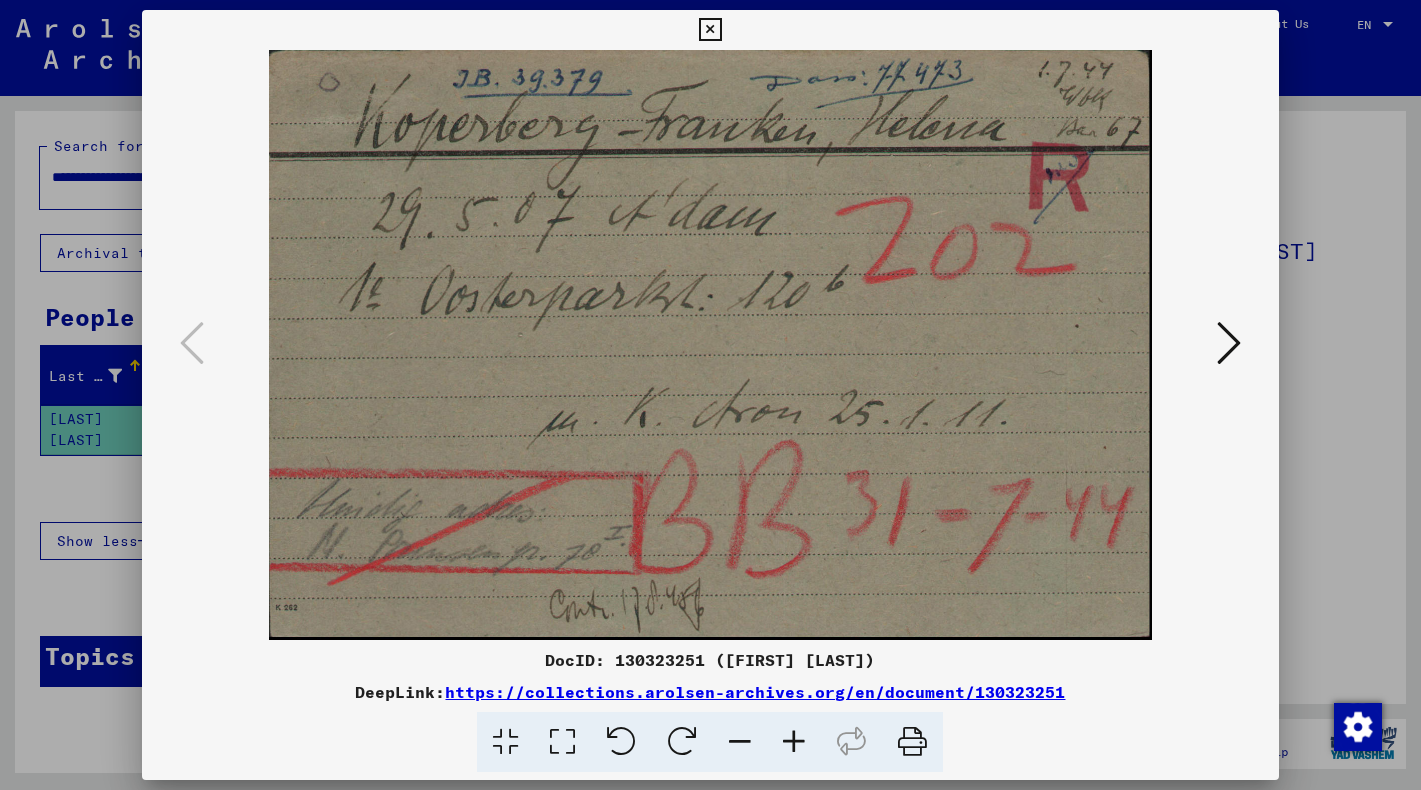 click at bounding box center [1229, 343] 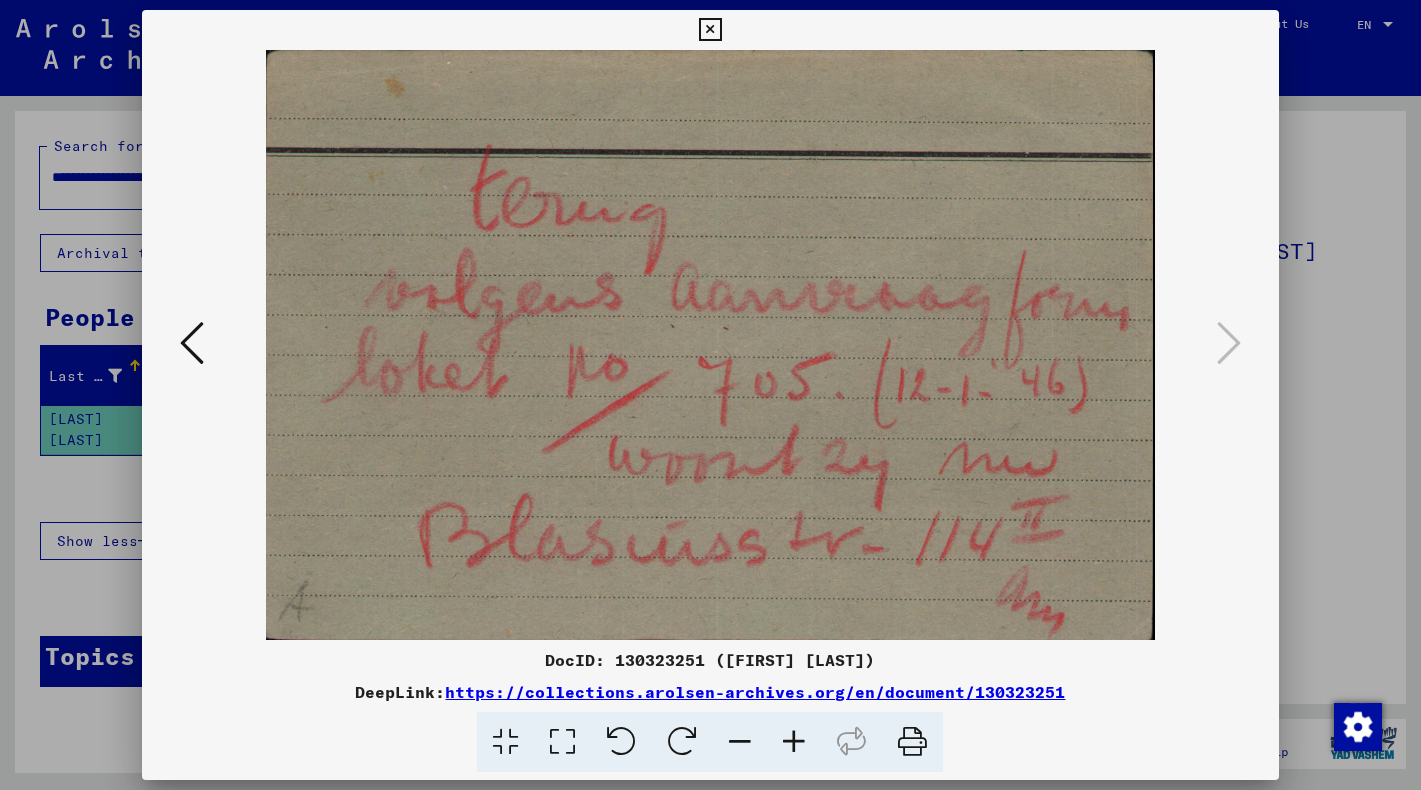 click at bounding box center [710, 30] 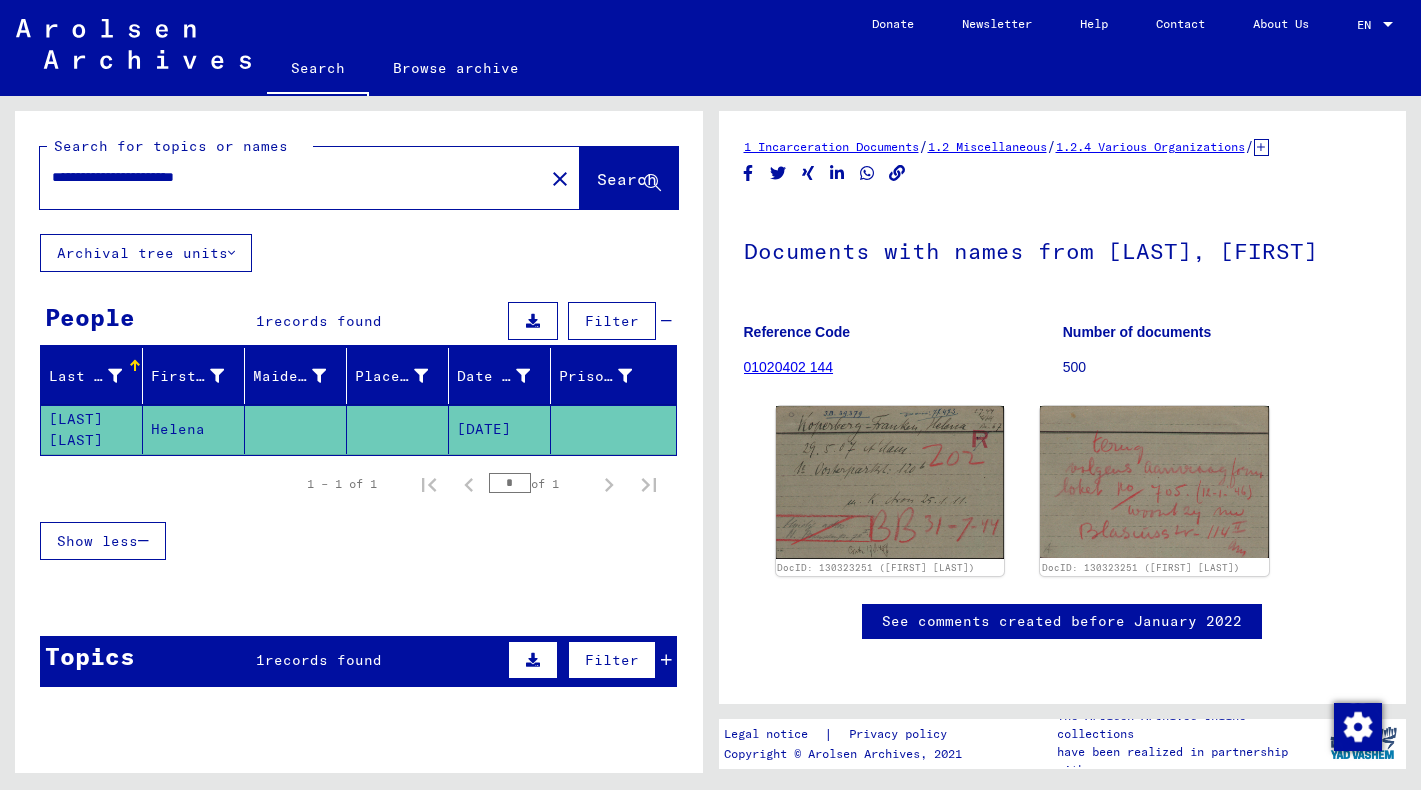 drag, startPoint x: 297, startPoint y: 176, endPoint x: 45, endPoint y: 182, distance: 252.07141 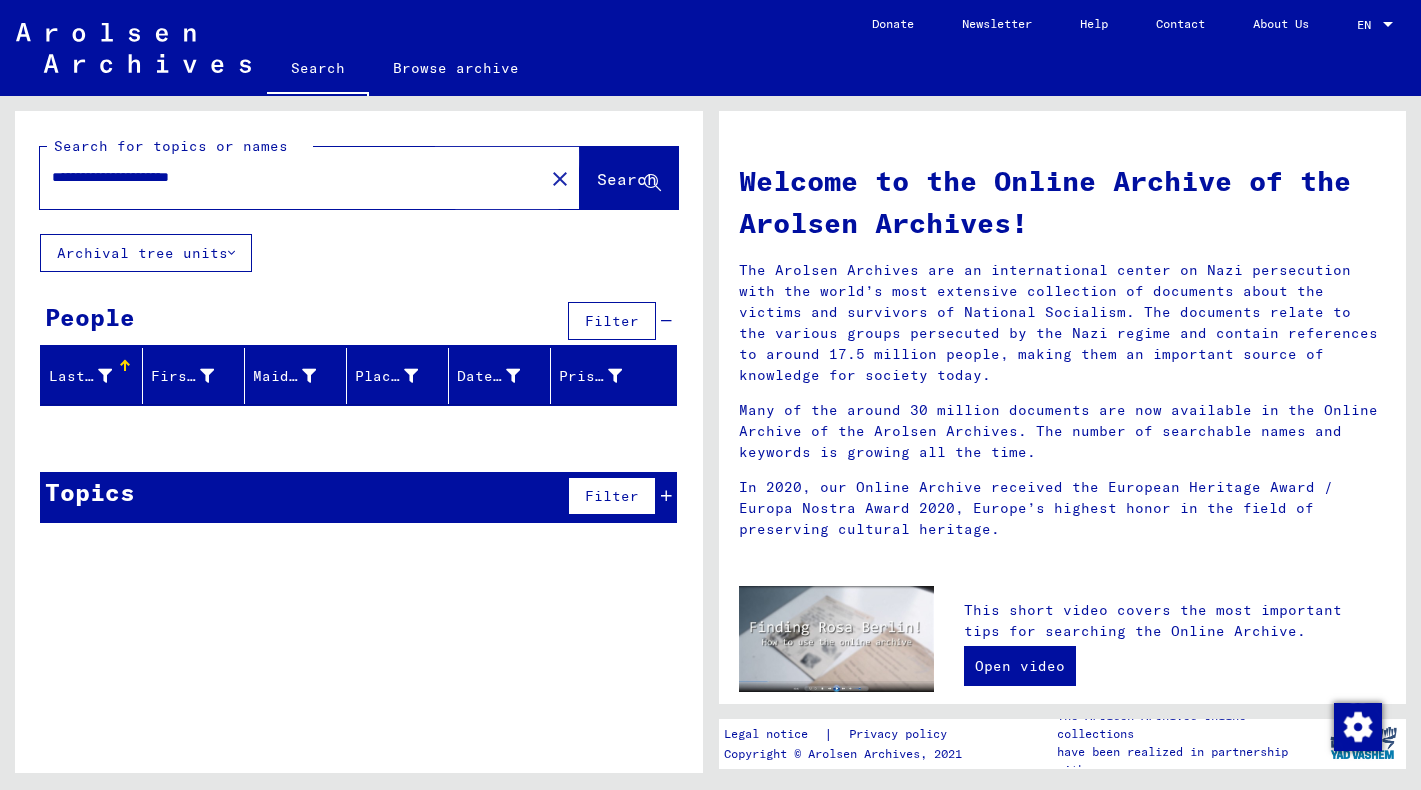 drag, startPoint x: 45, startPoint y: 182, endPoint x: 588, endPoint y: 181, distance: 543.0009 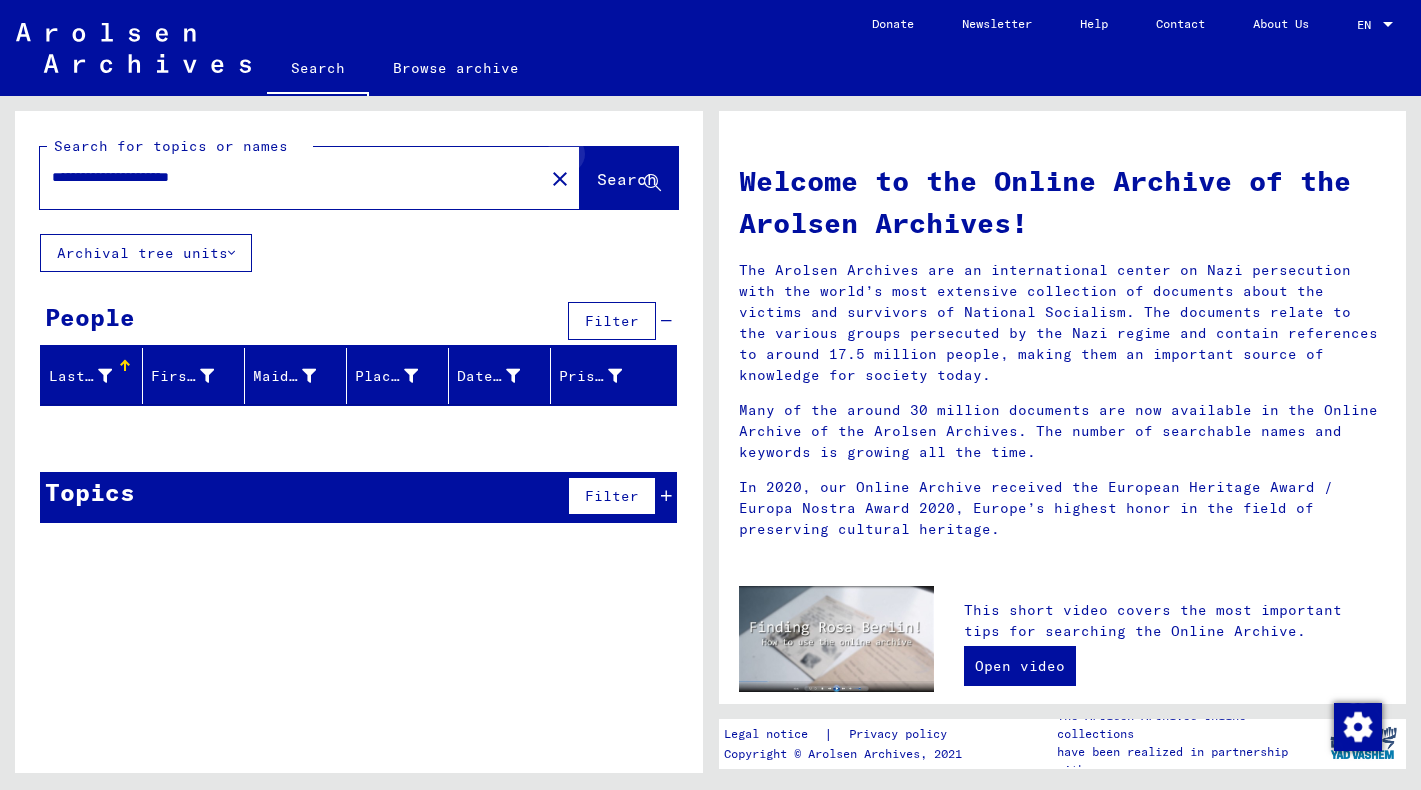 click 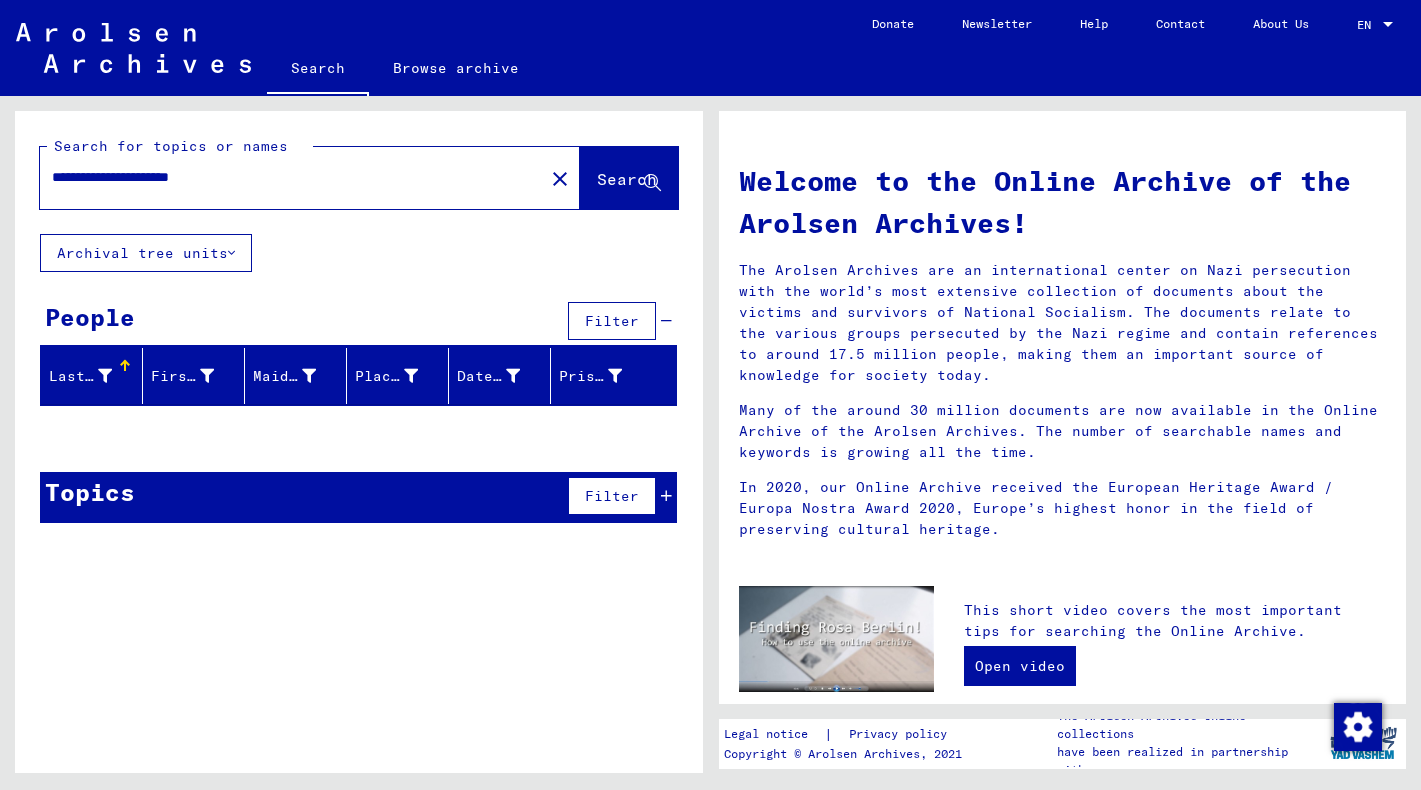 drag, startPoint x: 140, startPoint y: 171, endPoint x: 44, endPoint y: 174, distance: 96.04687 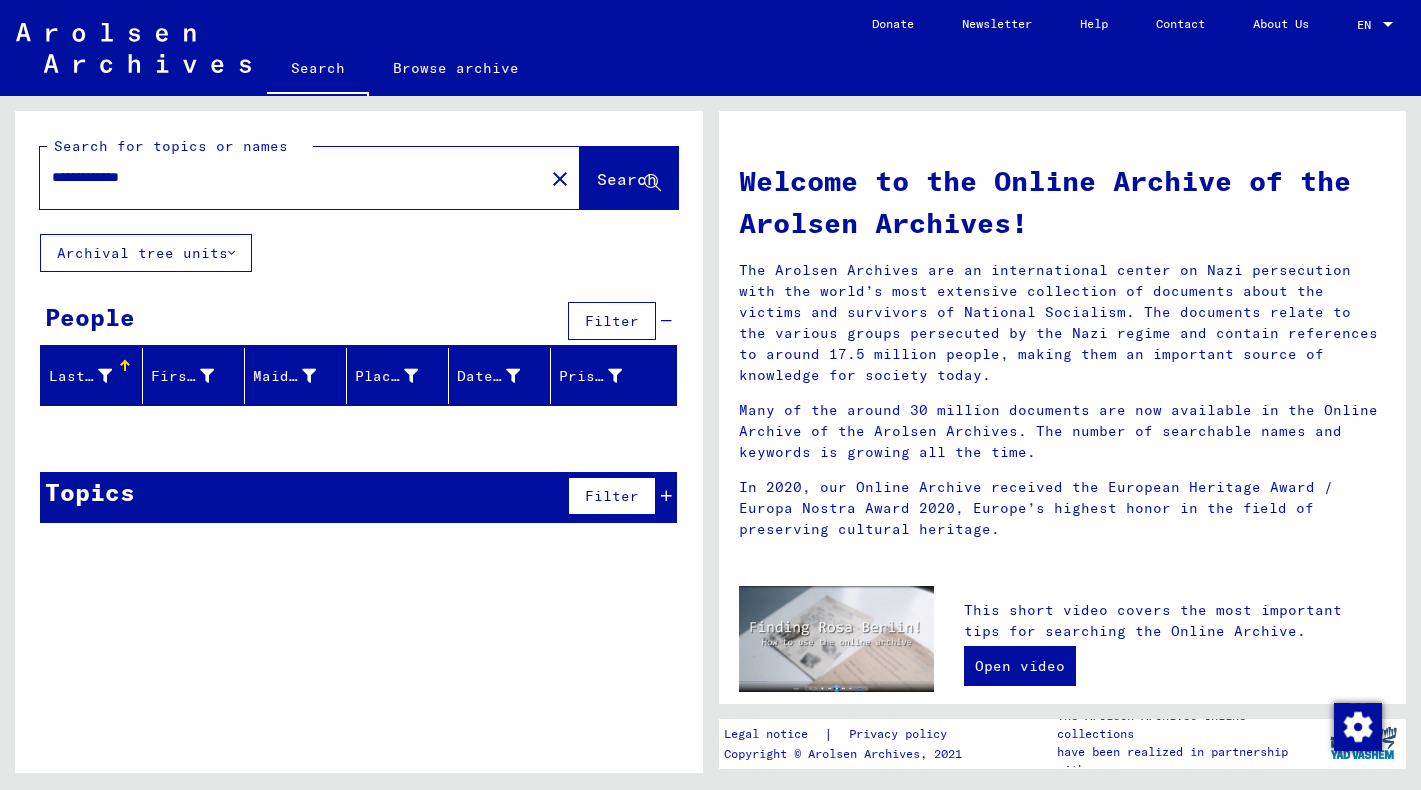 click on "**********" at bounding box center (286, 177) 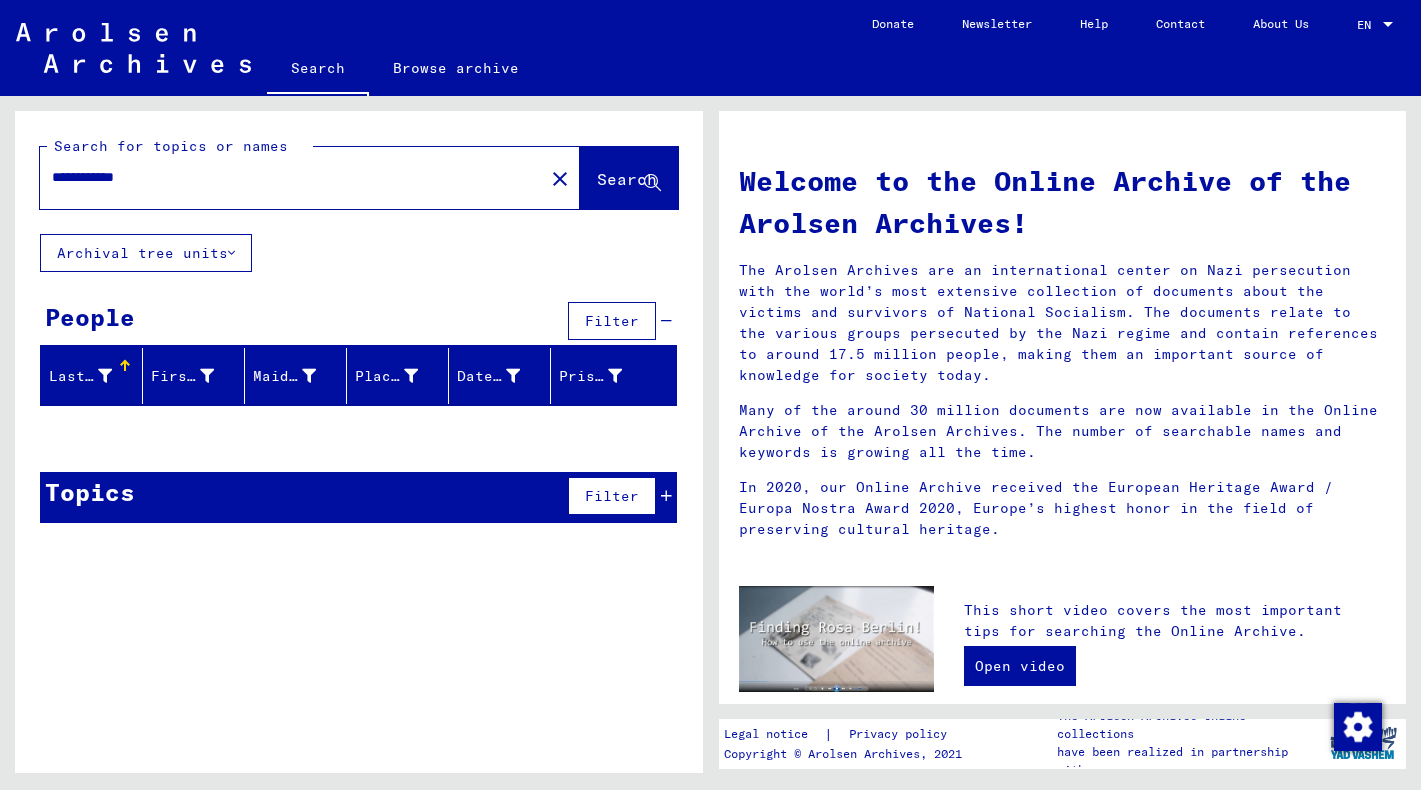 type on "**********" 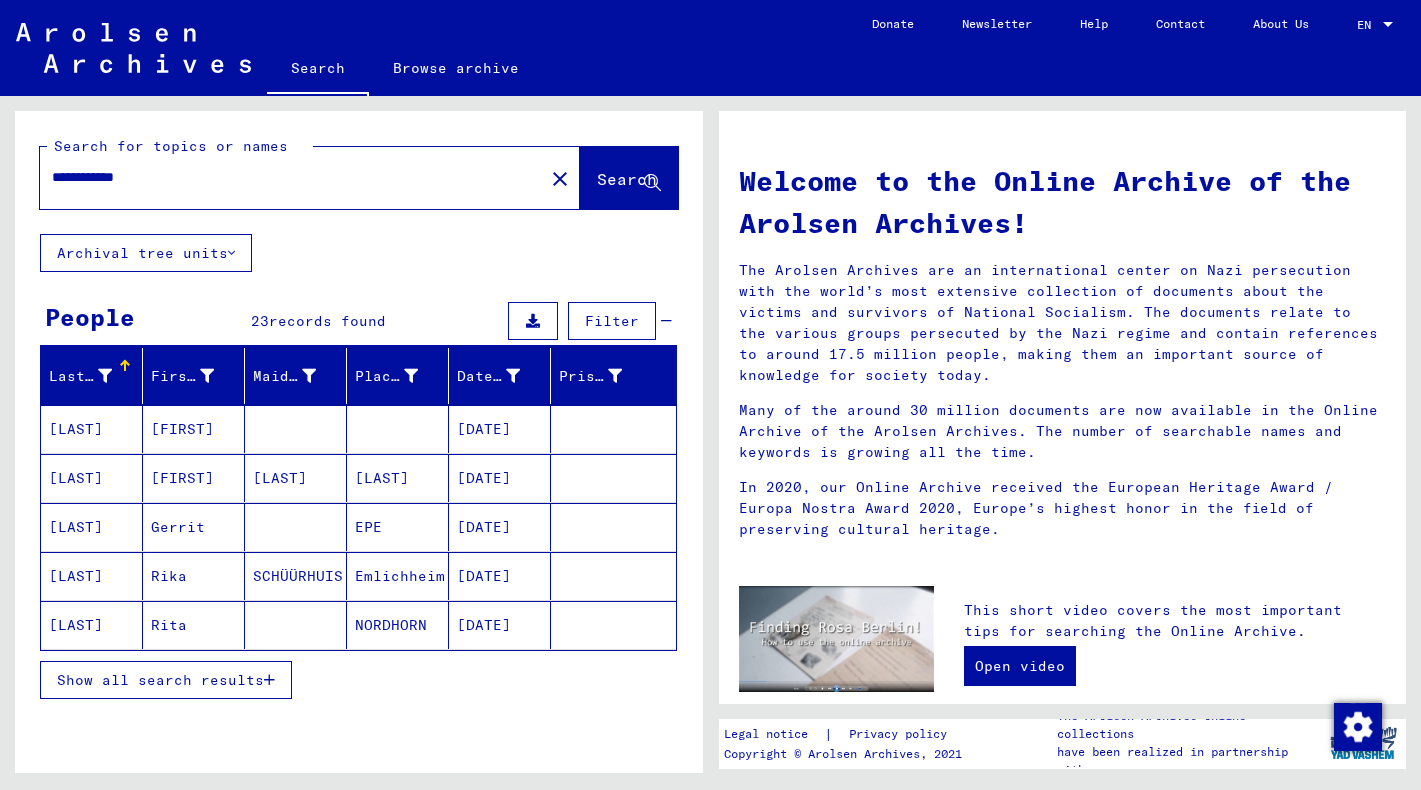 click on "[LAST]" at bounding box center (92, 478) 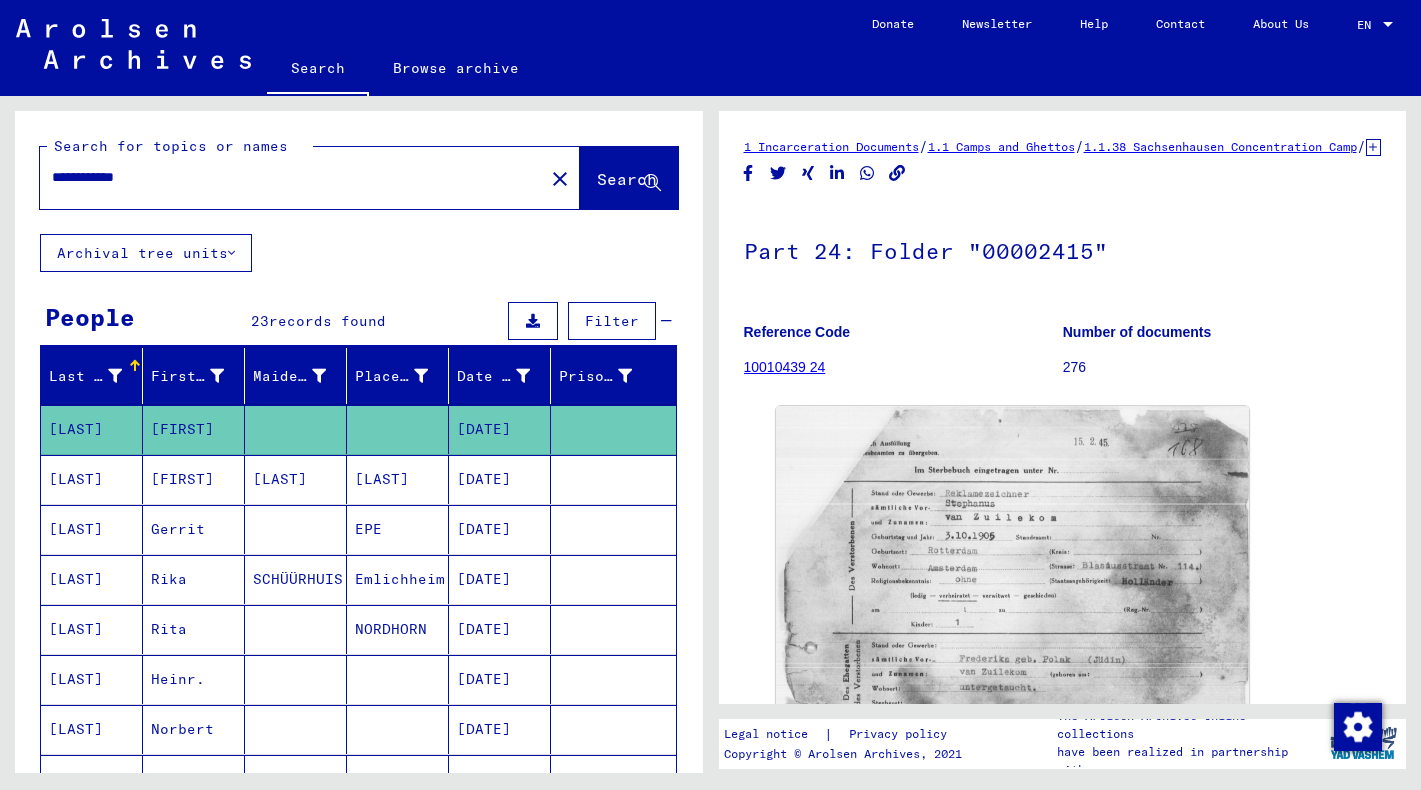 drag, startPoint x: 433, startPoint y: 639, endPoint x: 420, endPoint y: 571, distance: 69.2315 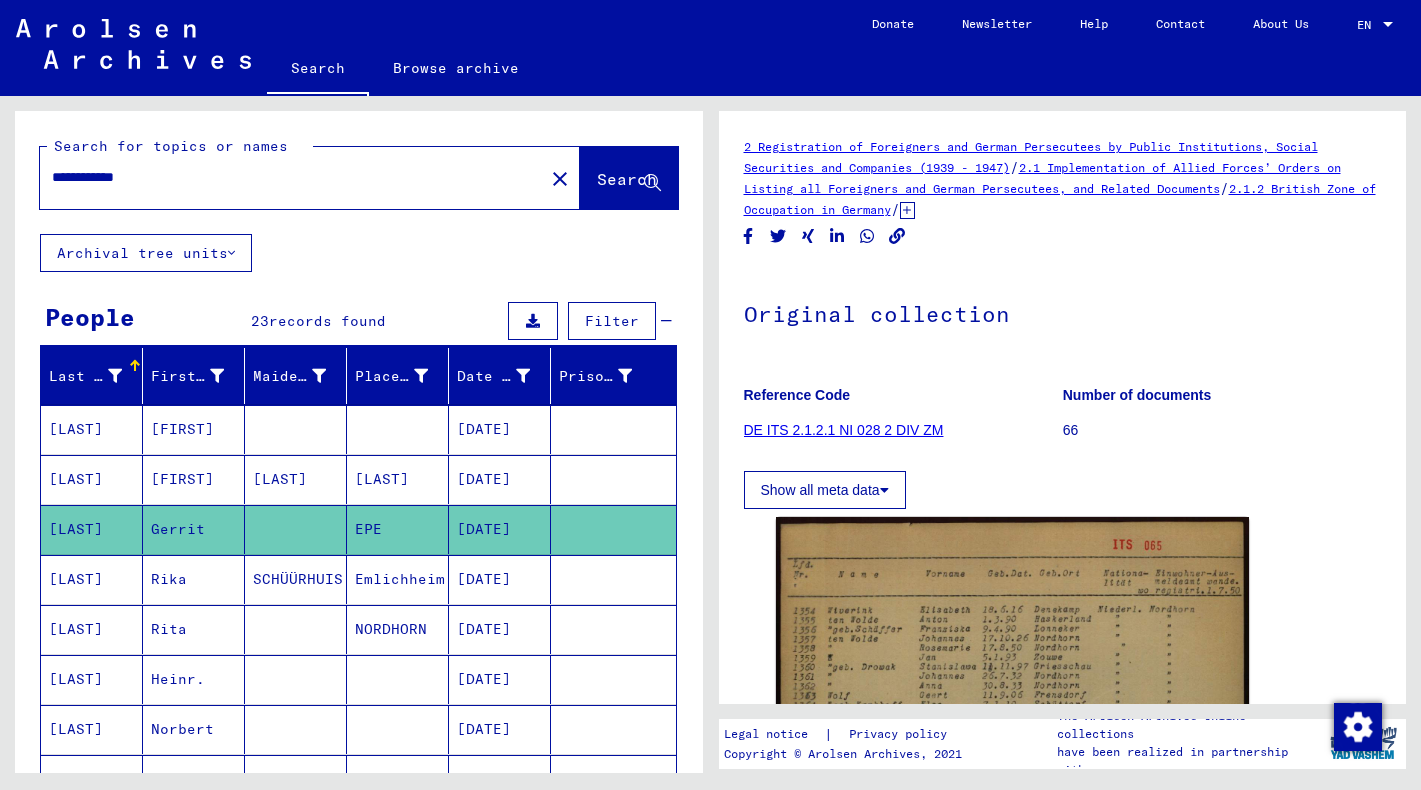 scroll, scrollTop: 40, scrollLeft: 0, axis: vertical 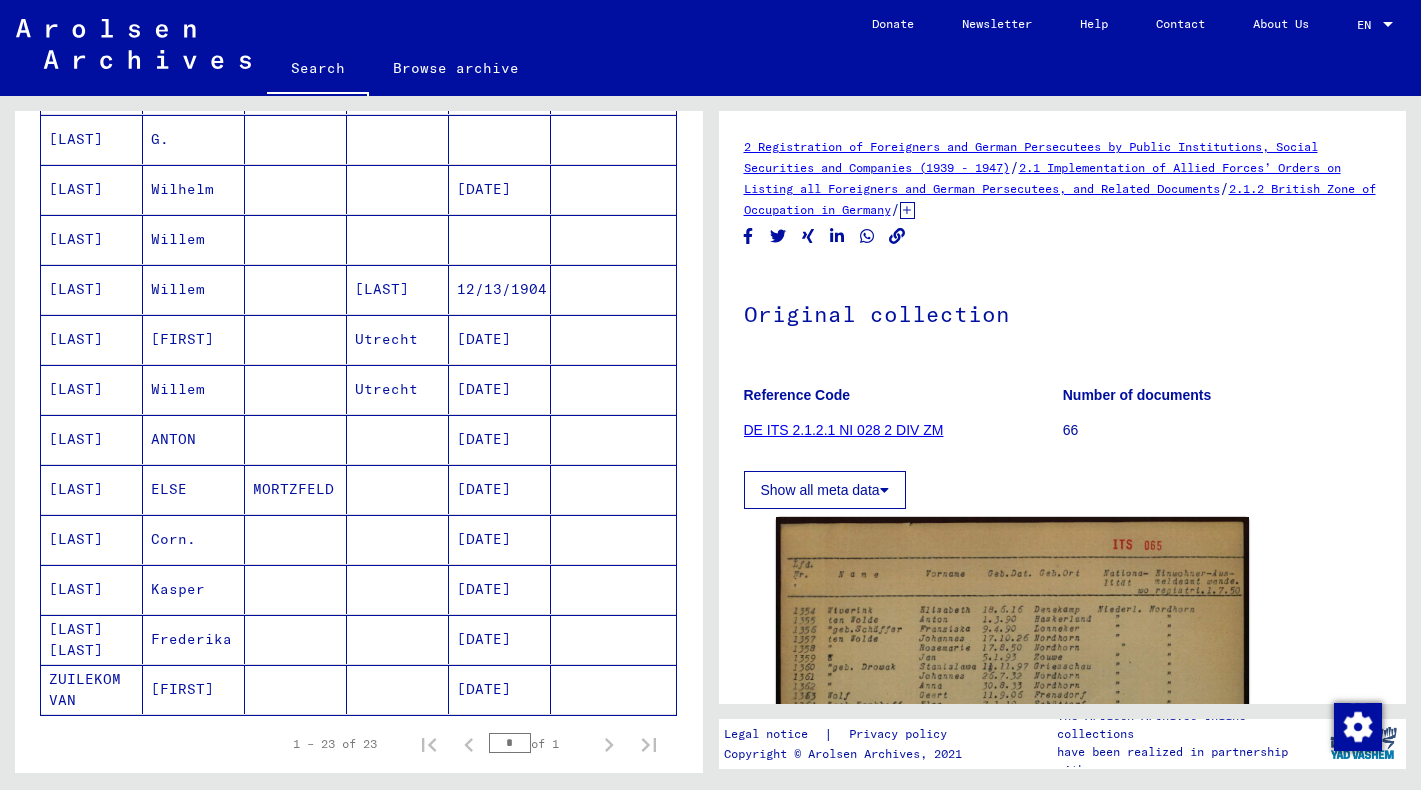 click 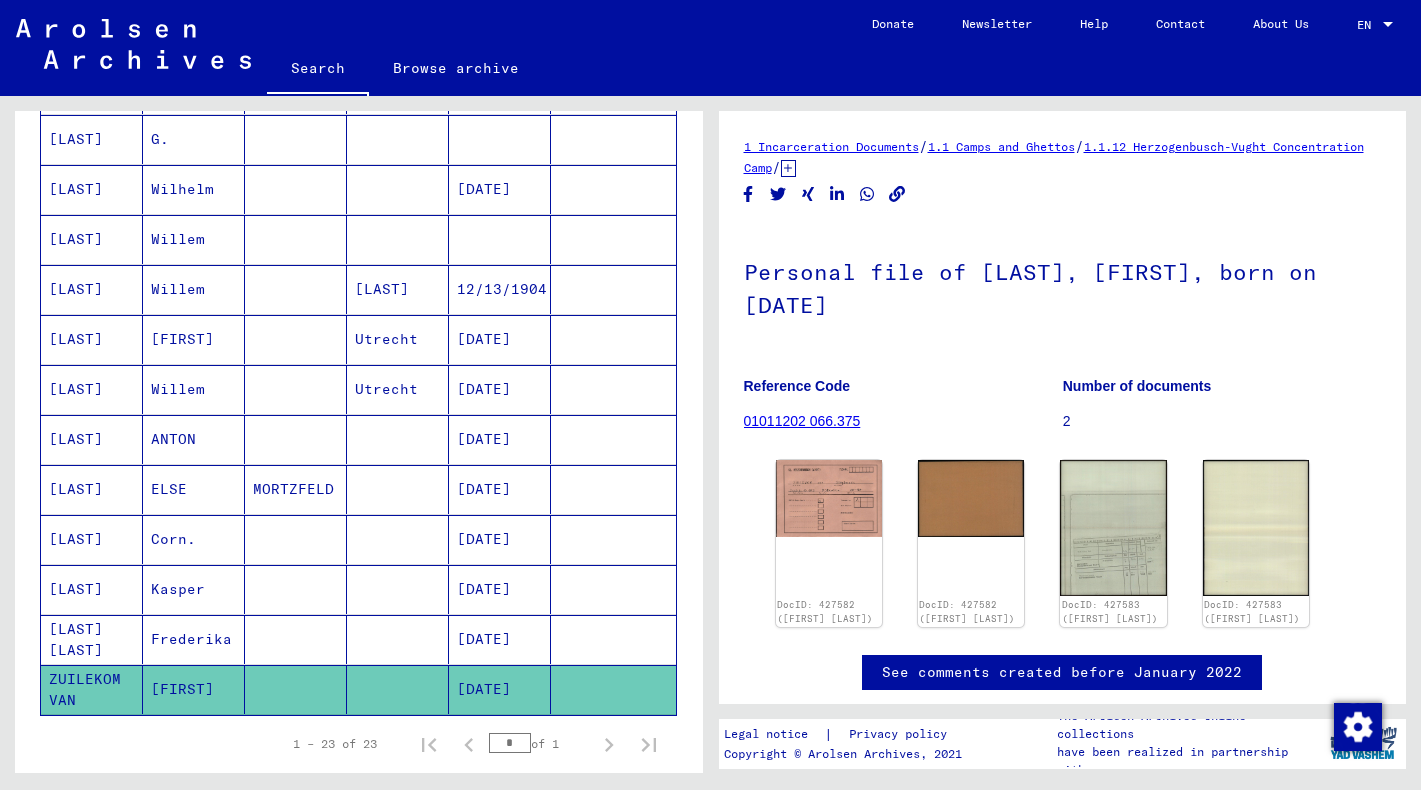 scroll, scrollTop: 0, scrollLeft: 0, axis: both 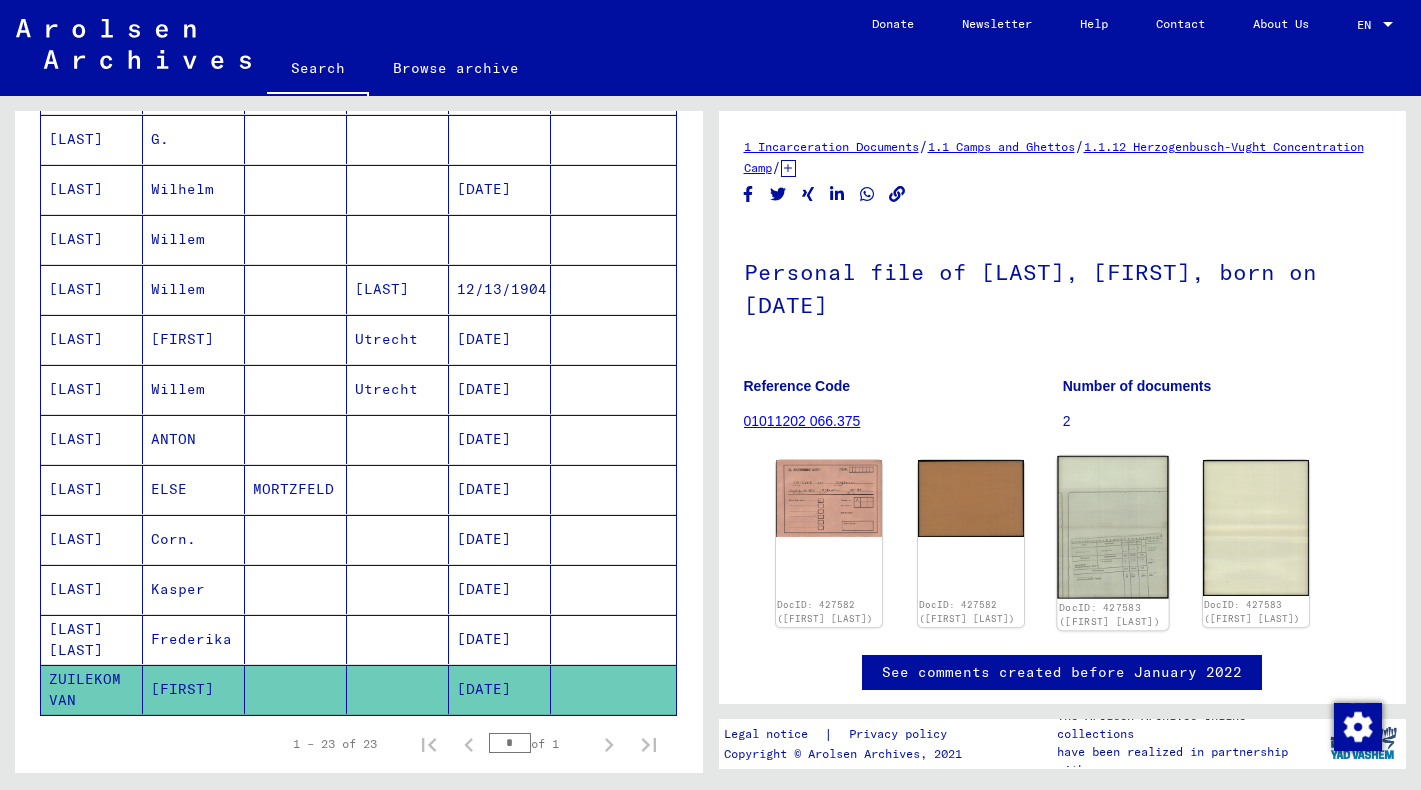 click 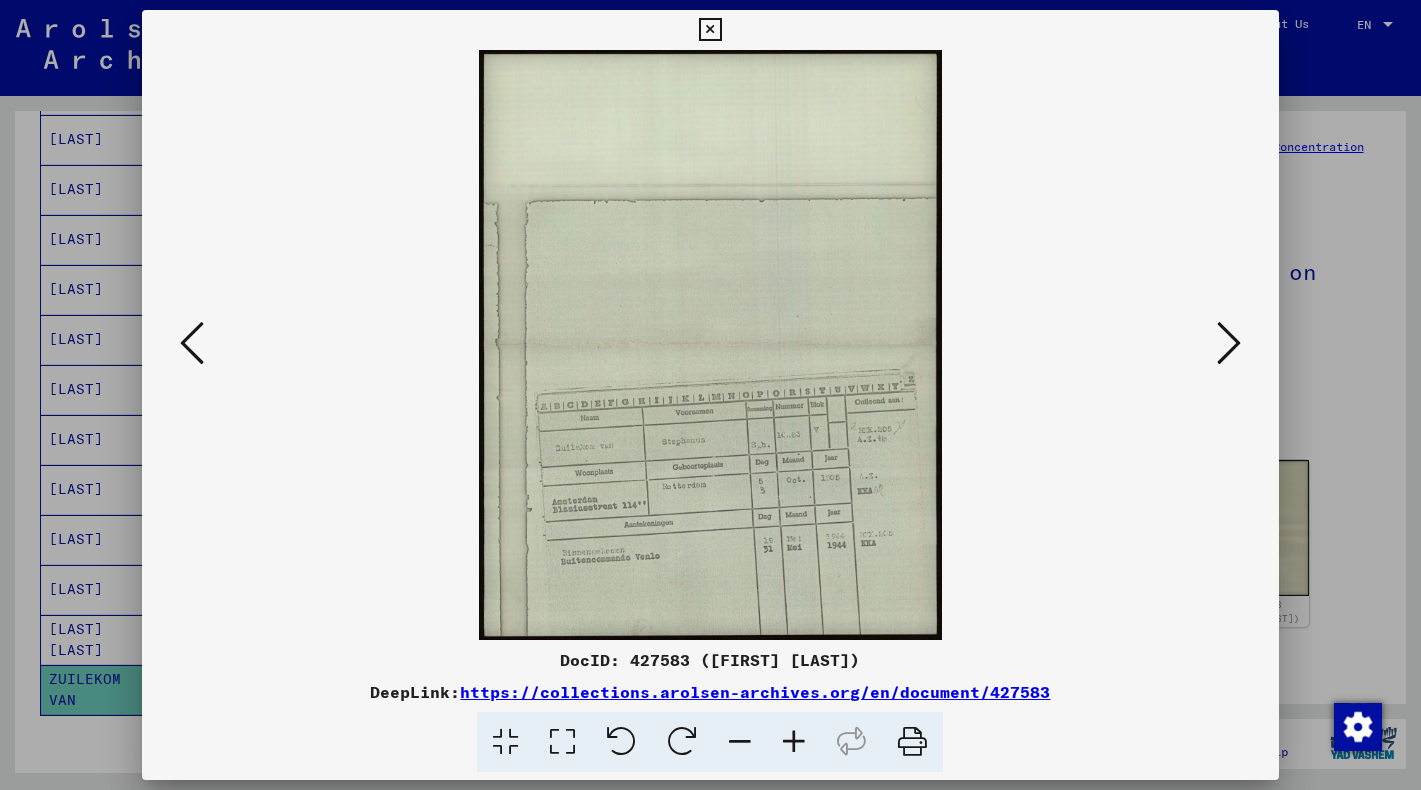 click at bounding box center [794, 742] 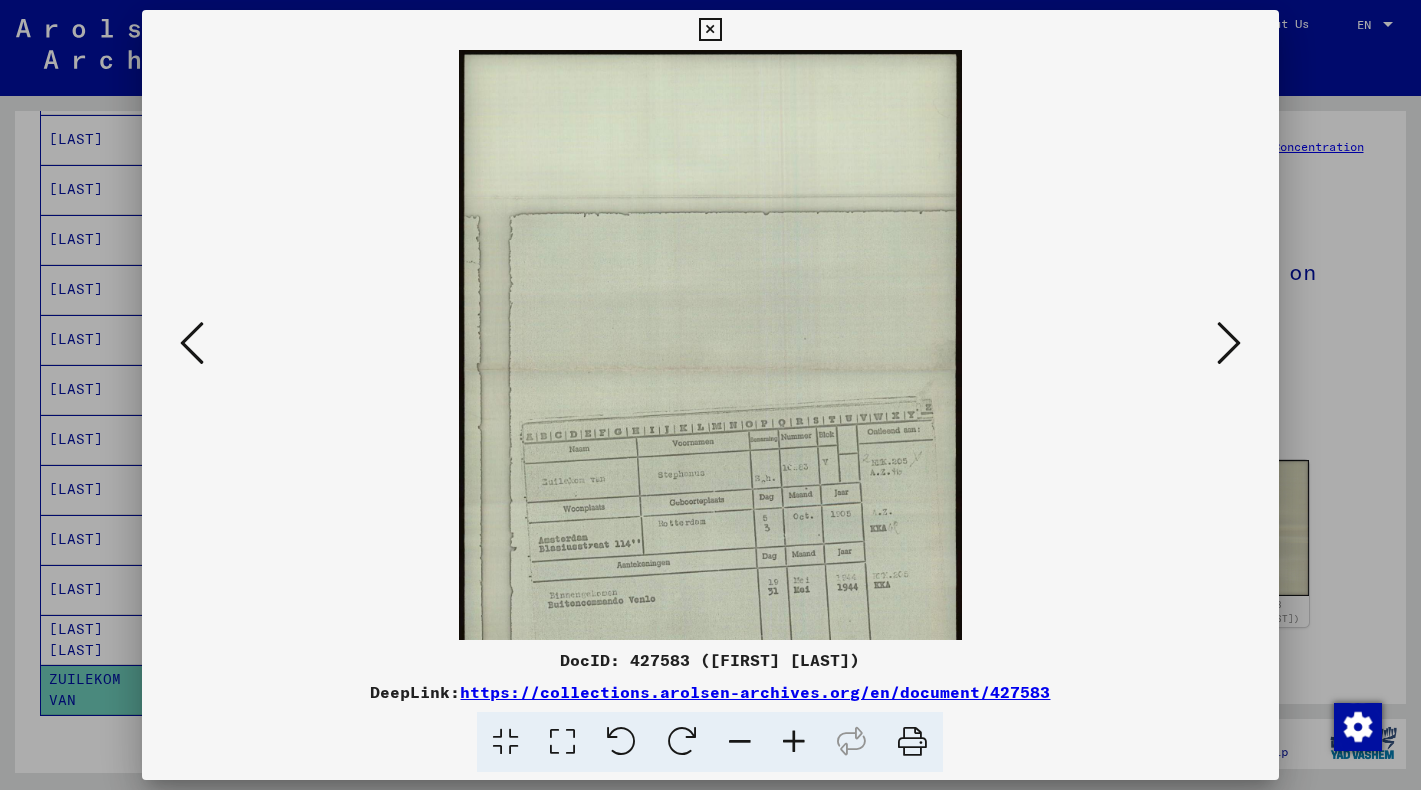 click at bounding box center (794, 742) 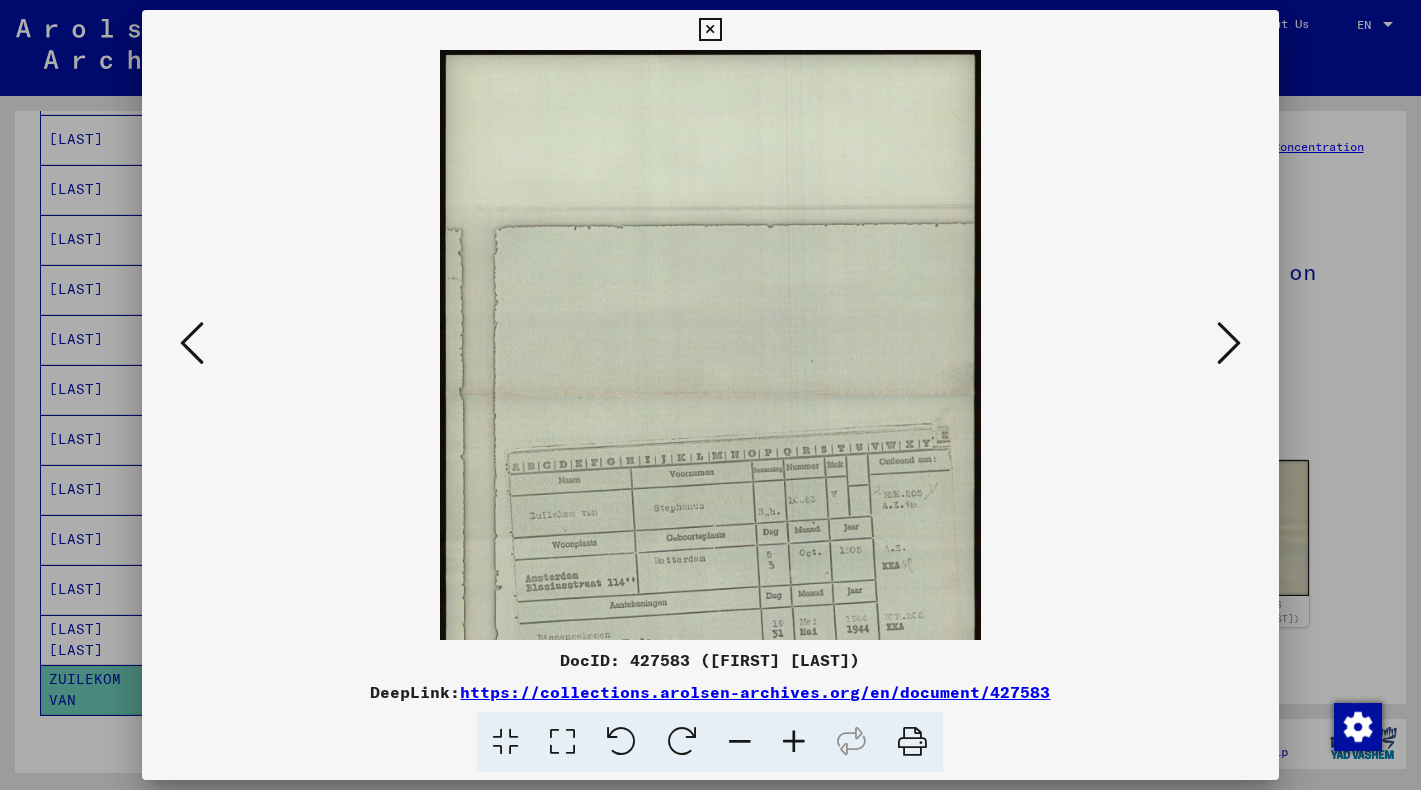 click at bounding box center (710, 30) 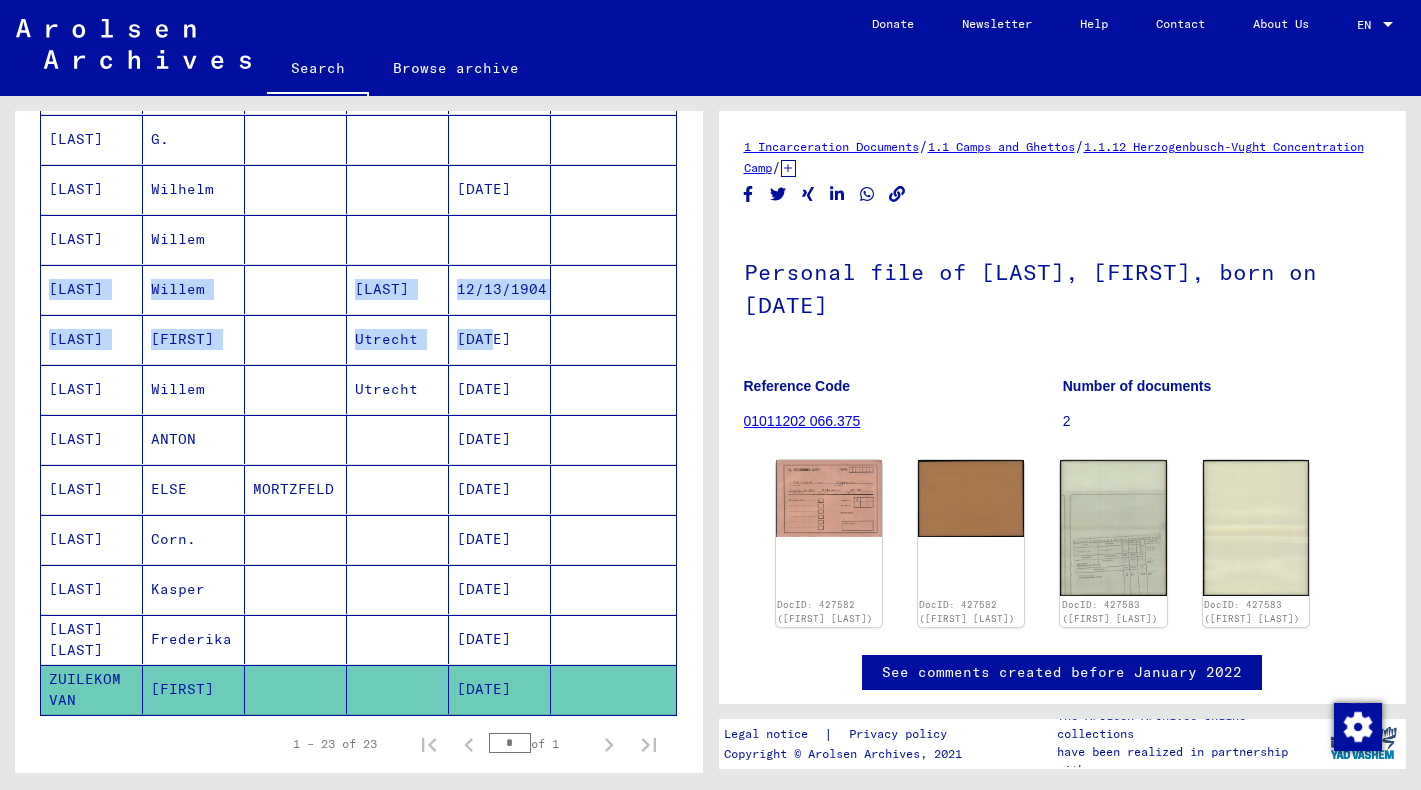 drag, startPoint x: 487, startPoint y: 330, endPoint x: 574, endPoint y: 293, distance: 94.54099 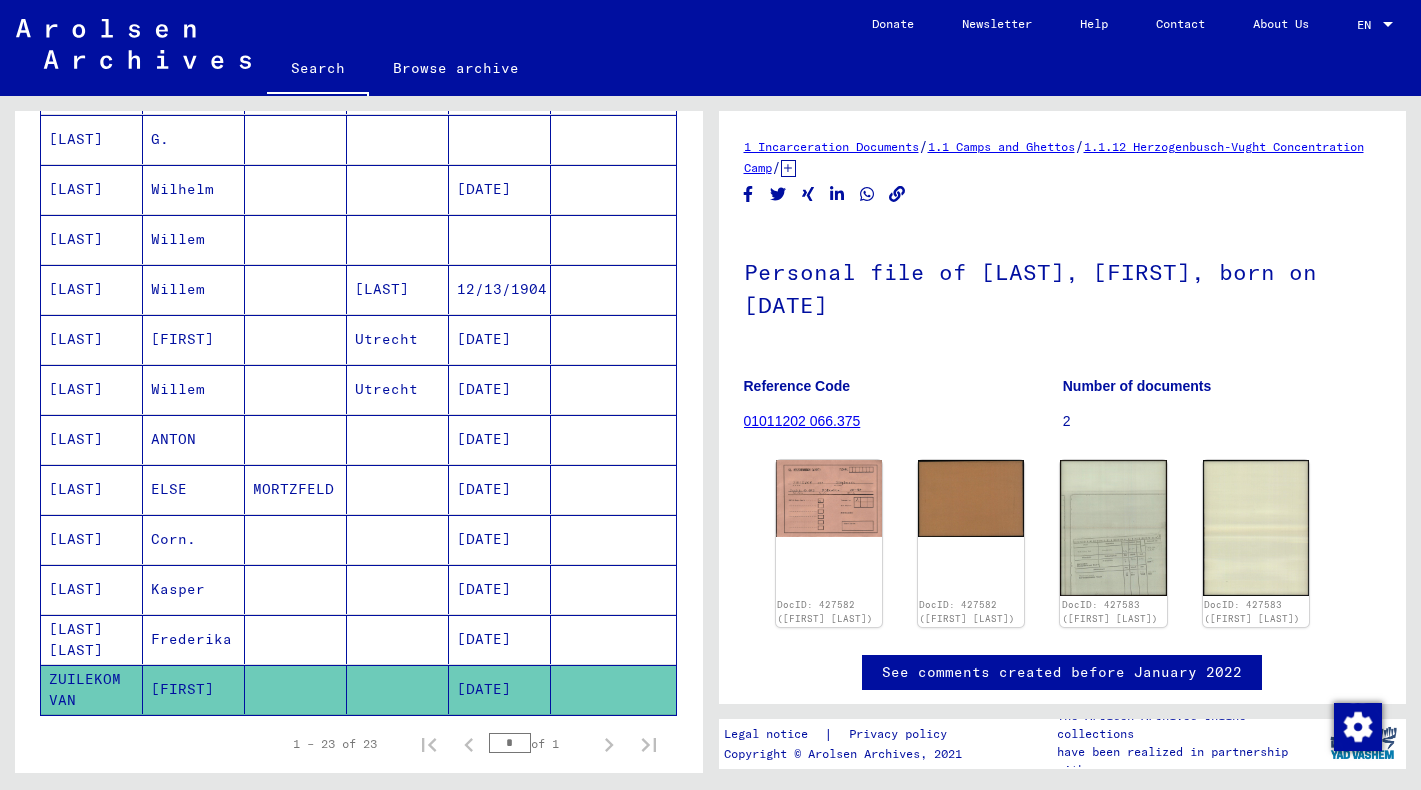 click on "1 Incarceration Documents   /   1.1 Camps and Ghettos   /   1.1.12 Herzogenbusch-Vught Concentration Camp   /   1.1.12.2 Individual Documents Herzogenbusch   /   Personal Files - Concentration Camp Herzogenbusch   /   Files with names from ZAAM   /  Personal file of ZUILEKOM VAN, STEPHANUS, born on [DATE] Reference Code 01011202 066.375 Number of documents 2 DocID: 427582 ([FIRST] [LAST]) DocID: 427582 ([FIRST] [LAST]) DocID: 427583 ([FIRST] [LAST]) DocID: 427583 ([FIRST] [LAST]) See comments created before January 2022 Legal notice  |  Privacy policy Copyright © Arolsen Archives, 2021 The Arolsen Archives online collections have been realized in partnership with" 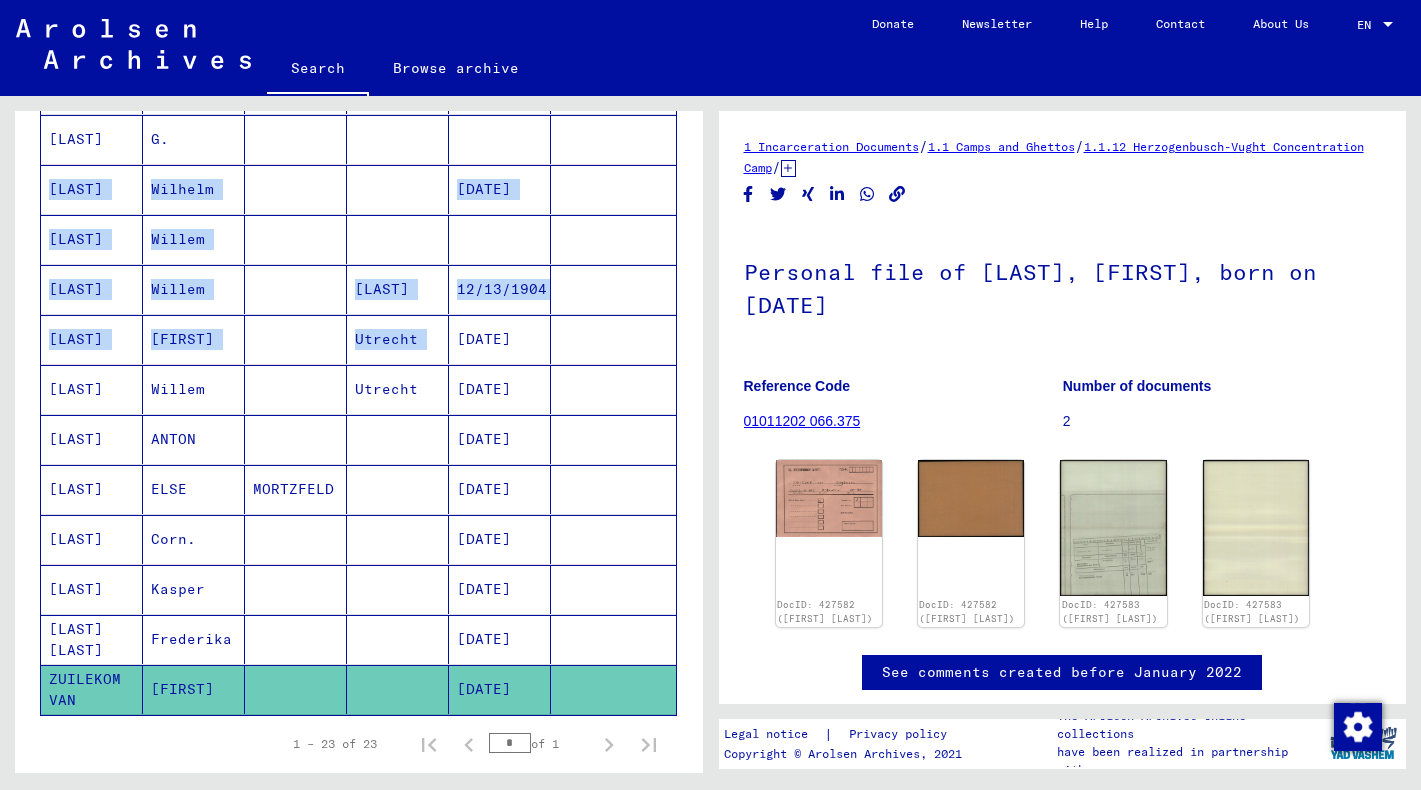 drag, startPoint x: 454, startPoint y: 319, endPoint x: 430, endPoint y: 144, distance: 176.63805 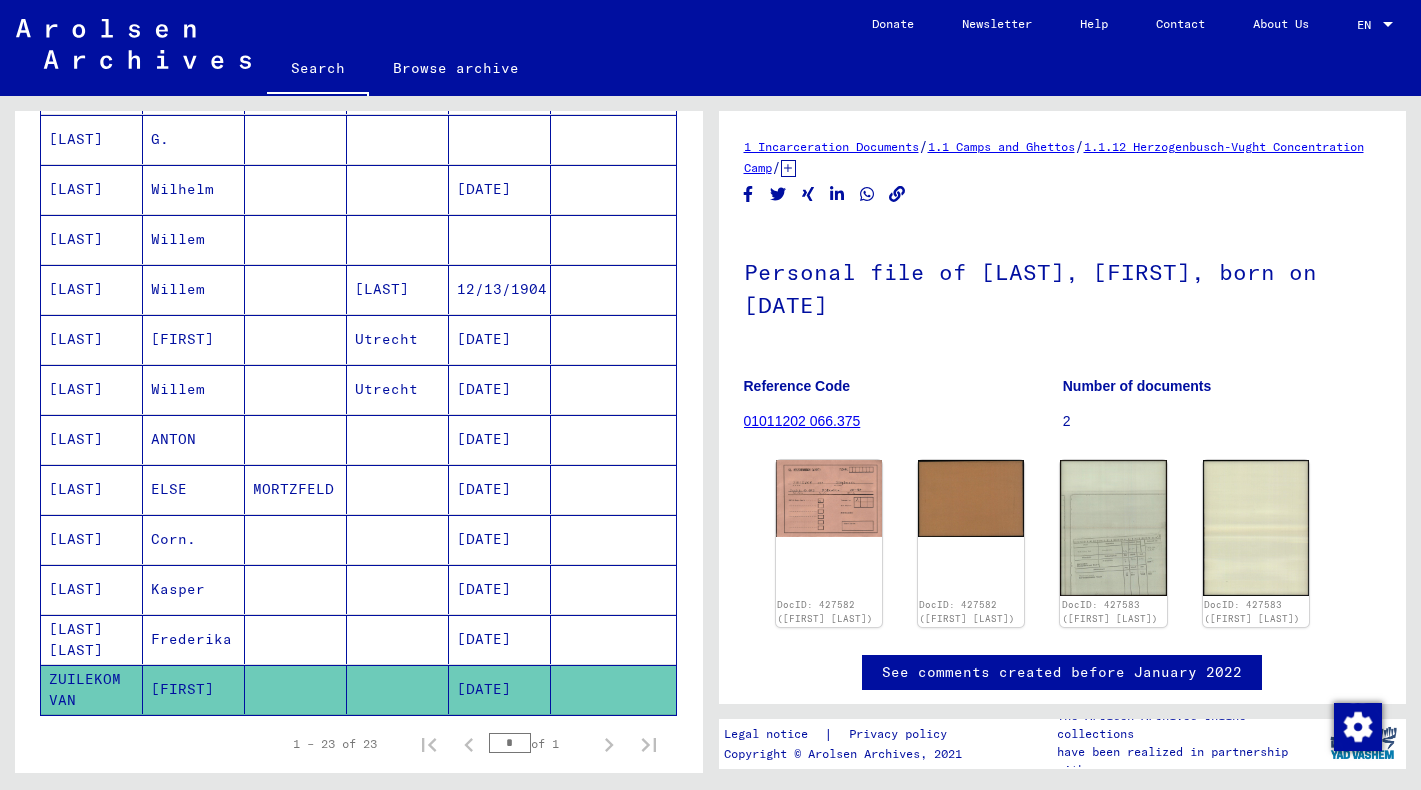 click on "**********" 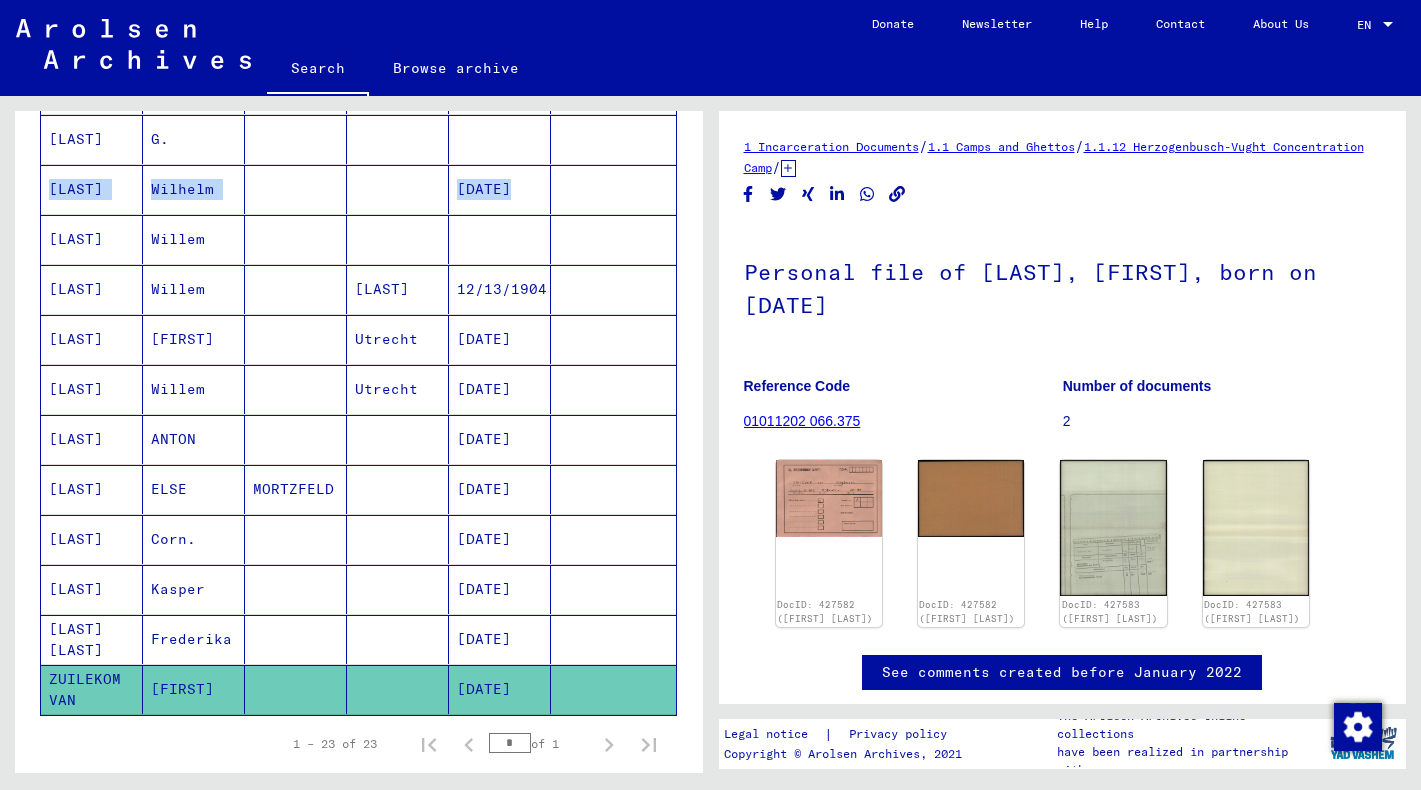 drag, startPoint x: 698, startPoint y: 192, endPoint x: 696, endPoint y: 135, distance: 57.035076 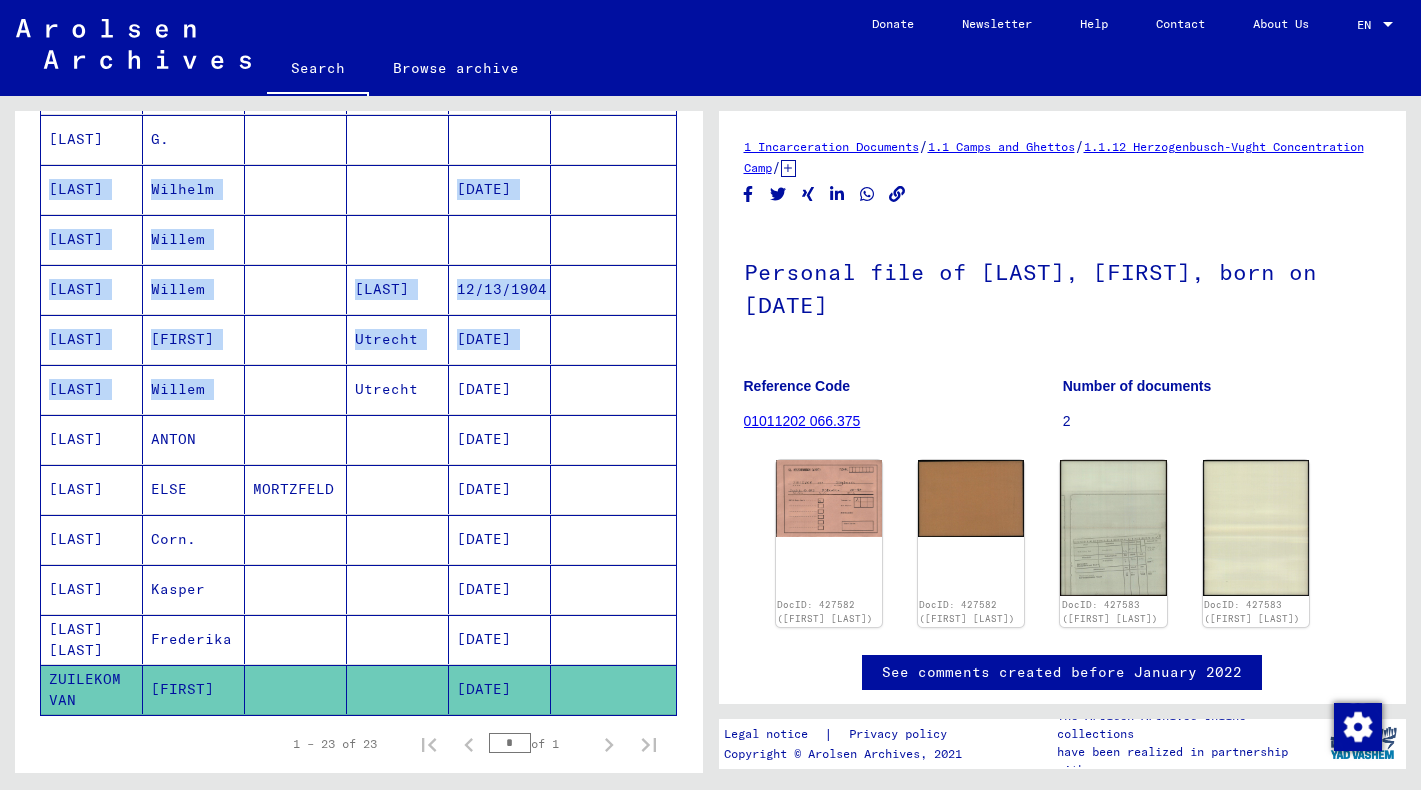 drag, startPoint x: 353, startPoint y: 369, endPoint x: 343, endPoint y: 161, distance: 208.24025 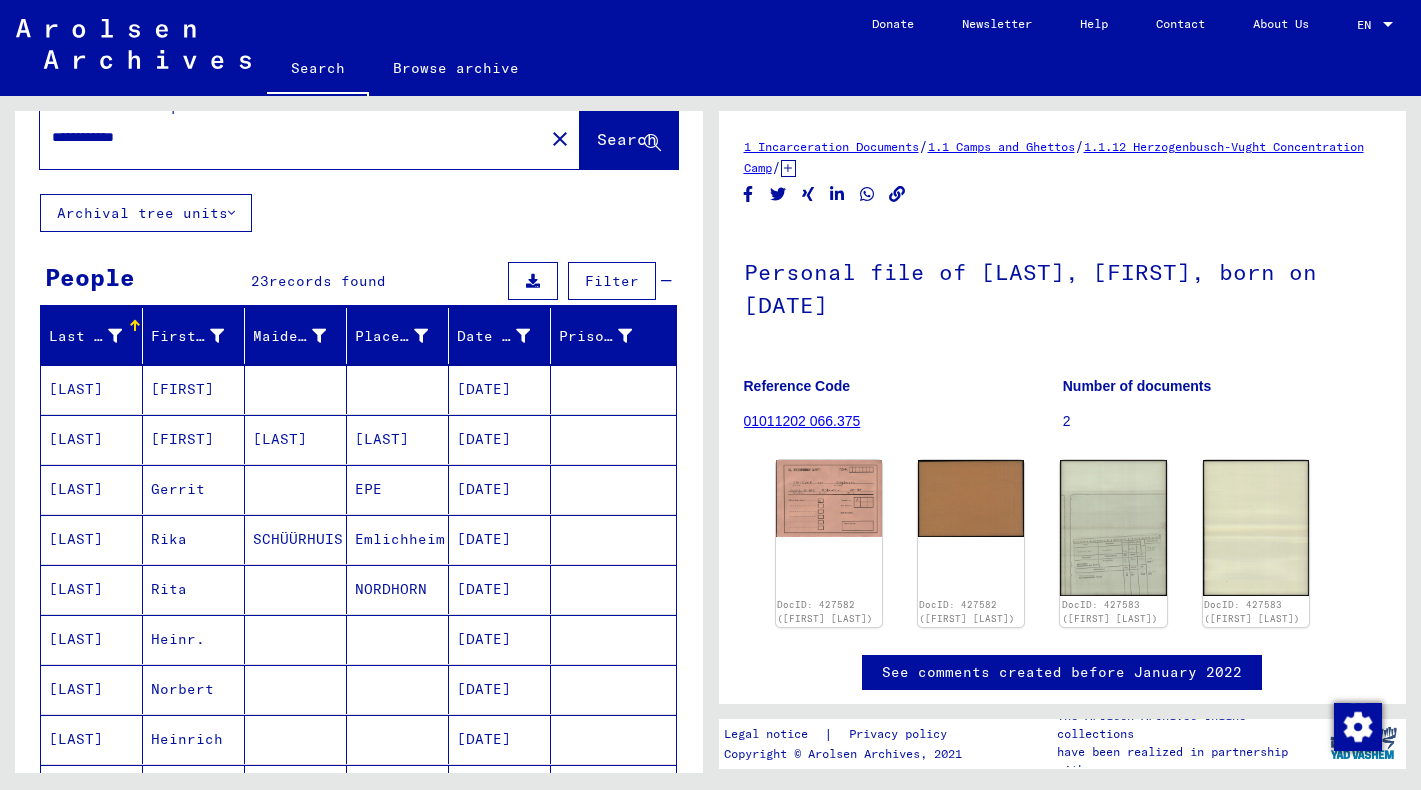 scroll, scrollTop: 0, scrollLeft: 0, axis: both 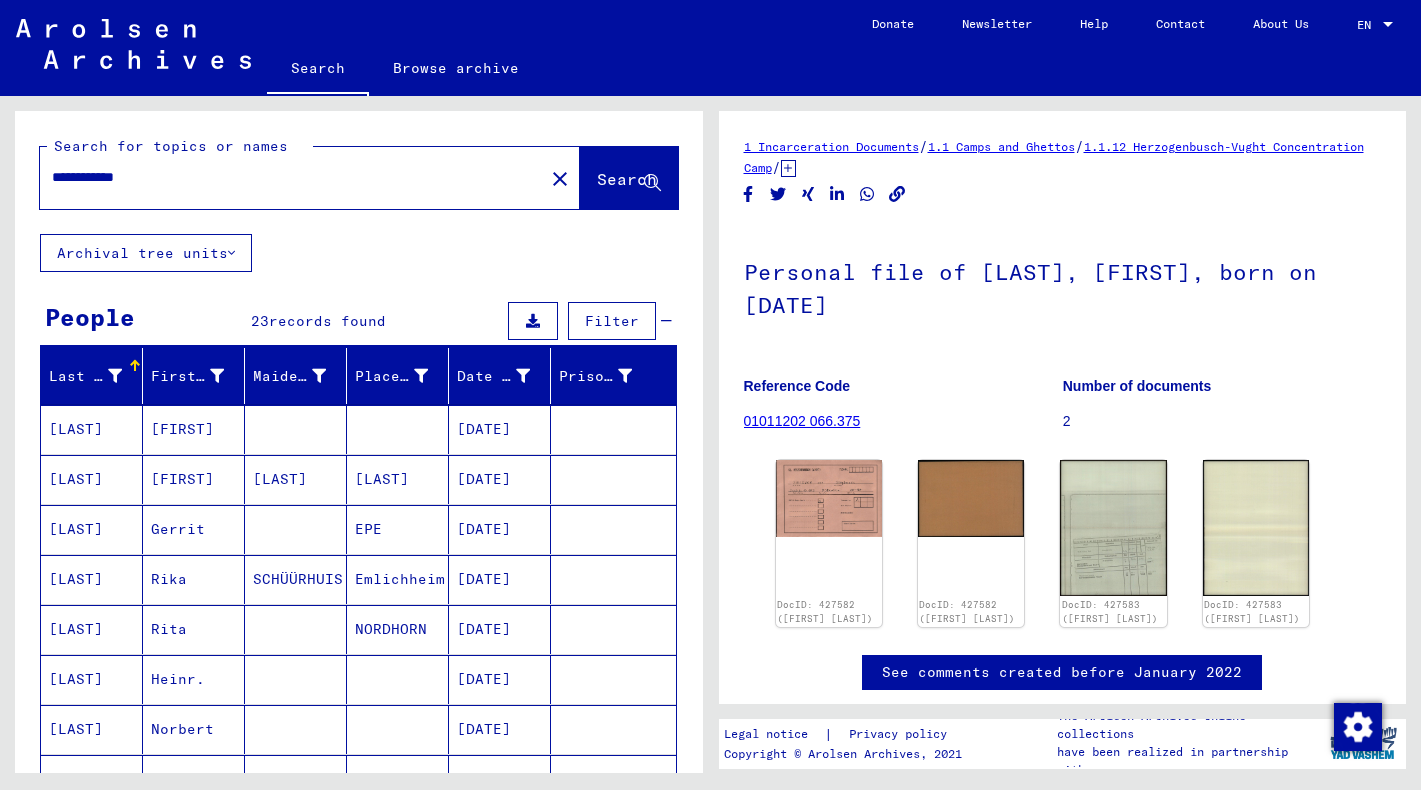 drag, startPoint x: 180, startPoint y: 178, endPoint x: 48, endPoint y: 183, distance: 132.09467 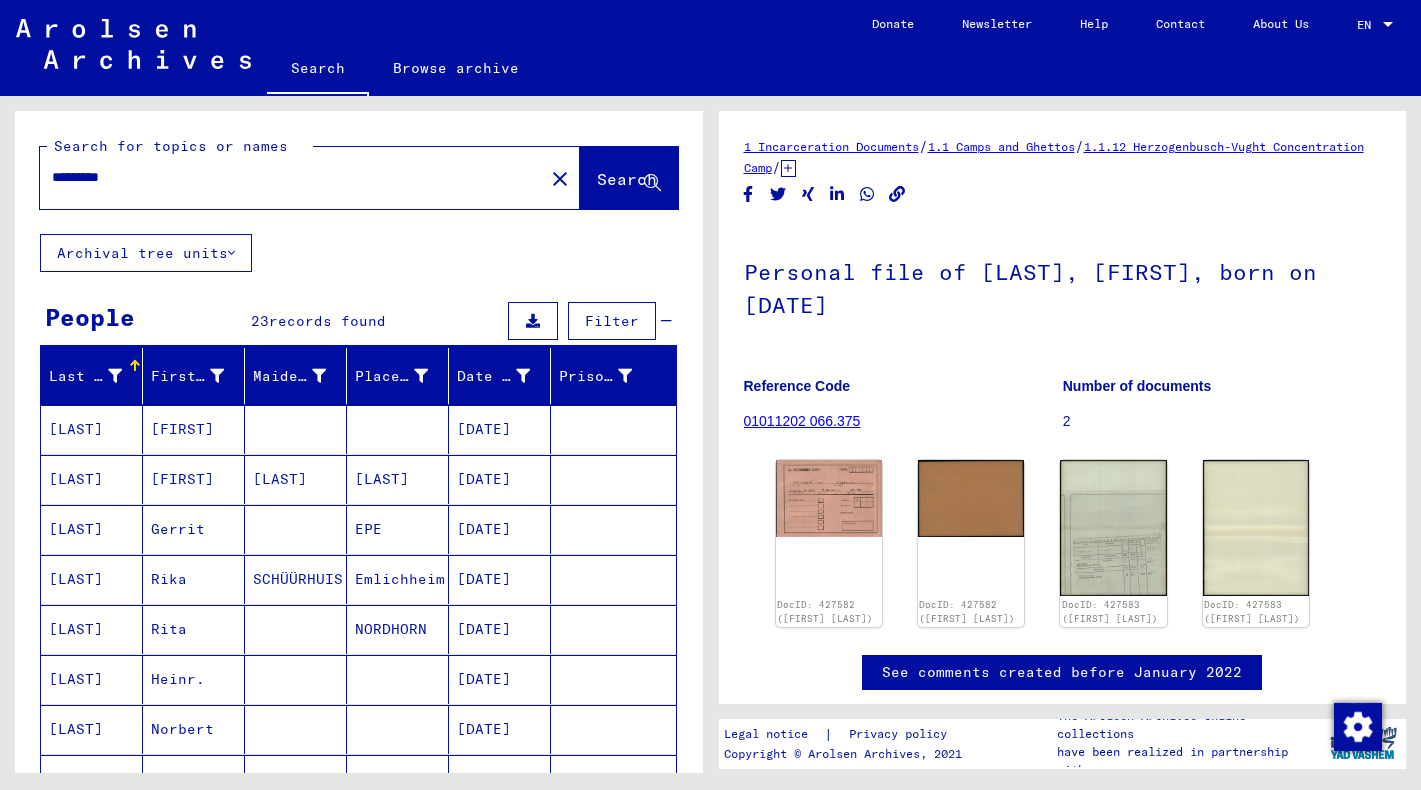 click on "*********" 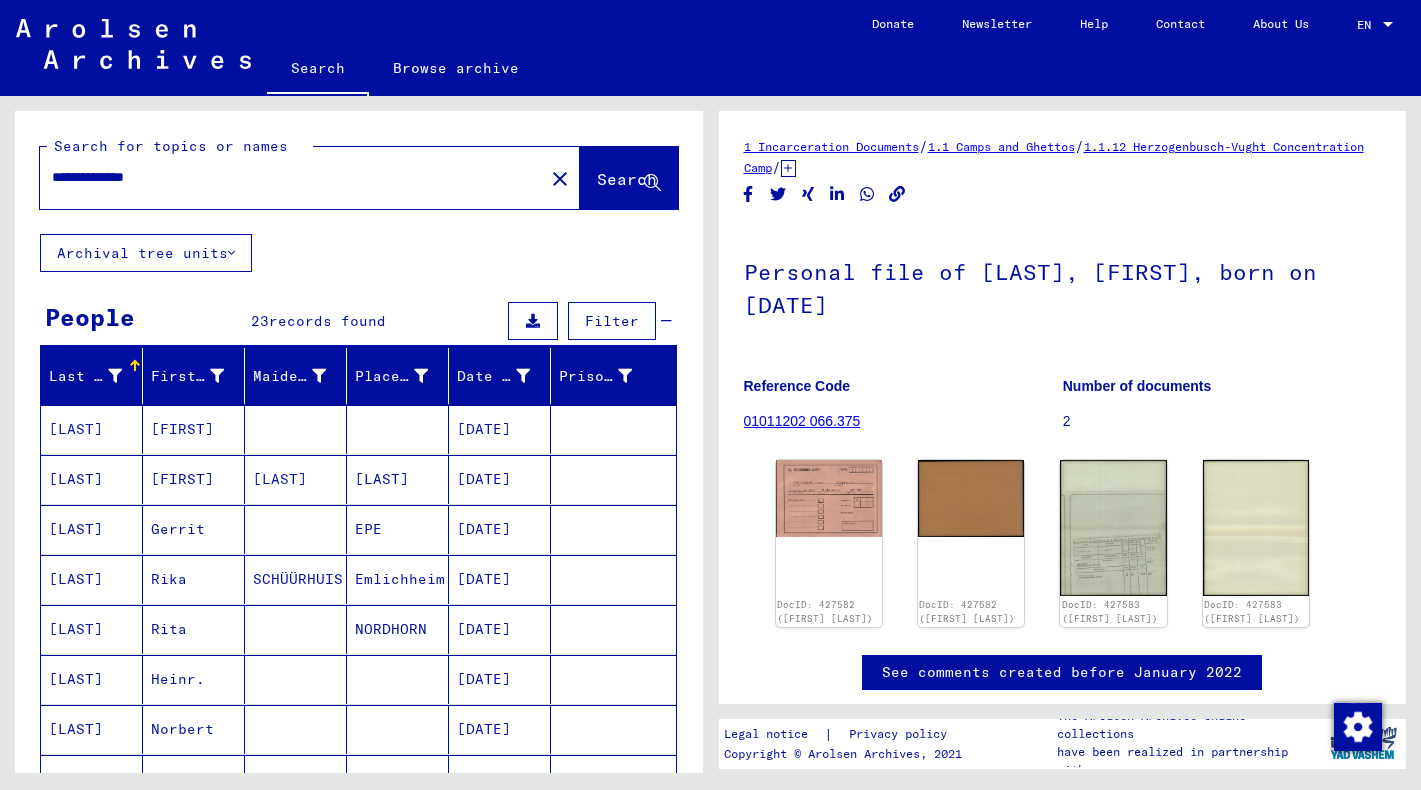 click on "**********" at bounding box center [292, 177] 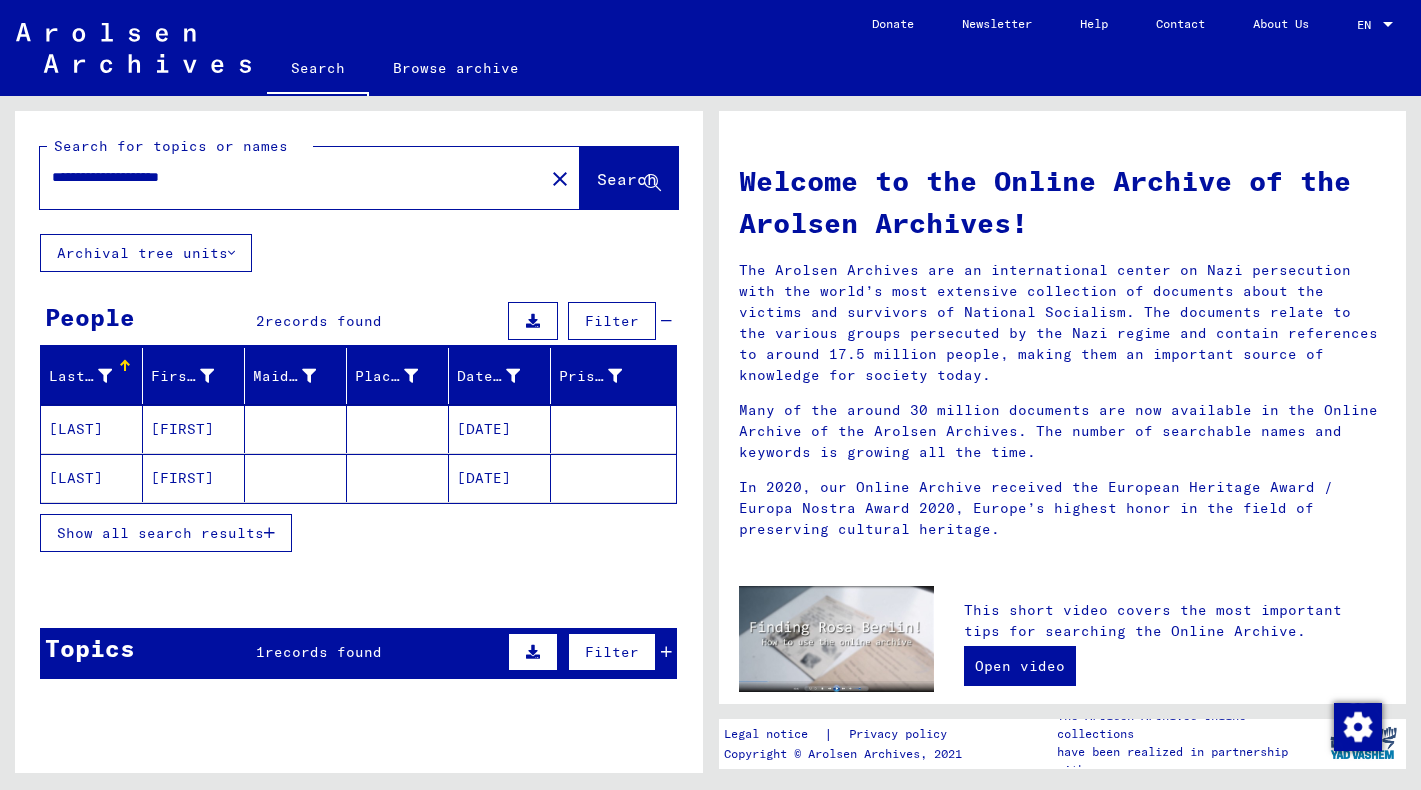 click on "[LAST]" 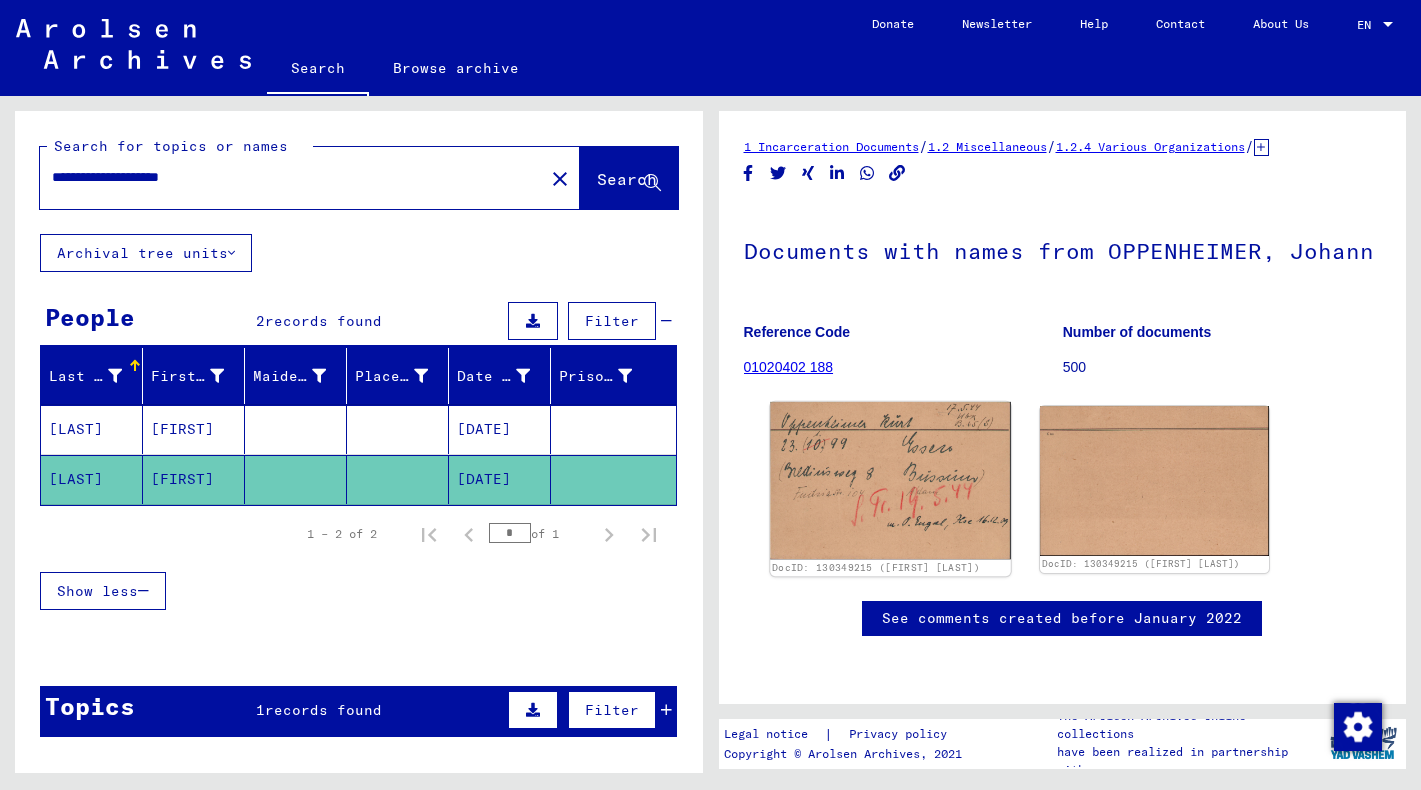 click 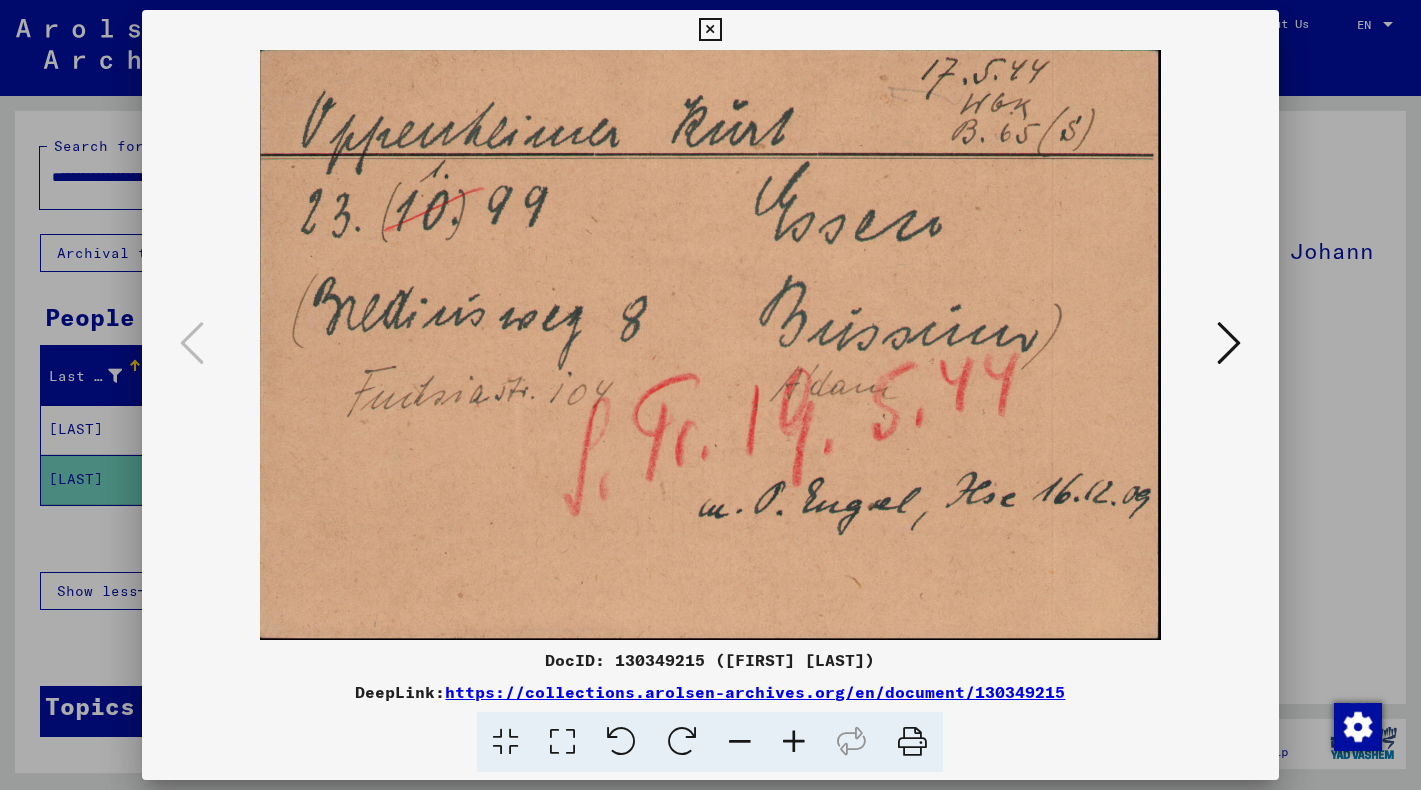 click at bounding box center (710, 30) 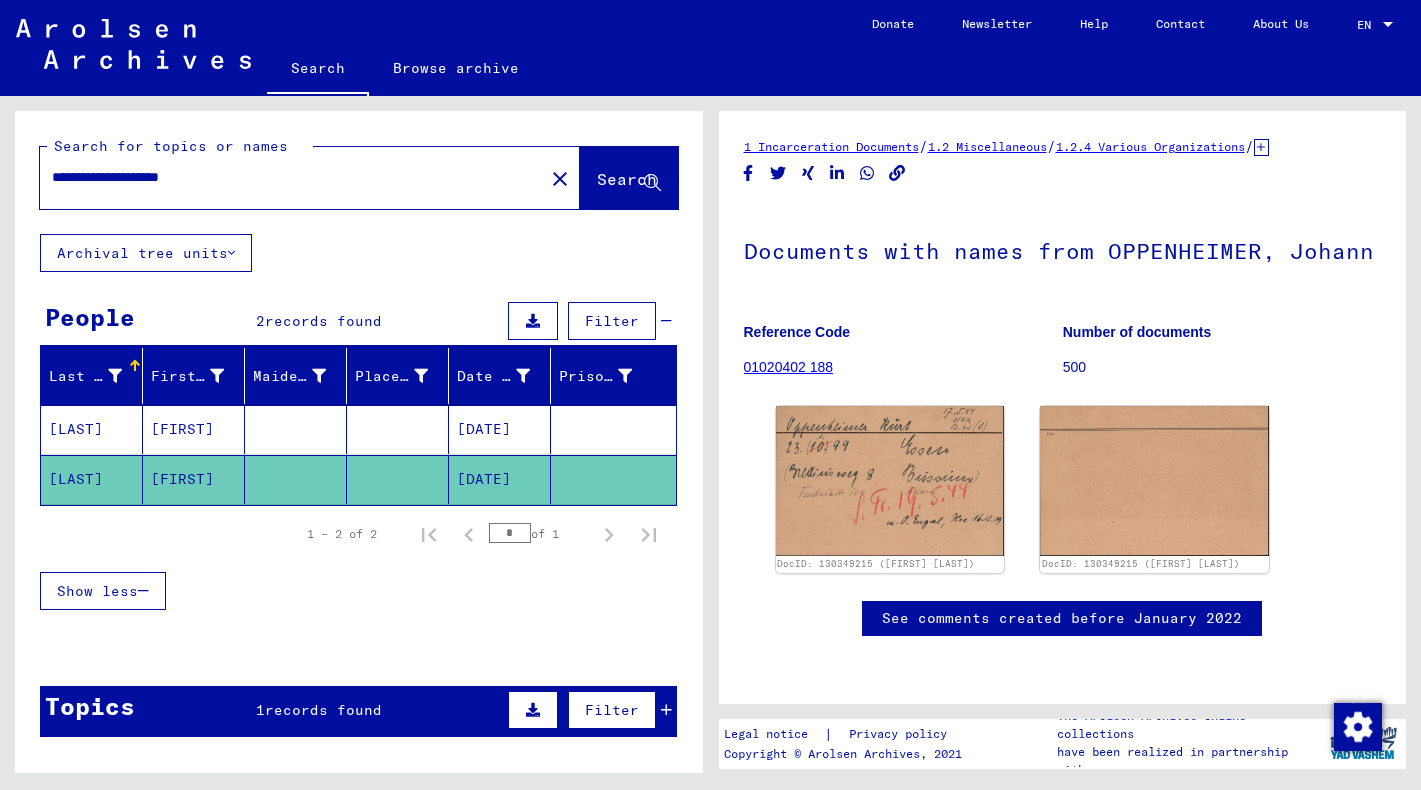 drag, startPoint x: 90, startPoint y: 184, endPoint x: 50, endPoint y: 181, distance: 40.112343 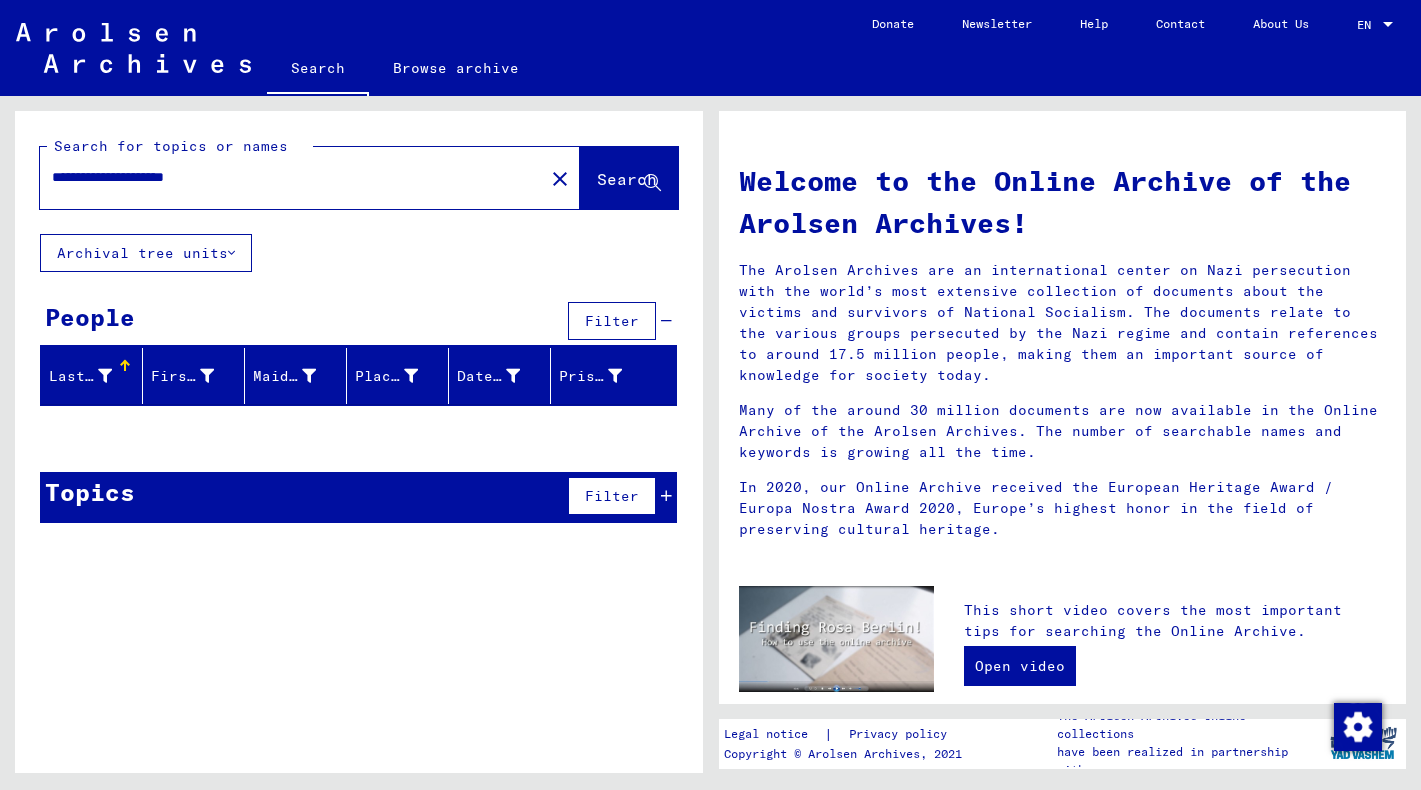 click on "**********" at bounding box center (286, 177) 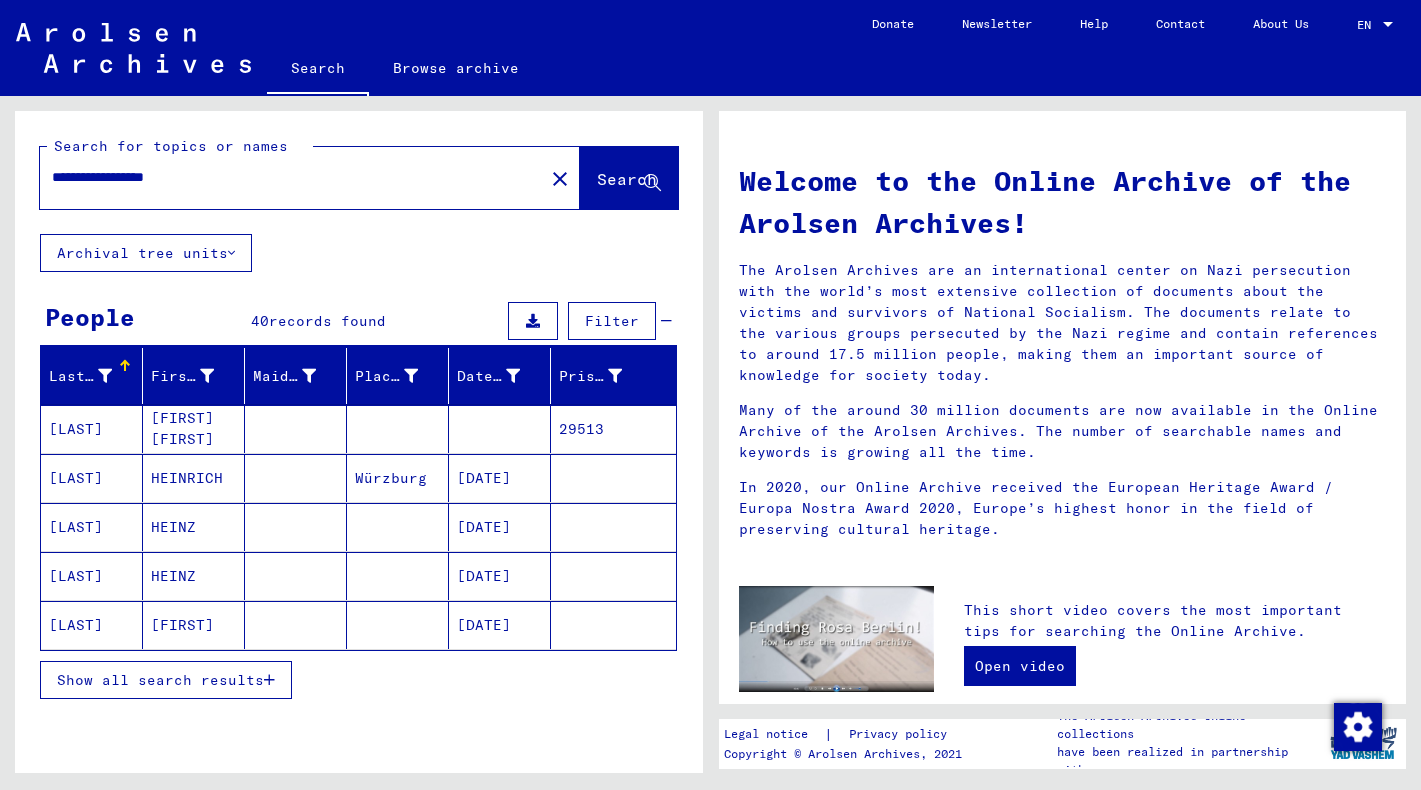 click on "[LAST]" at bounding box center (92, 527) 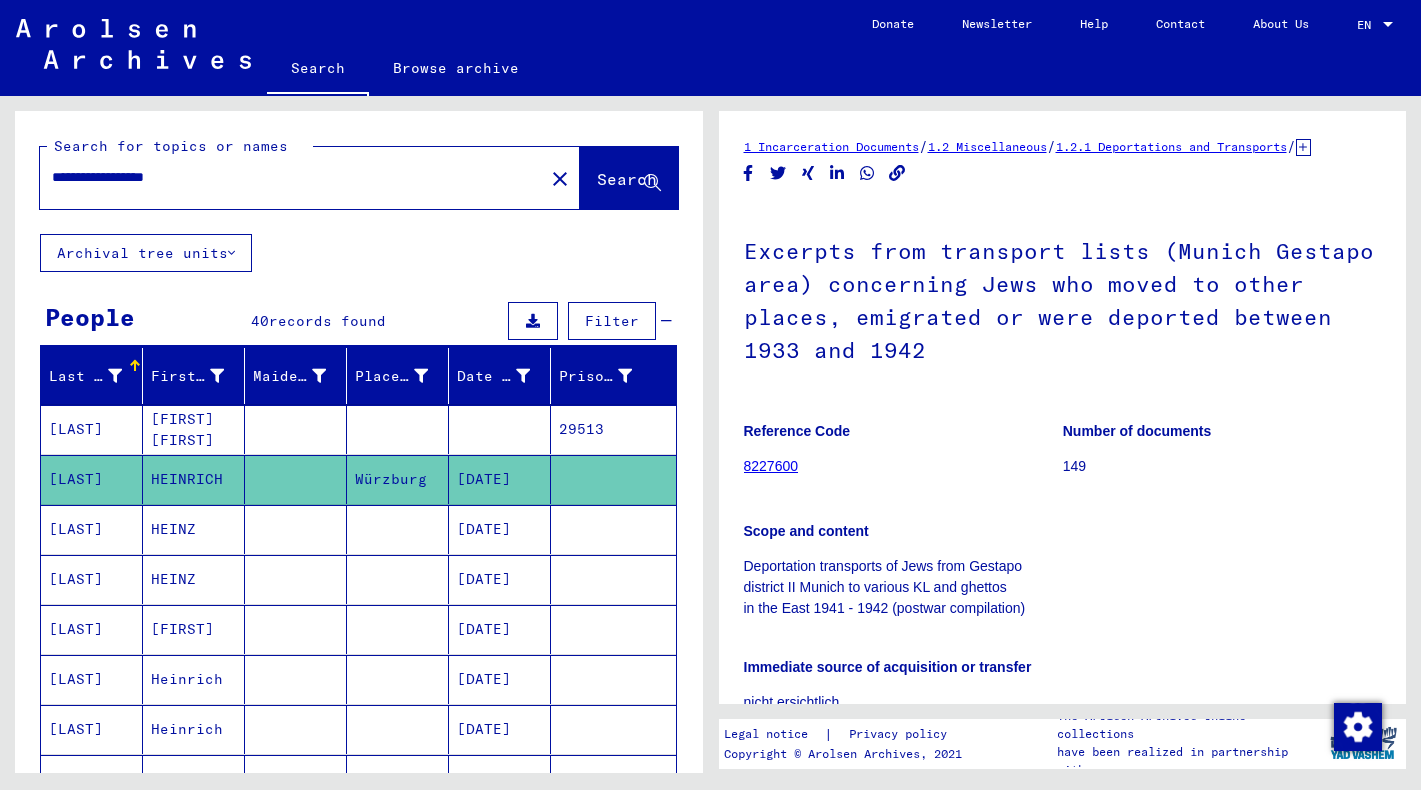 scroll, scrollTop: 0, scrollLeft: 0, axis: both 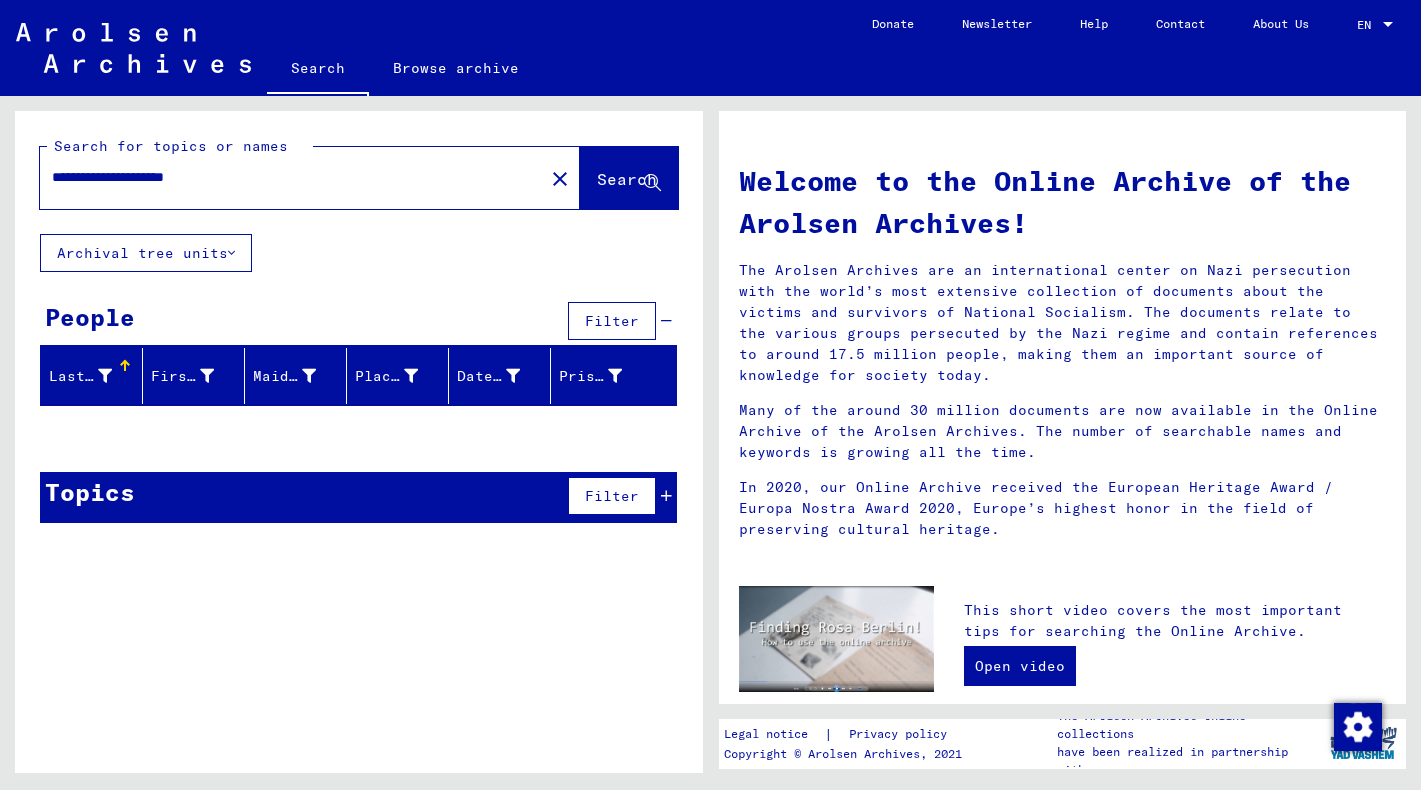 click on "**********" at bounding box center [286, 177] 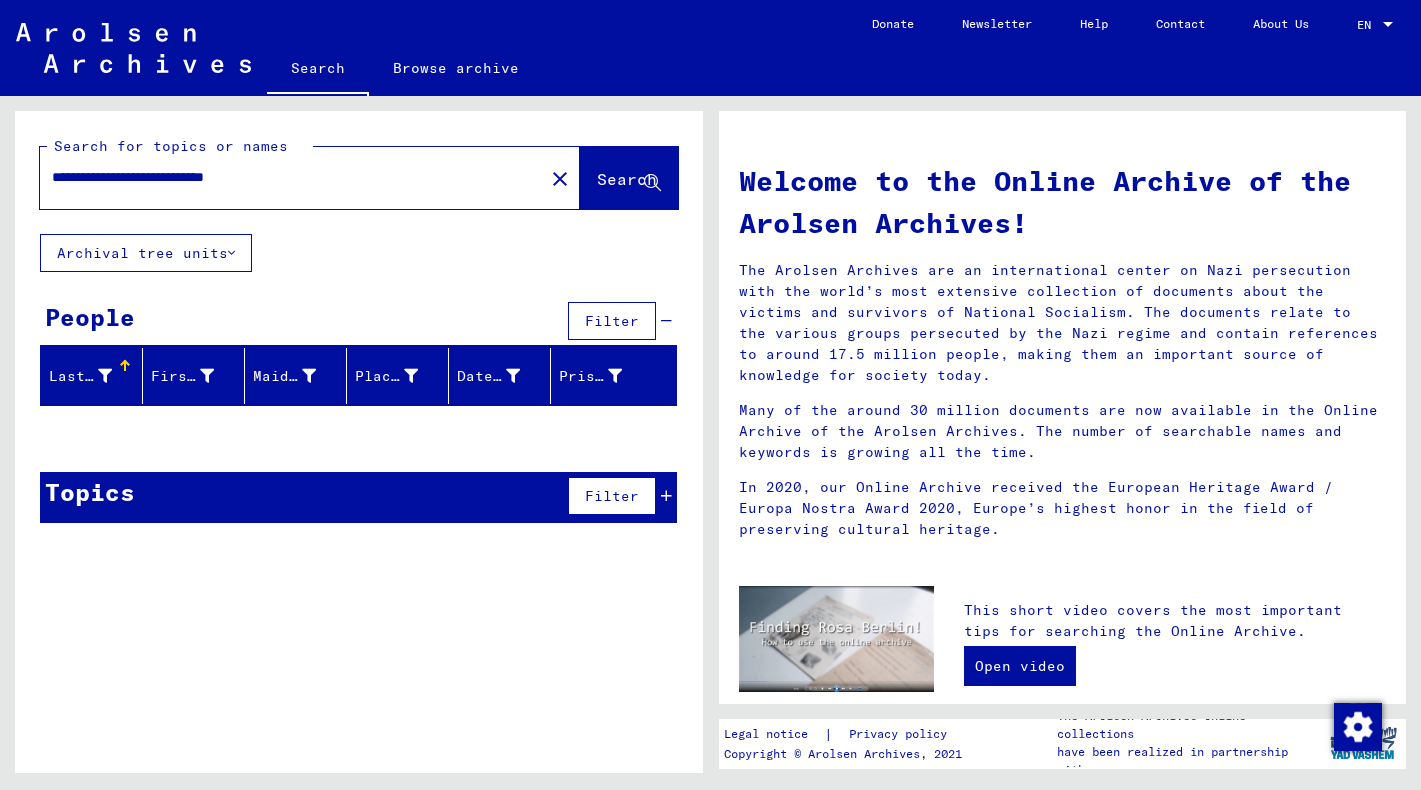 click on "**********" at bounding box center (286, 177) 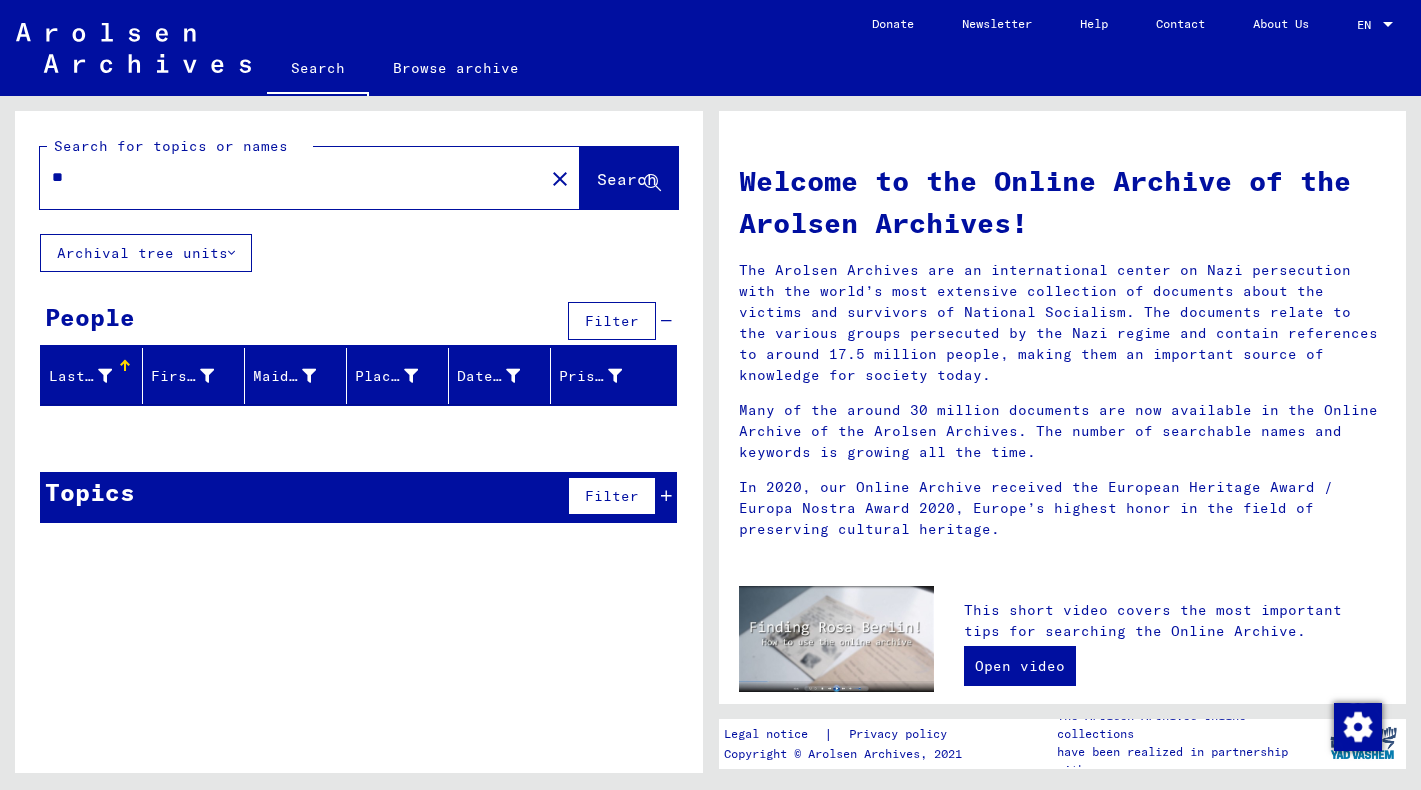 type on "*" 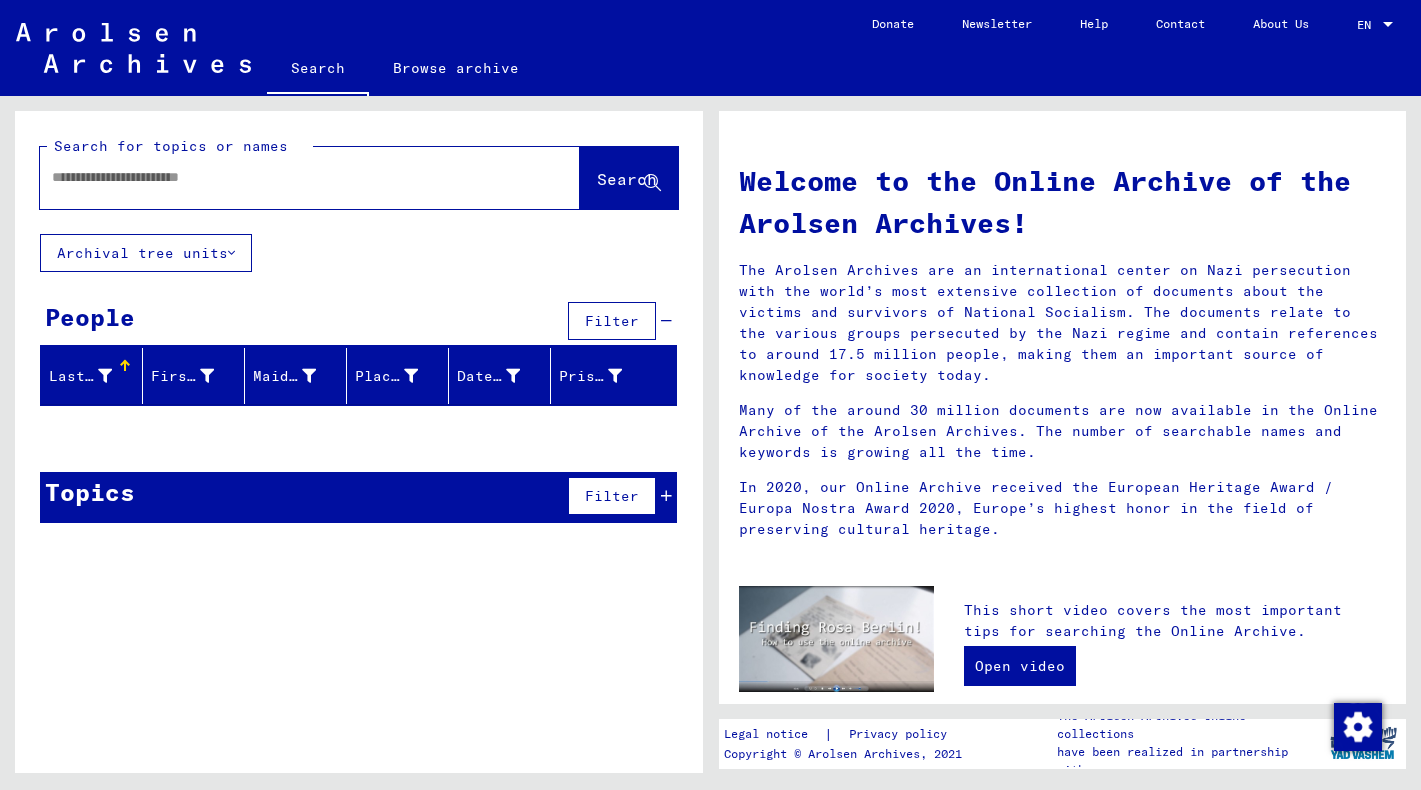 type on "*" 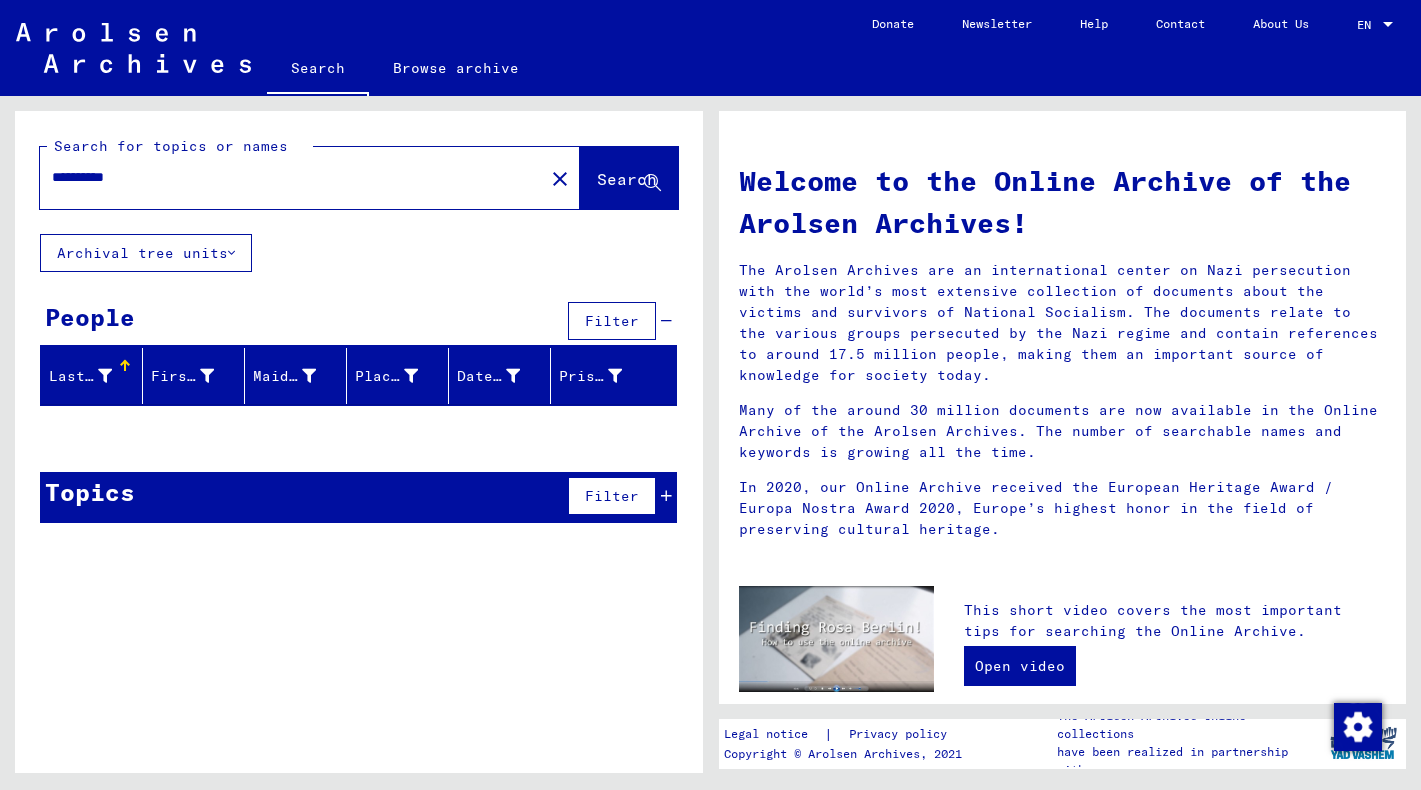 click on "Search" 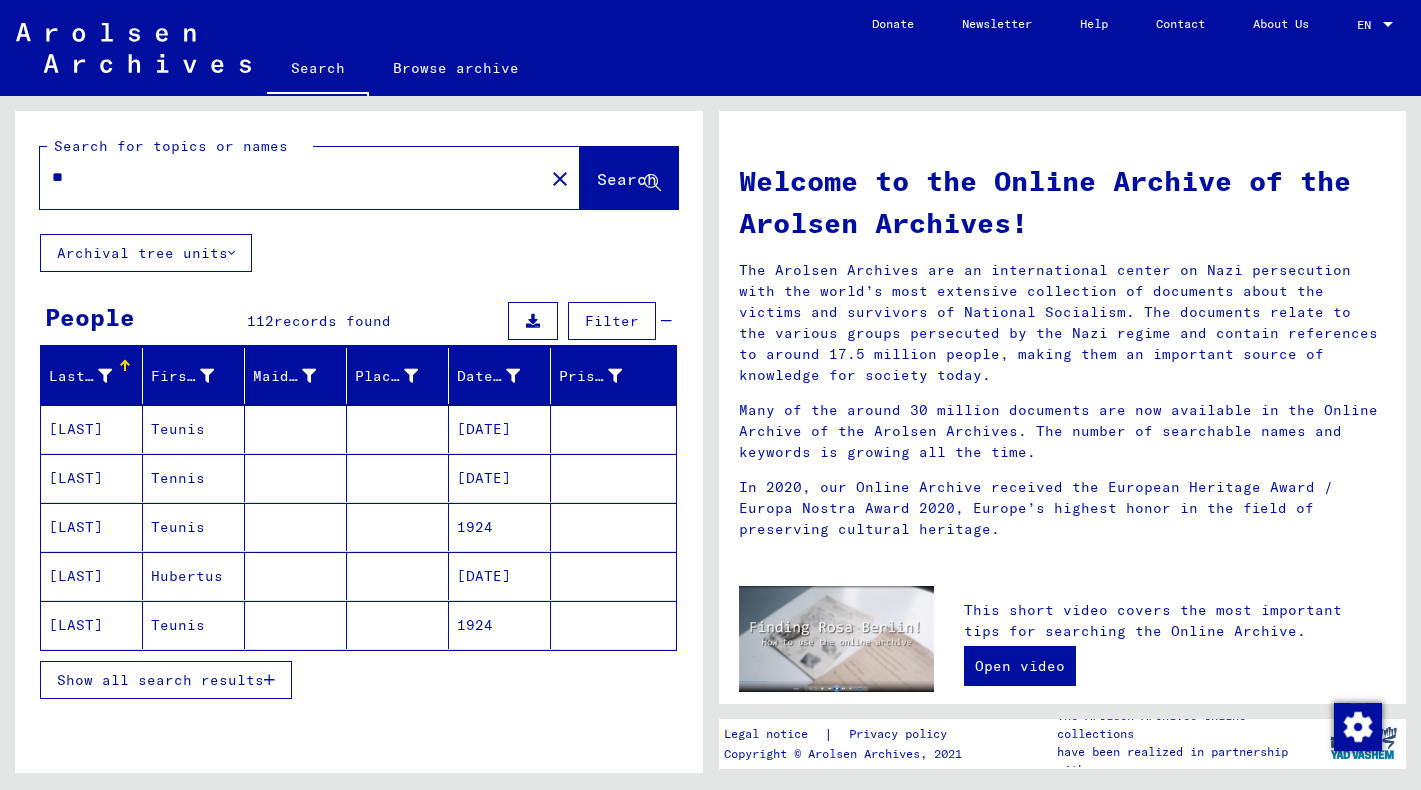 type on "*" 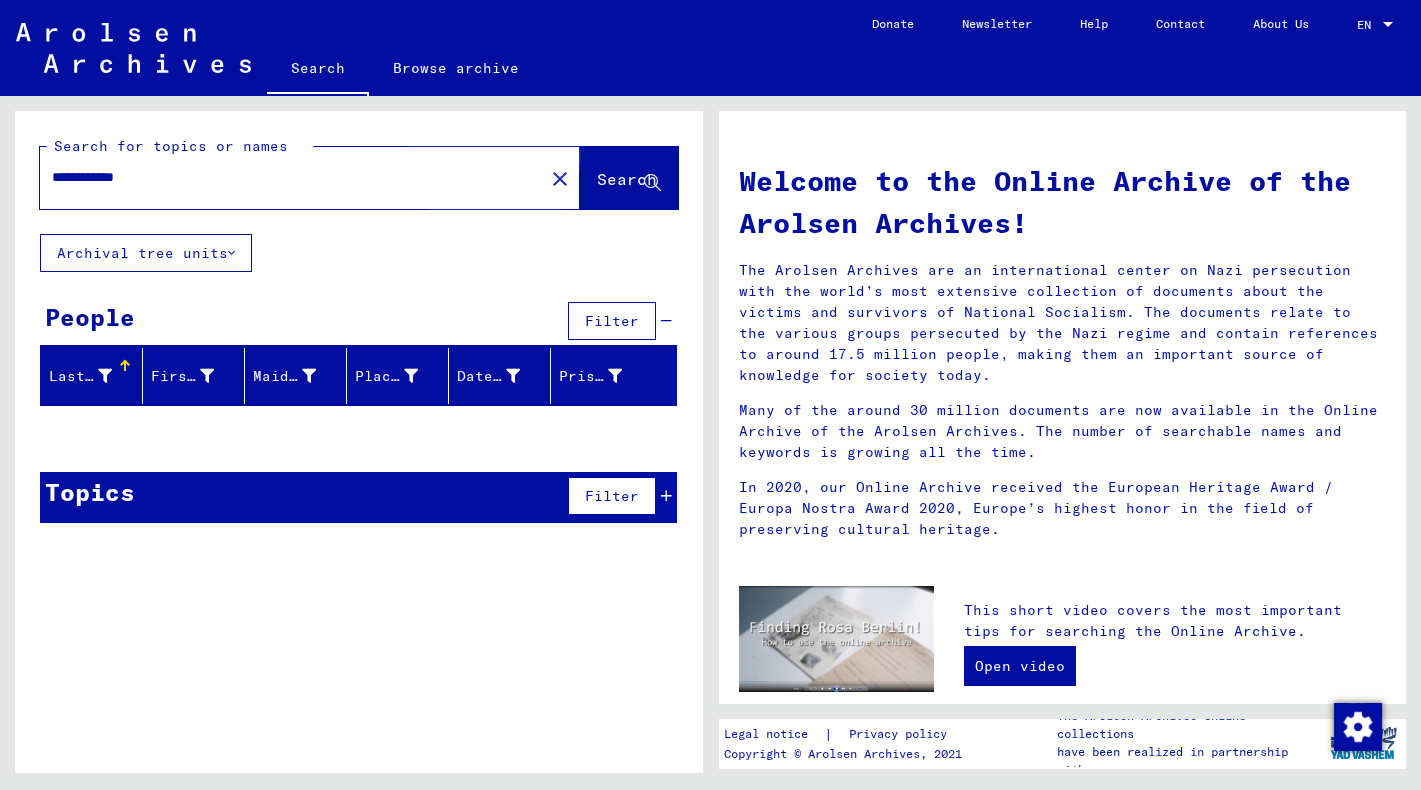 click on "Search" 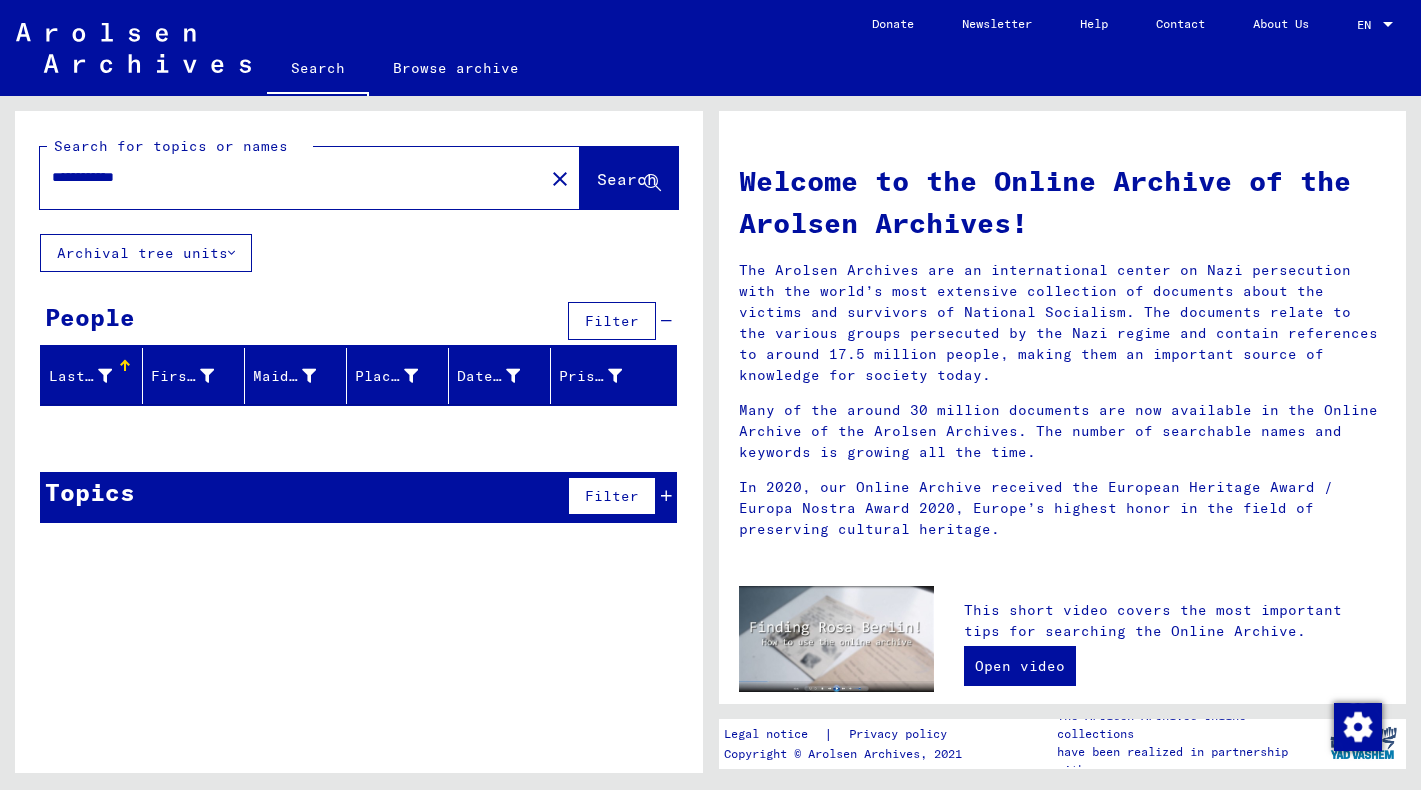 click on "**********" at bounding box center (286, 177) 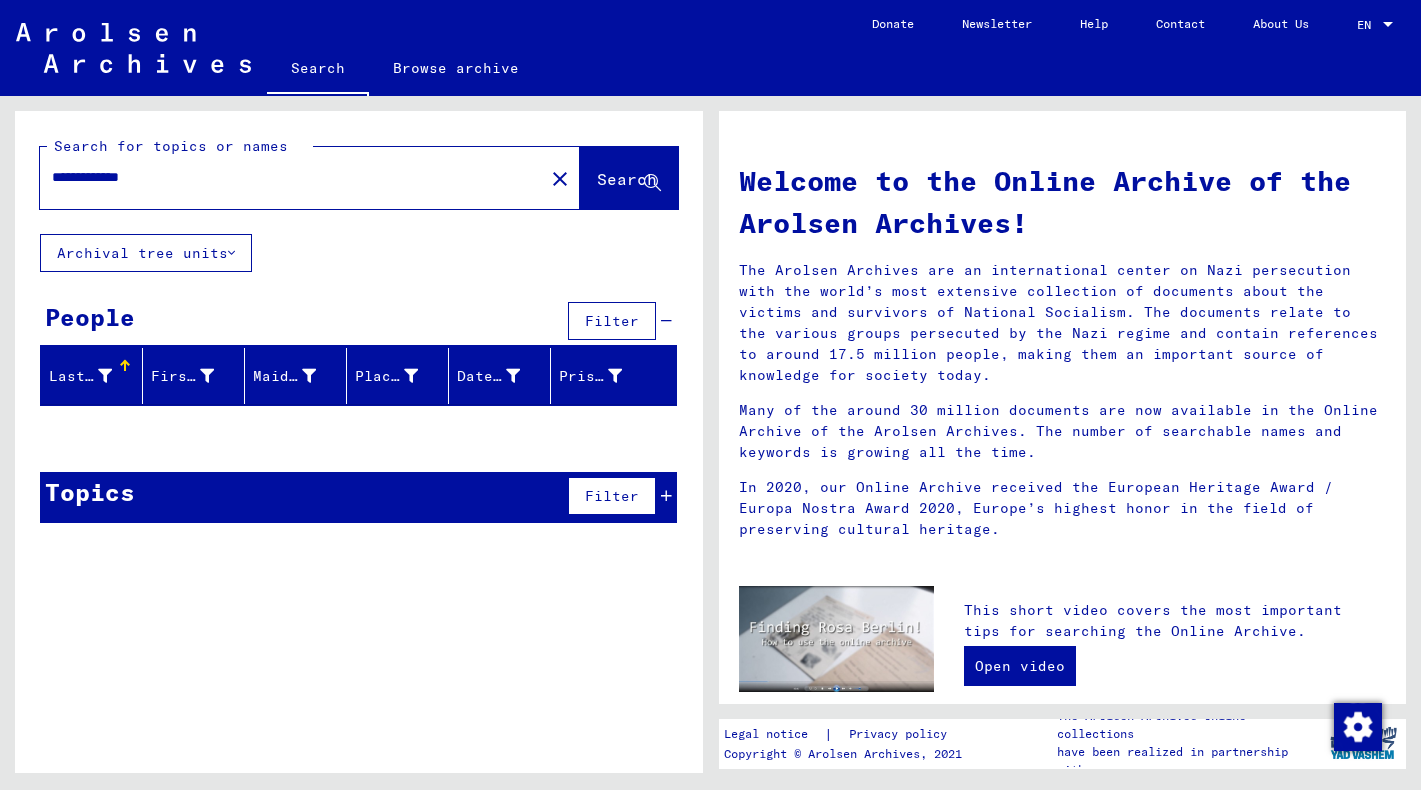 type on "**********" 